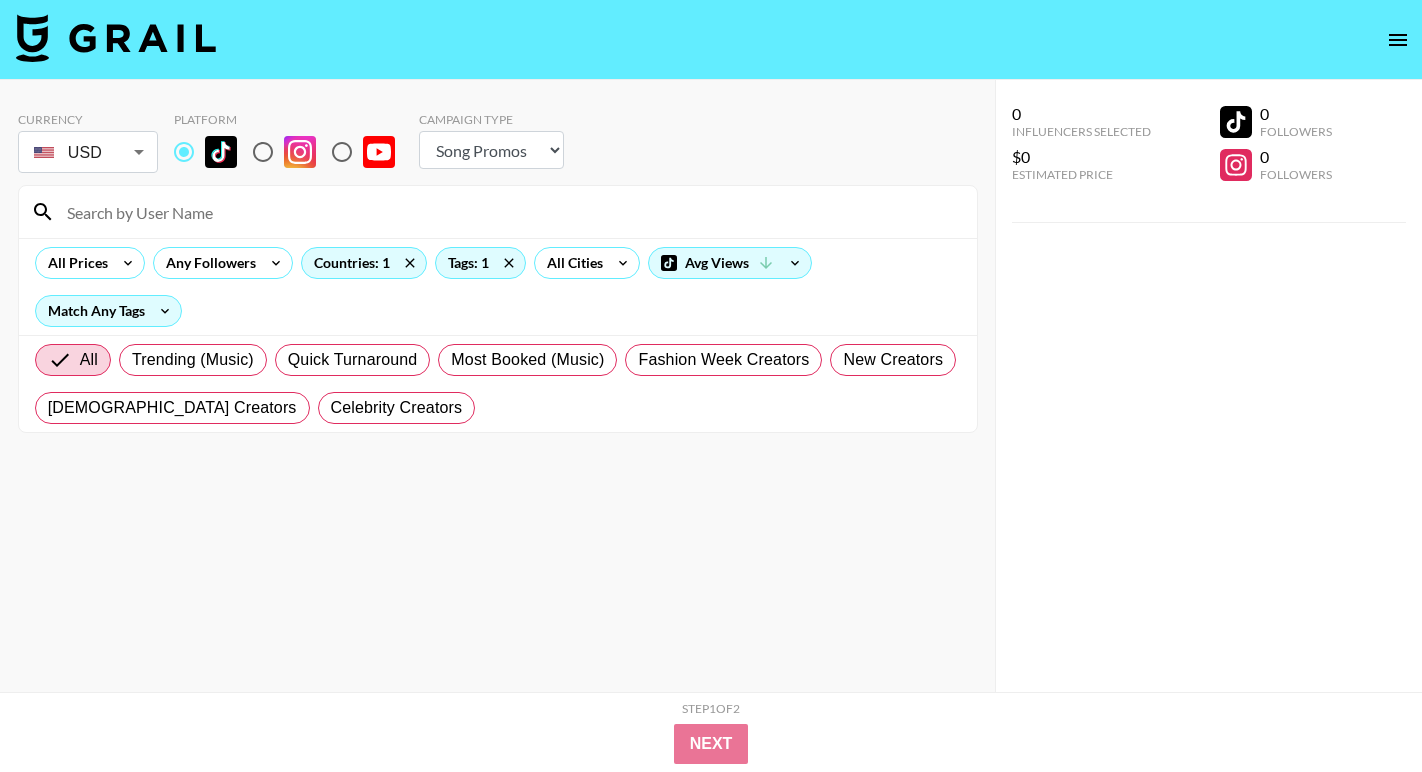 select on "Song" 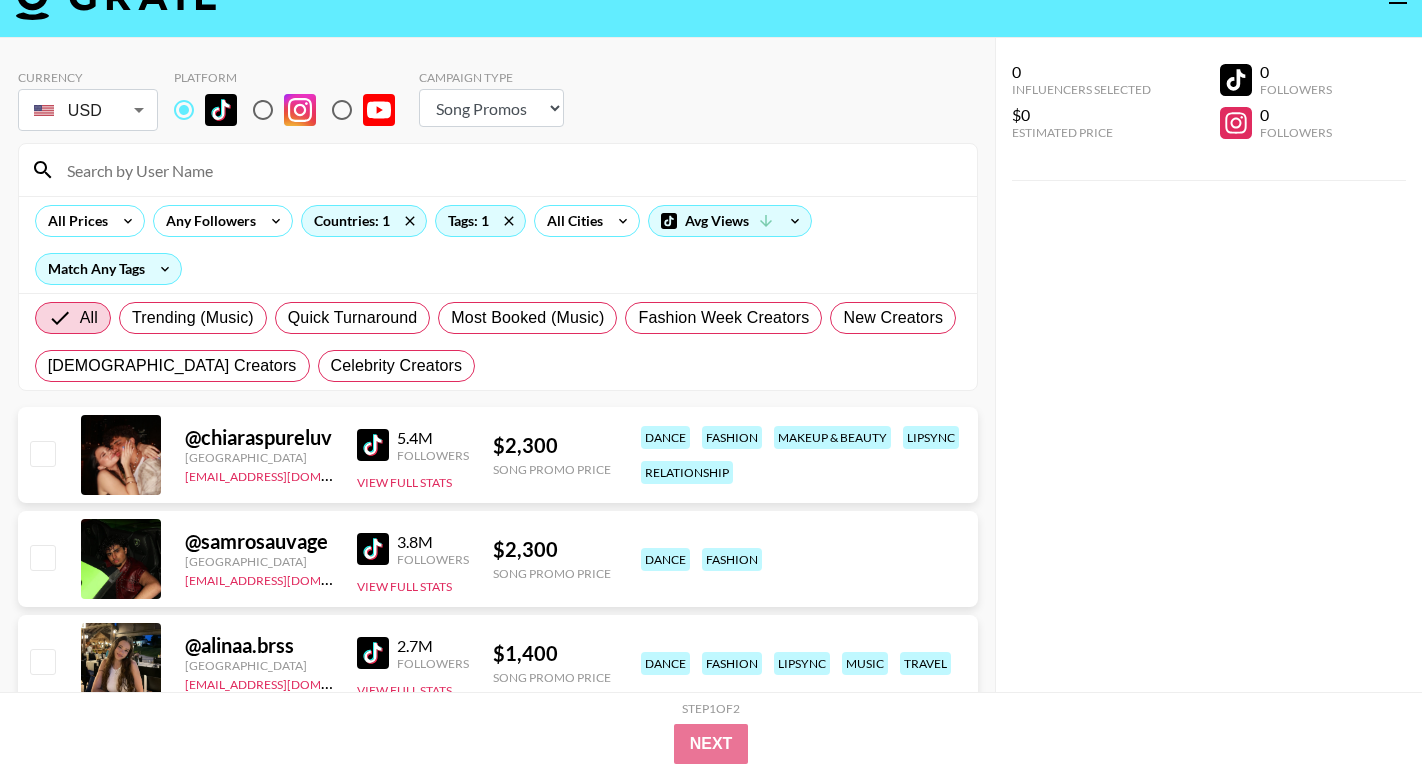 scroll, scrollTop: 0, scrollLeft: 0, axis: both 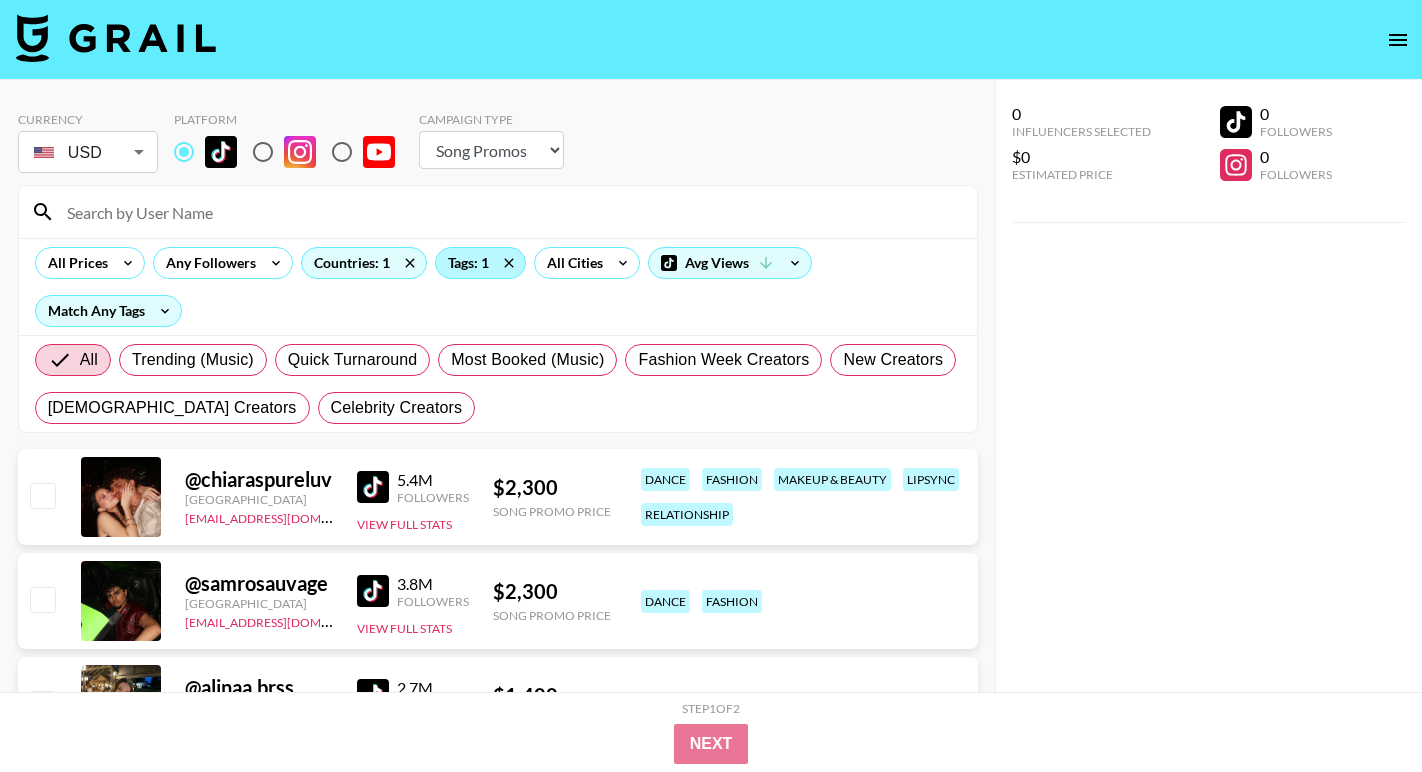 click on "Tags: 1" at bounding box center [480, 263] 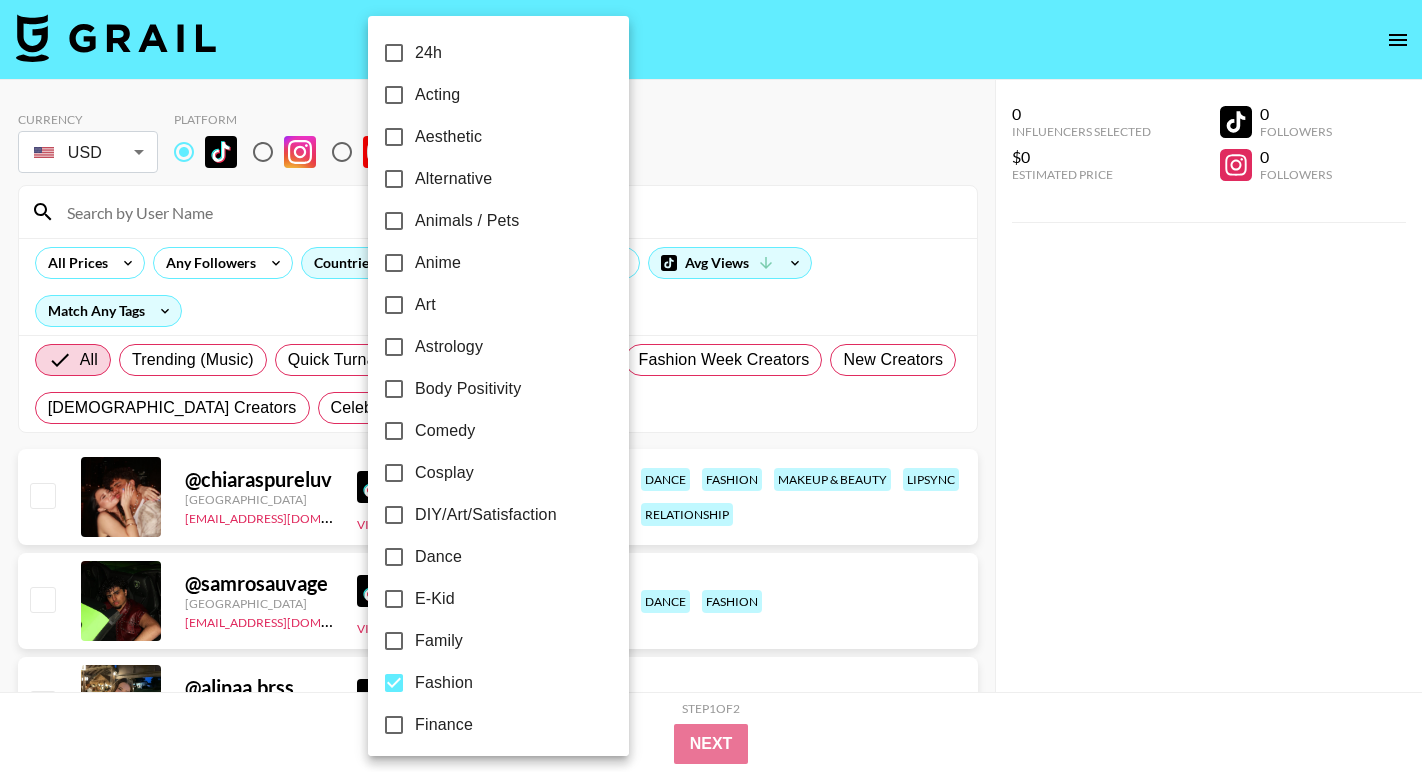 click on "Fashion" at bounding box center (444, 683) 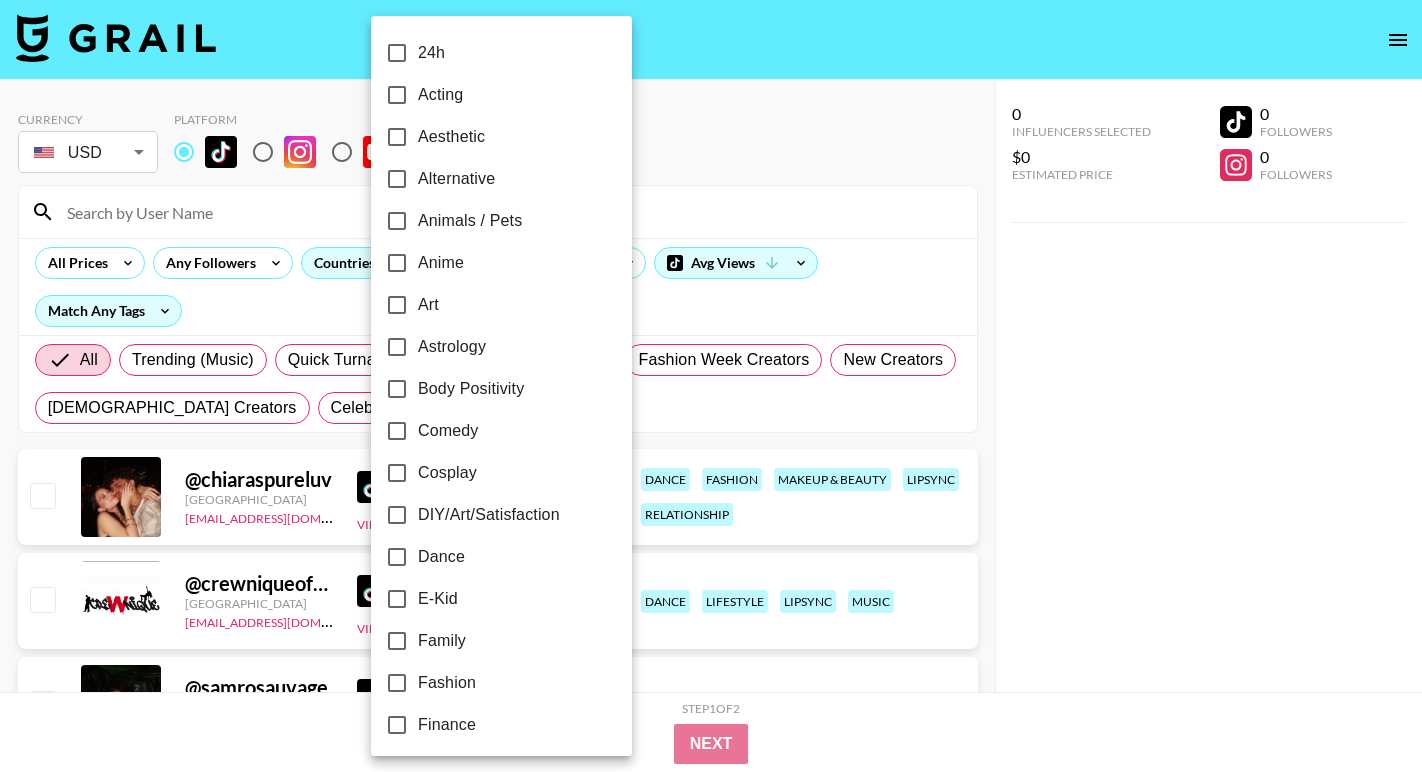 click on "Fashion" at bounding box center [397, 683] 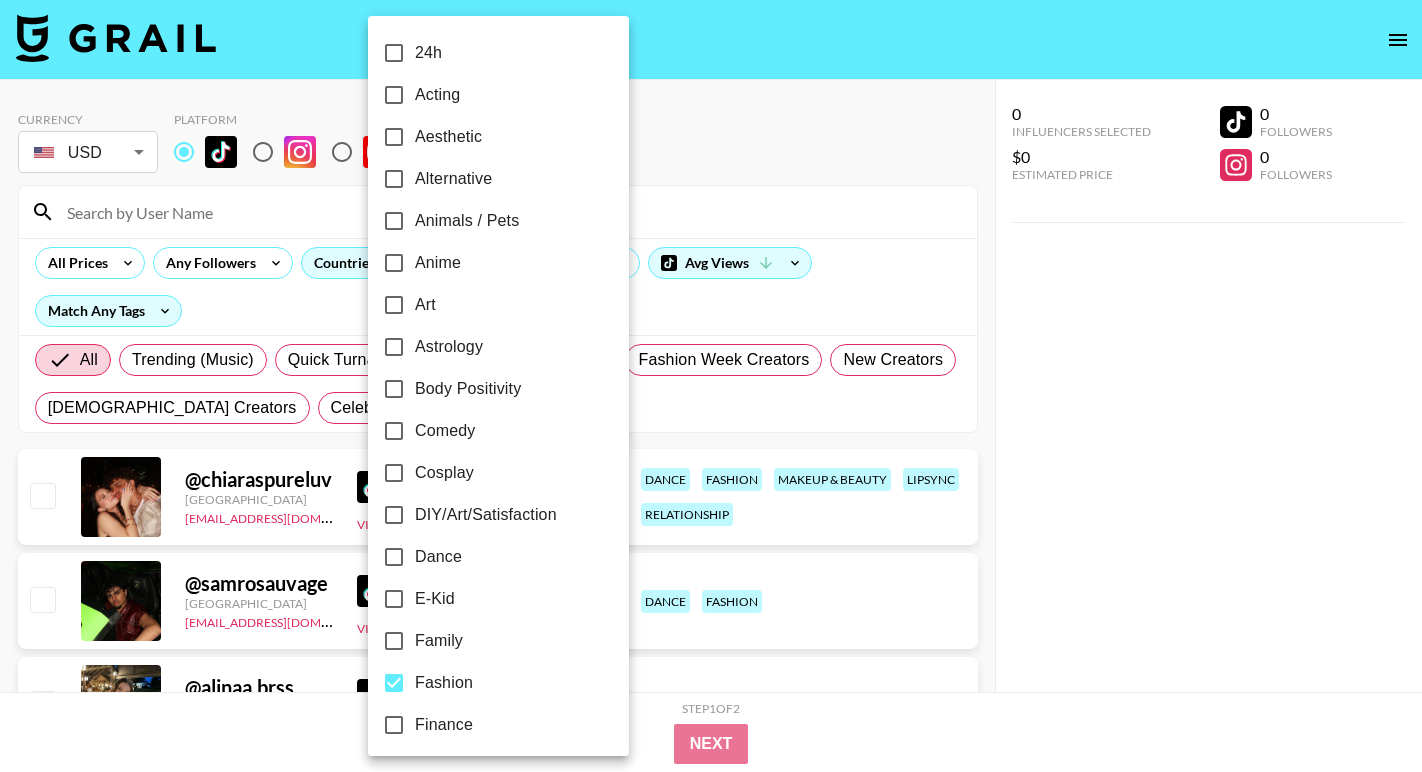 click at bounding box center [711, 386] 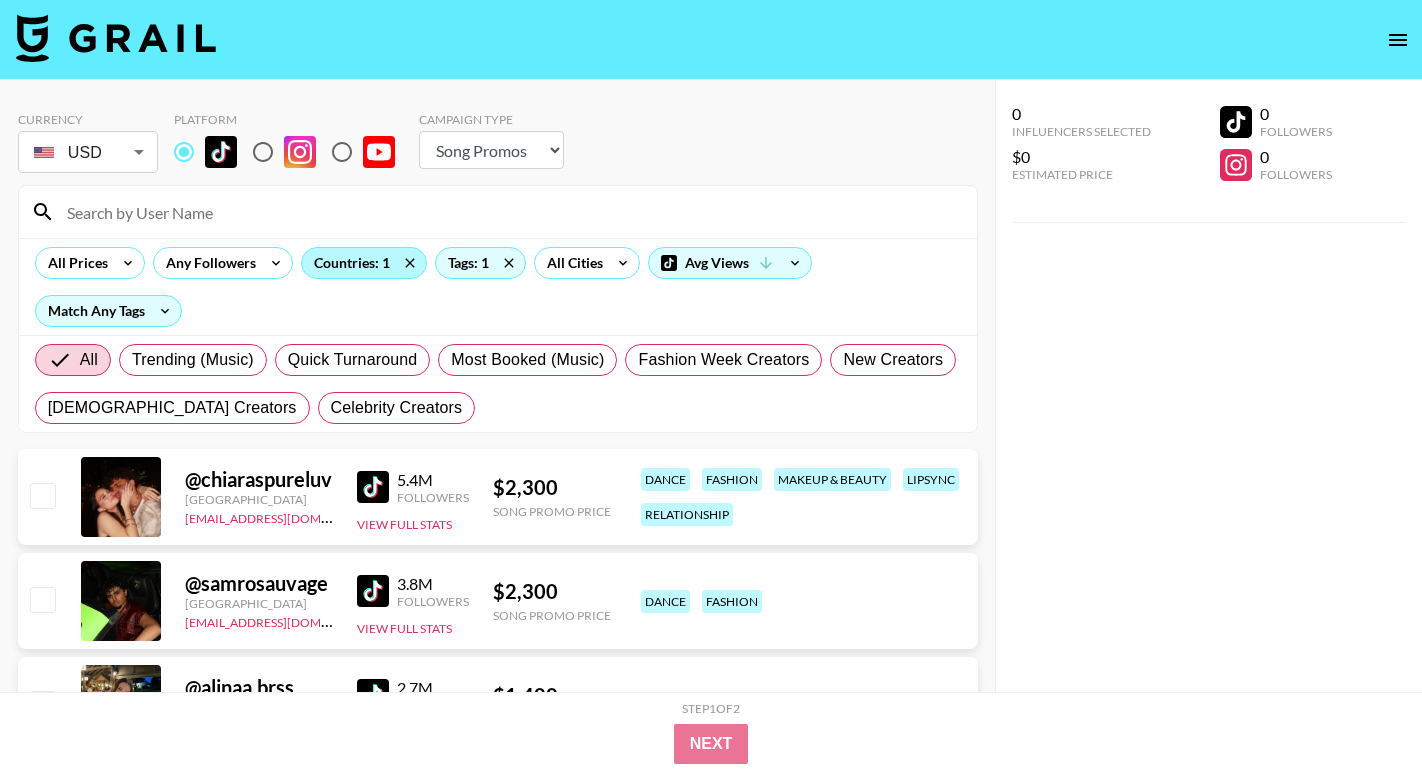 click on "Countries: 1" at bounding box center (364, 263) 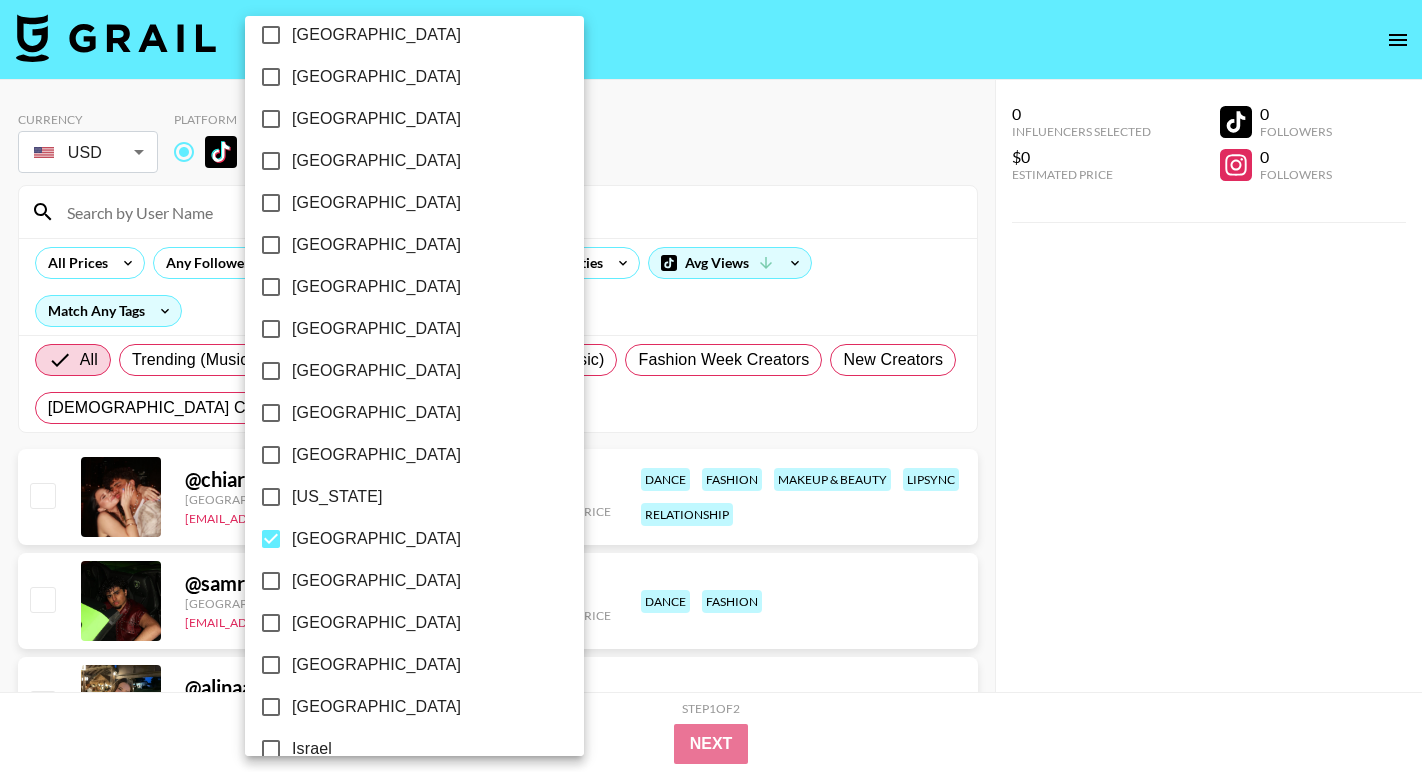 scroll, scrollTop: 261, scrollLeft: 0, axis: vertical 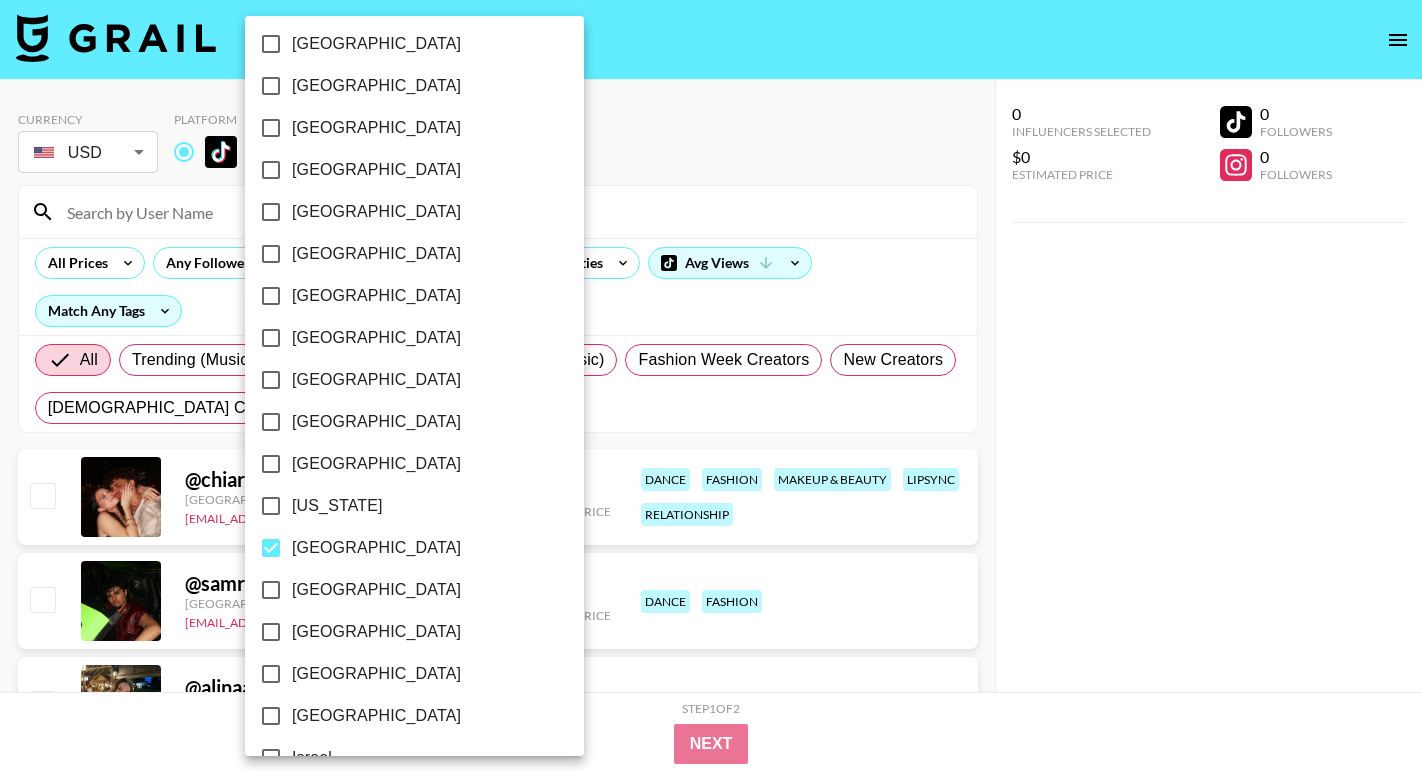 click on "[GEOGRAPHIC_DATA]" at bounding box center [271, 548] 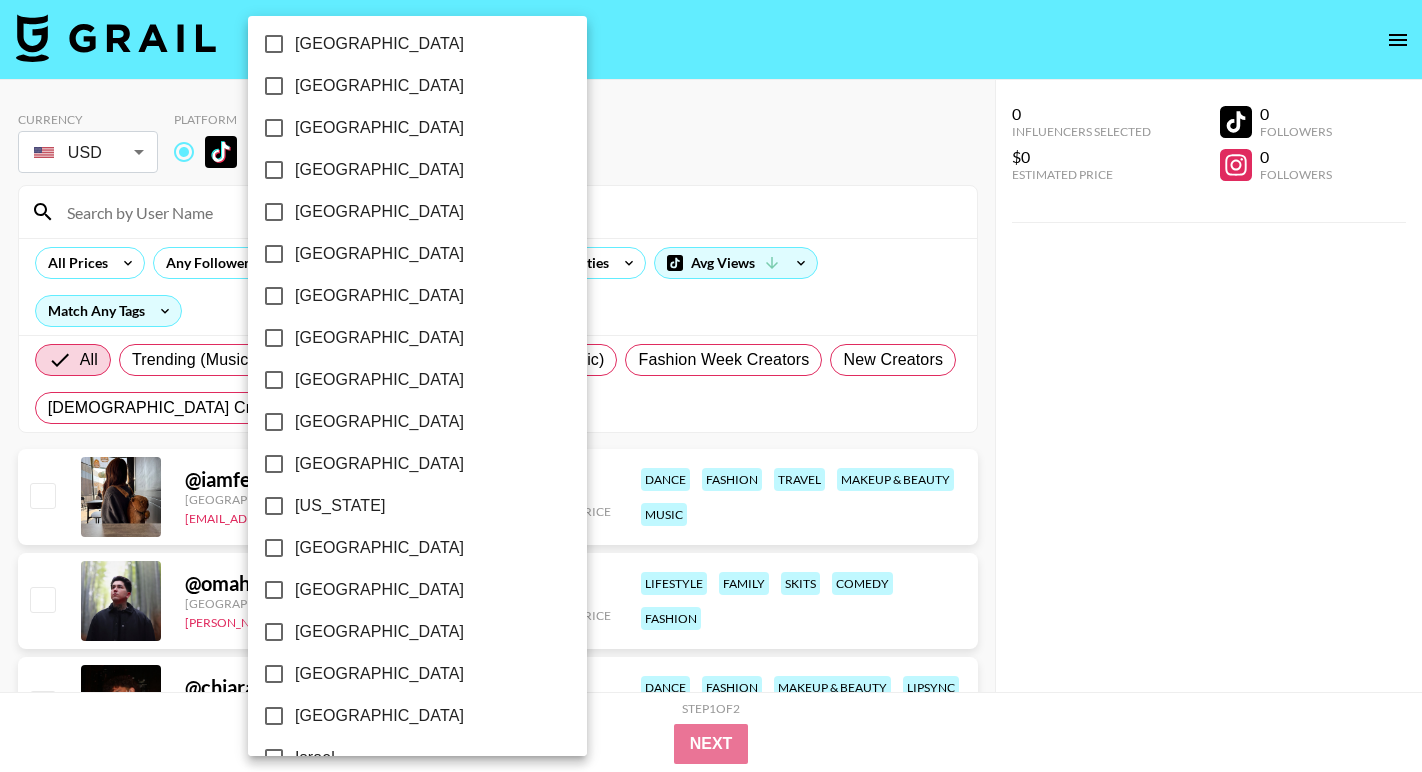 click on "[GEOGRAPHIC_DATA]" at bounding box center (274, 464) 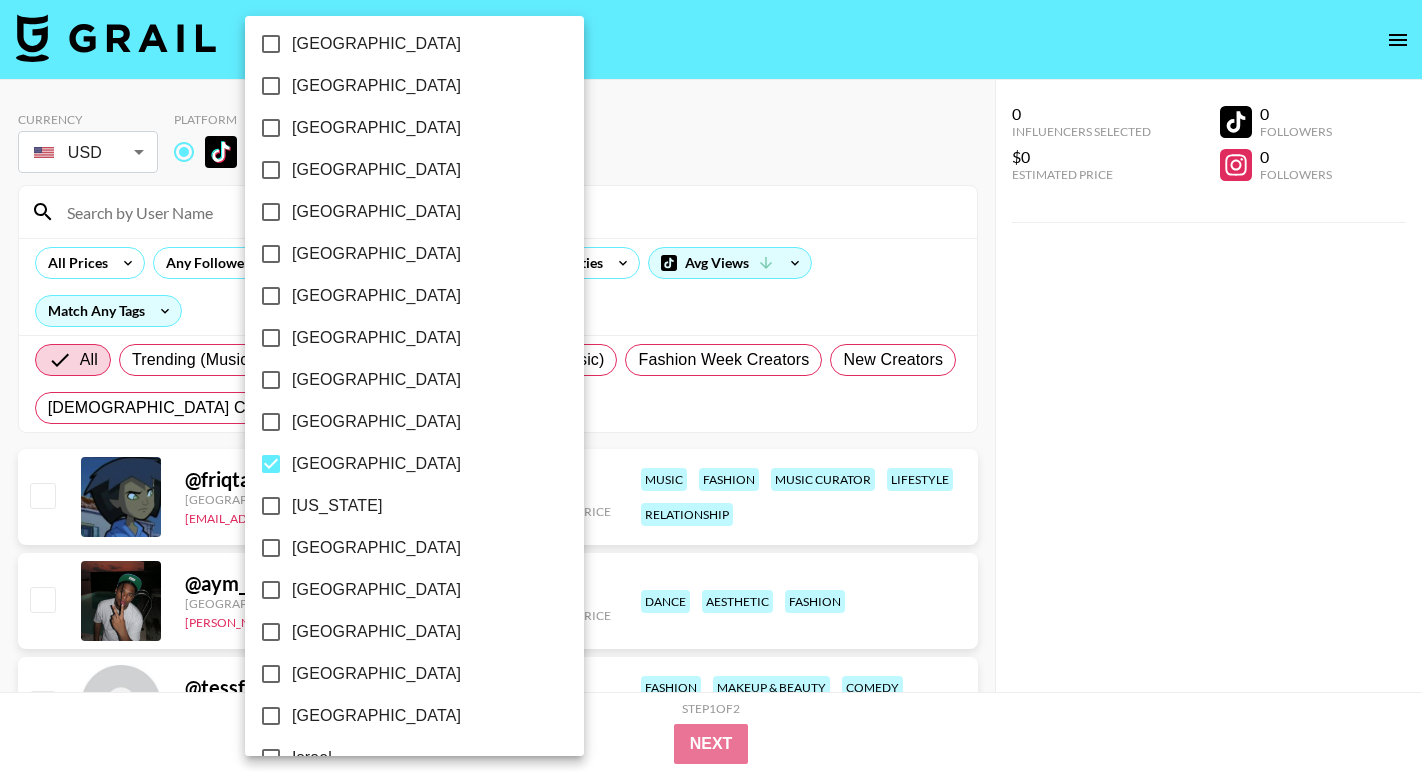 click at bounding box center [711, 386] 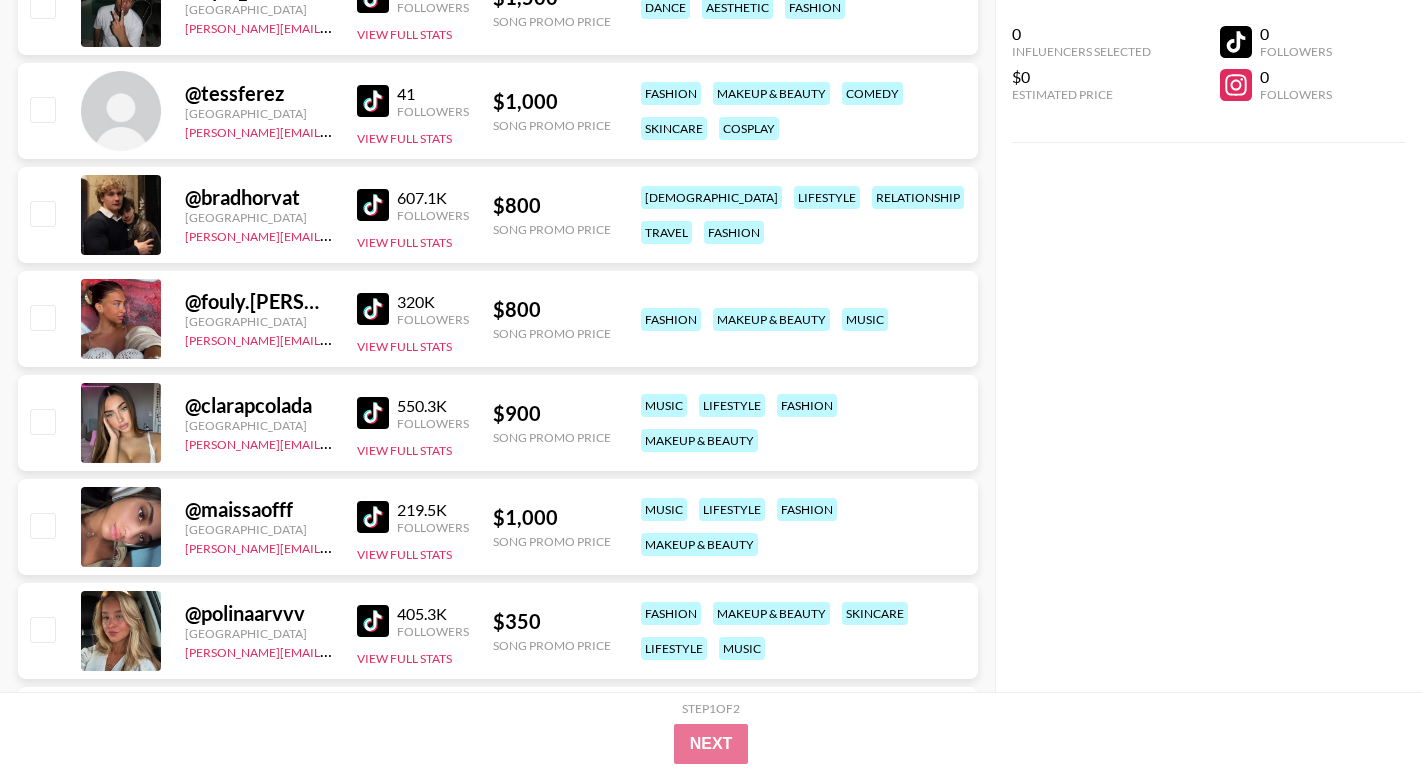 scroll, scrollTop: 0, scrollLeft: 0, axis: both 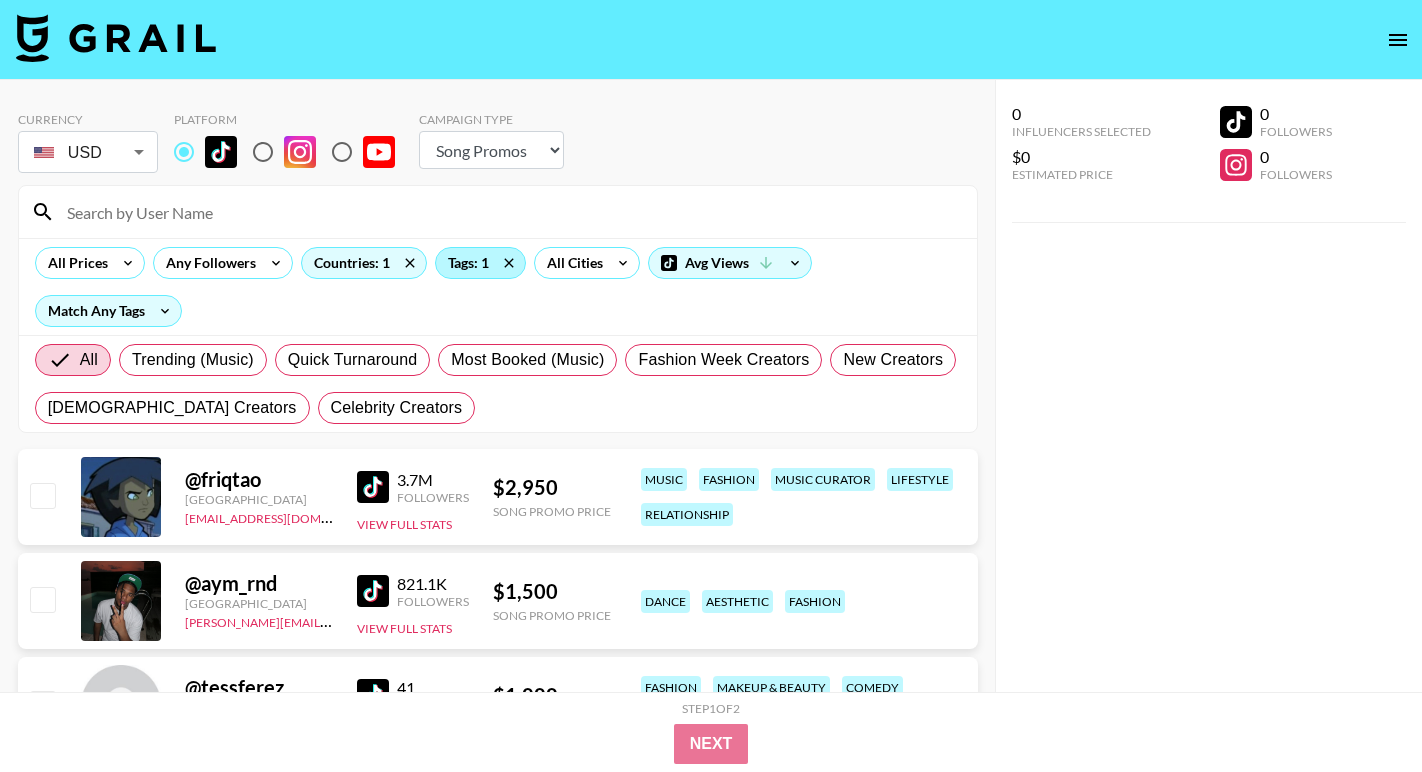 click on "Tags: 1" at bounding box center [480, 263] 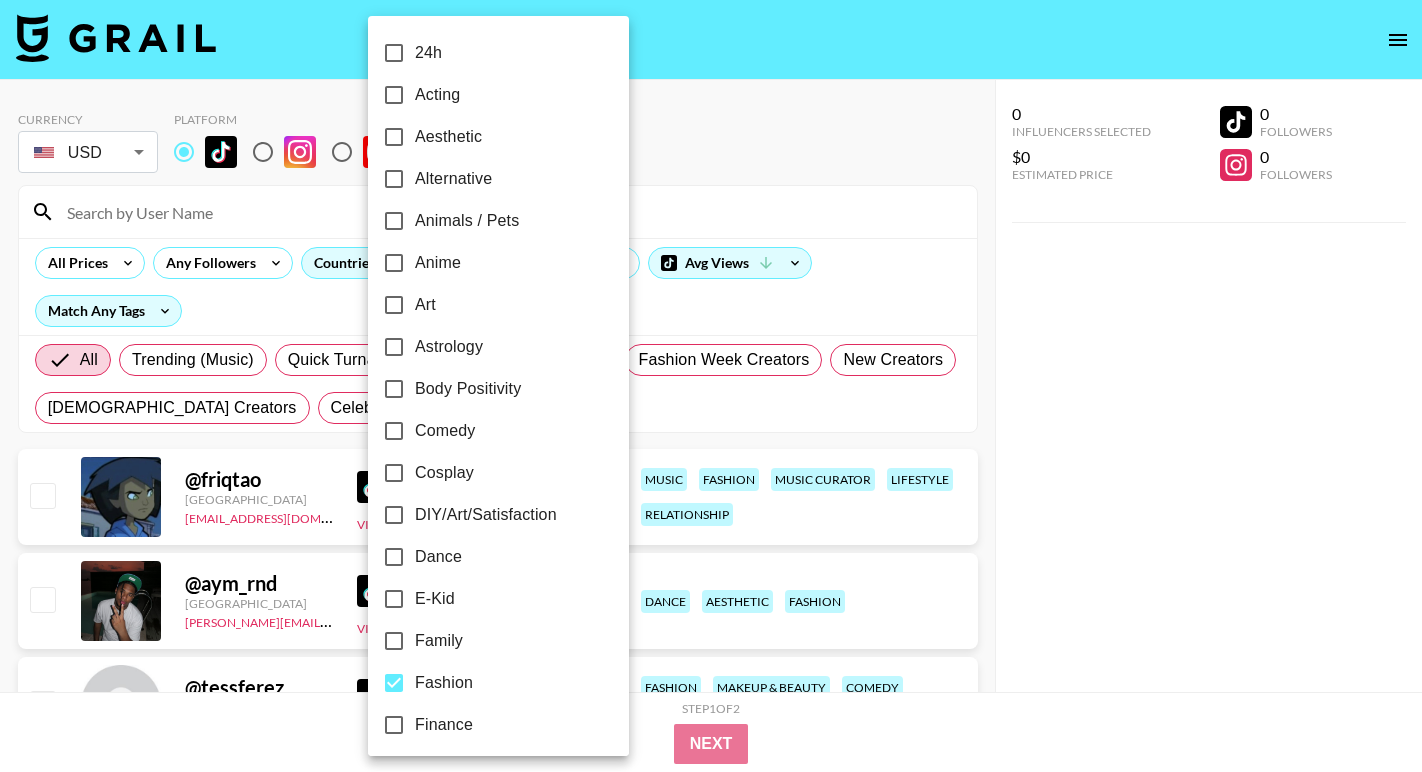 click at bounding box center (711, 386) 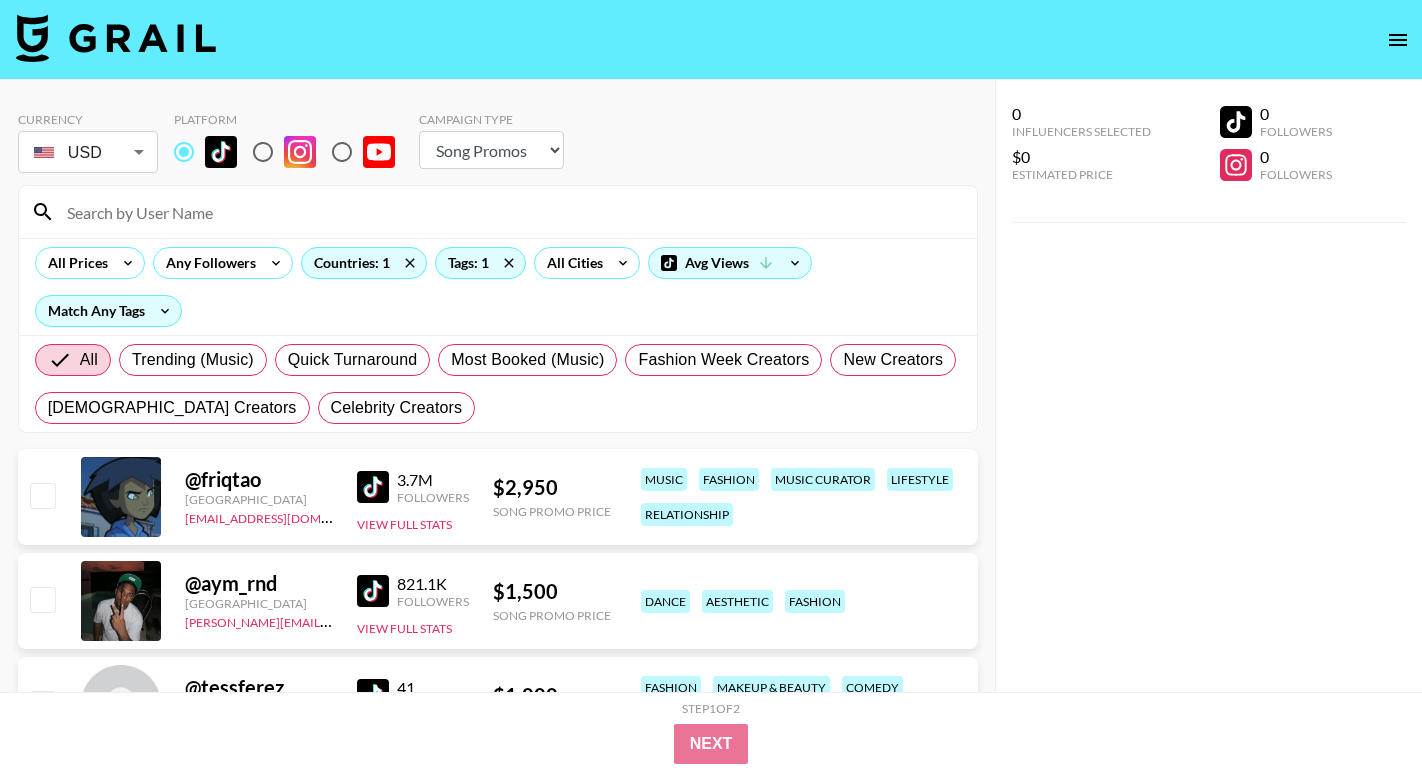 click on "24h Acting Aesthetic Alternative Animals / Pets Anime Art Astrology Body Positivity Comedy Cosplay DIY/Art/Satisfaction Dance E-Kid Family Fashion Finance Fitness Food & Drink Gaming/Tech Haircare Health & Wellness Interviewer [DEMOGRAPHIC_DATA] Lifestyle Lipsync Livestreamer Makeup & Beauty Music Music Curator Outdoor POC POV Prank Relationship Reviews Skincare Skits Sport Sure Thing Teaching Transitions Travel YouTube" at bounding box center [711, 386] 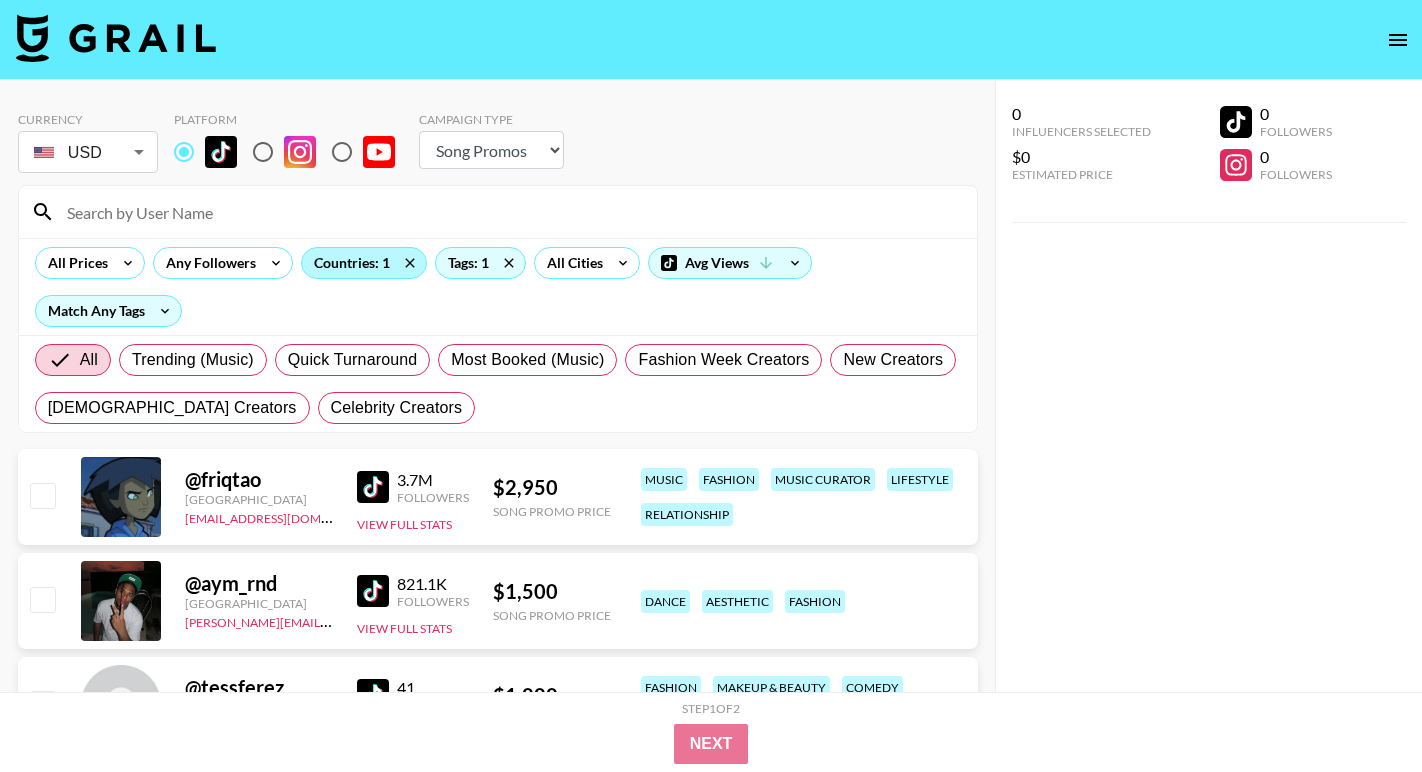 click on "Countries: 1" at bounding box center [364, 263] 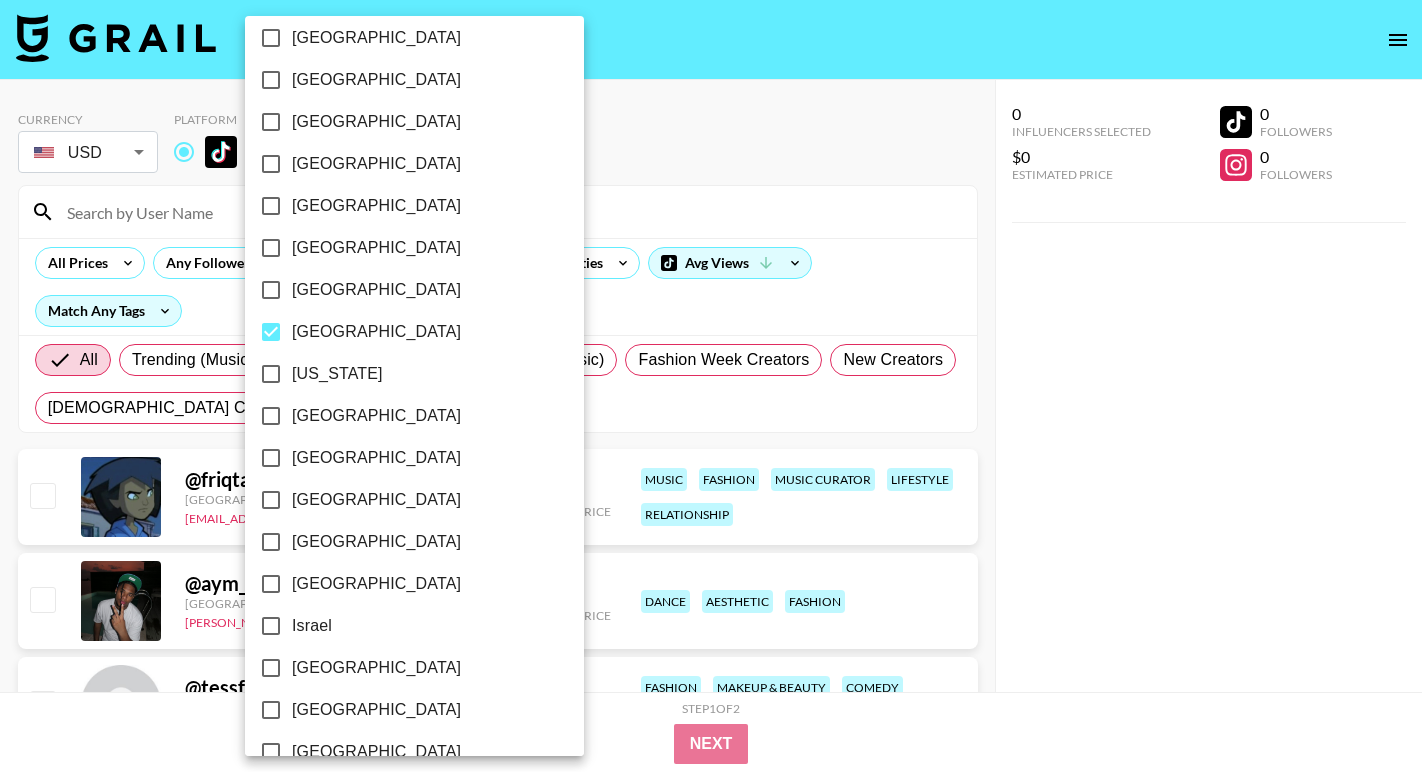 scroll, scrollTop: 590, scrollLeft: 0, axis: vertical 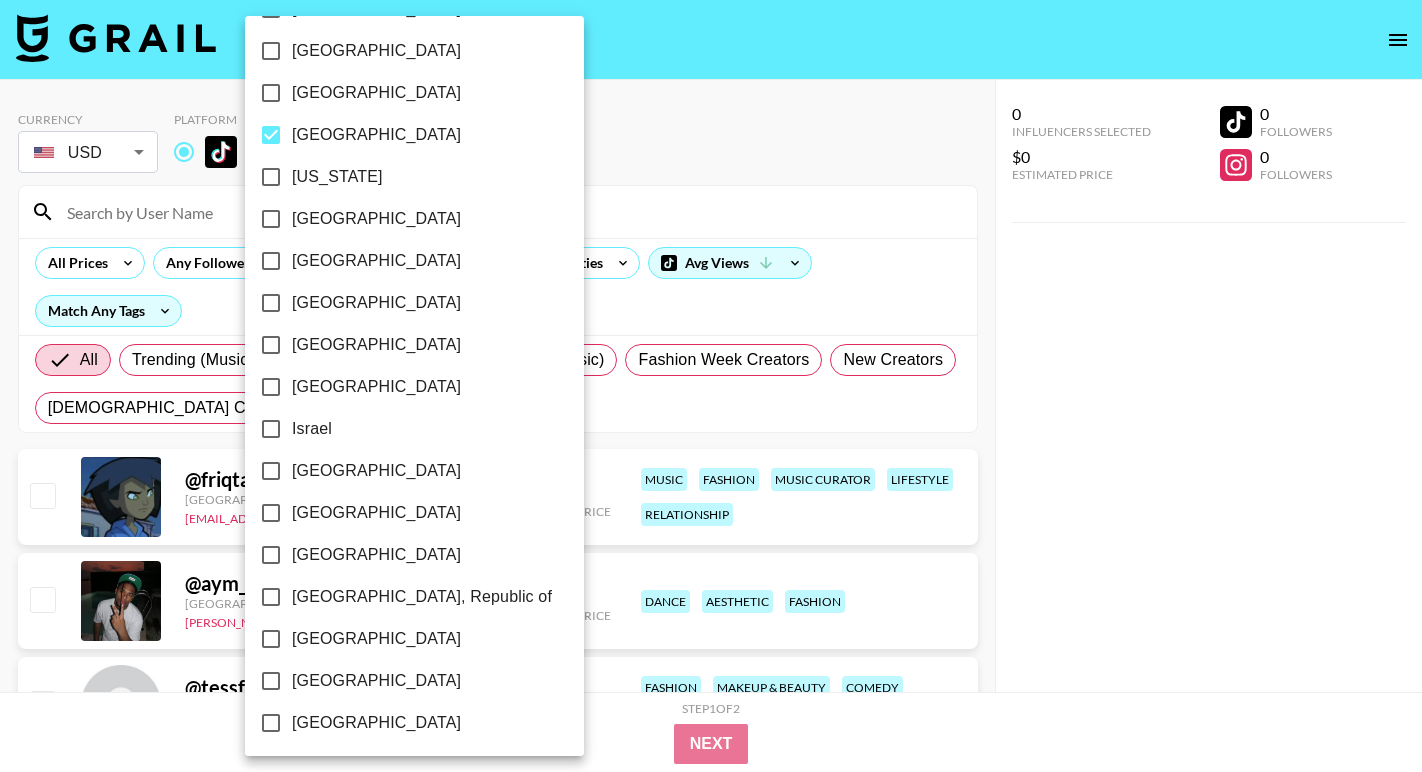 click on "[GEOGRAPHIC_DATA]" at bounding box center (376, 135) 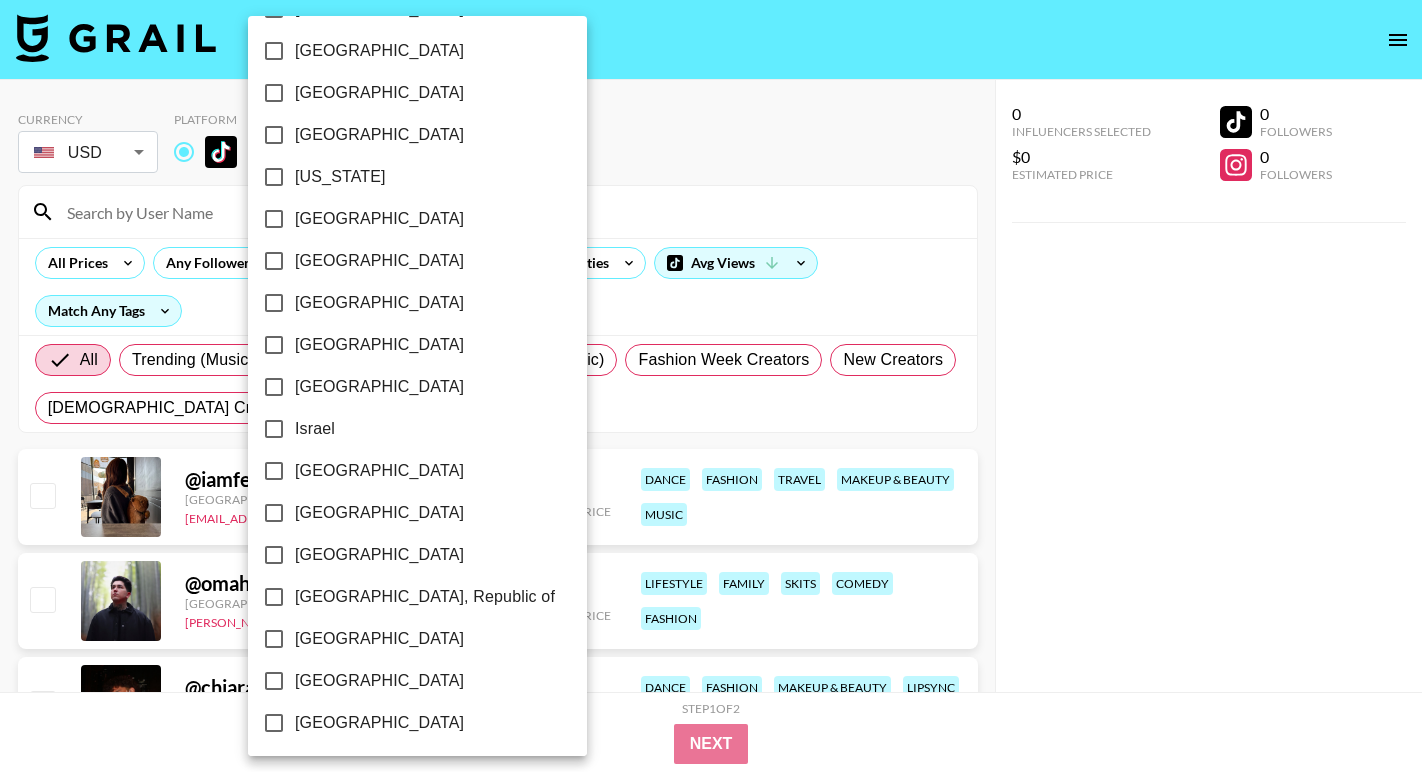 scroll, scrollTop: 0, scrollLeft: 0, axis: both 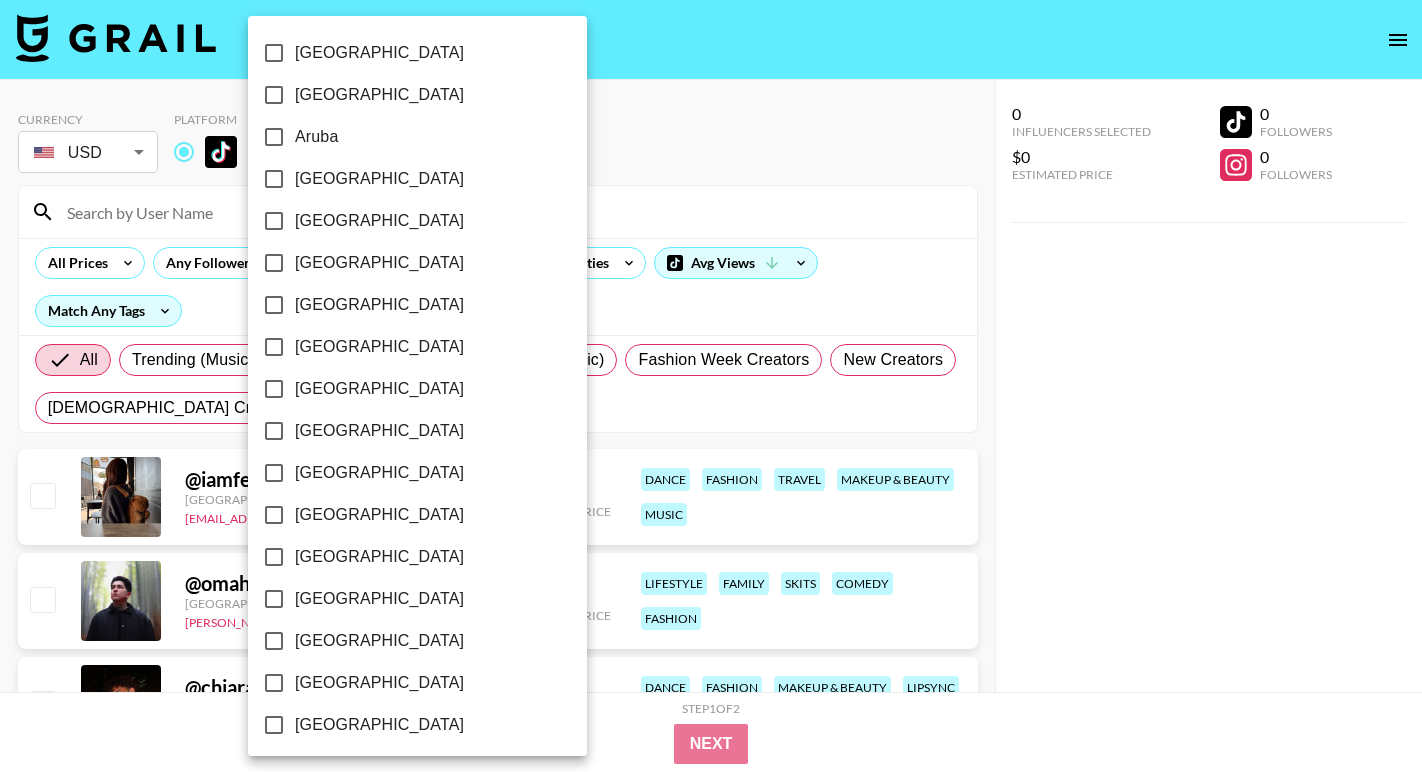 click on "[GEOGRAPHIC_DATA]" at bounding box center (379, 179) 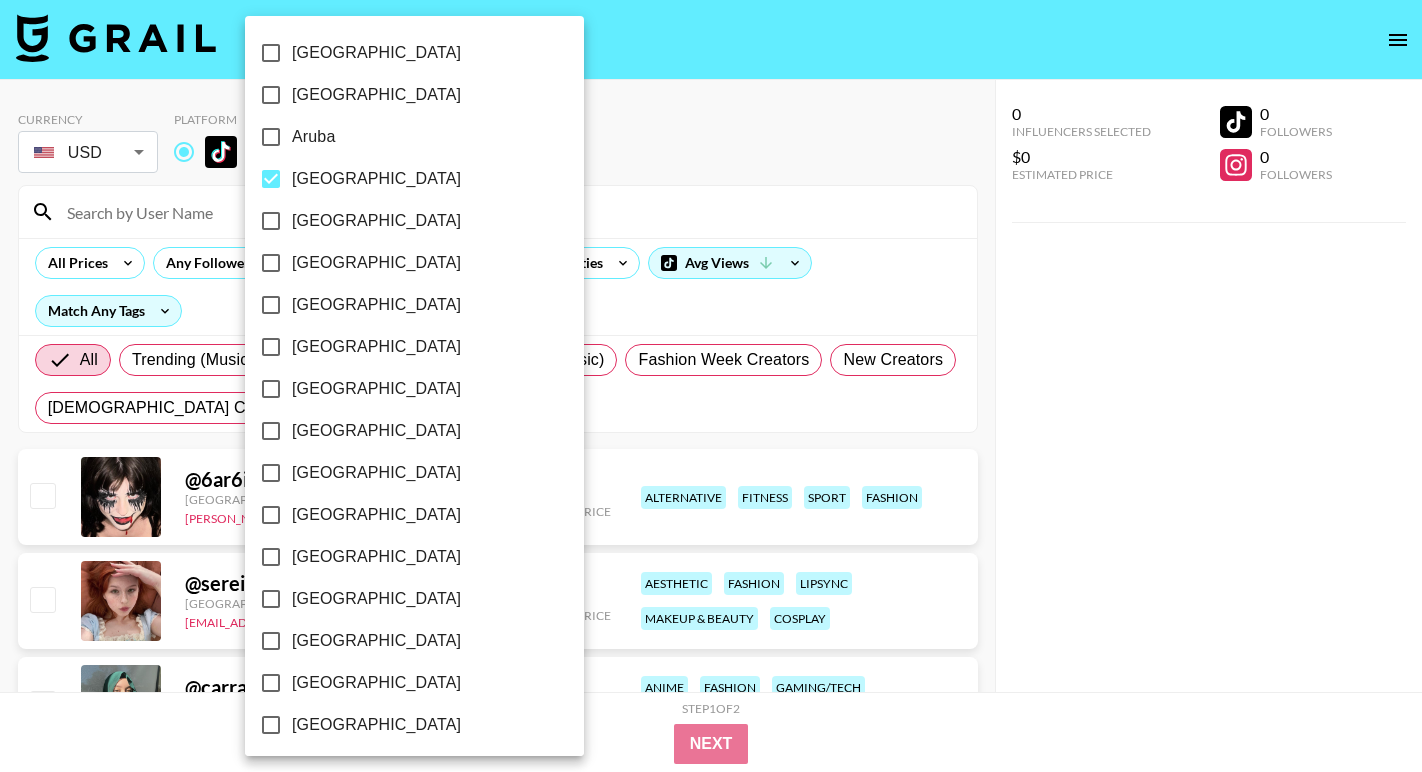 click at bounding box center [711, 386] 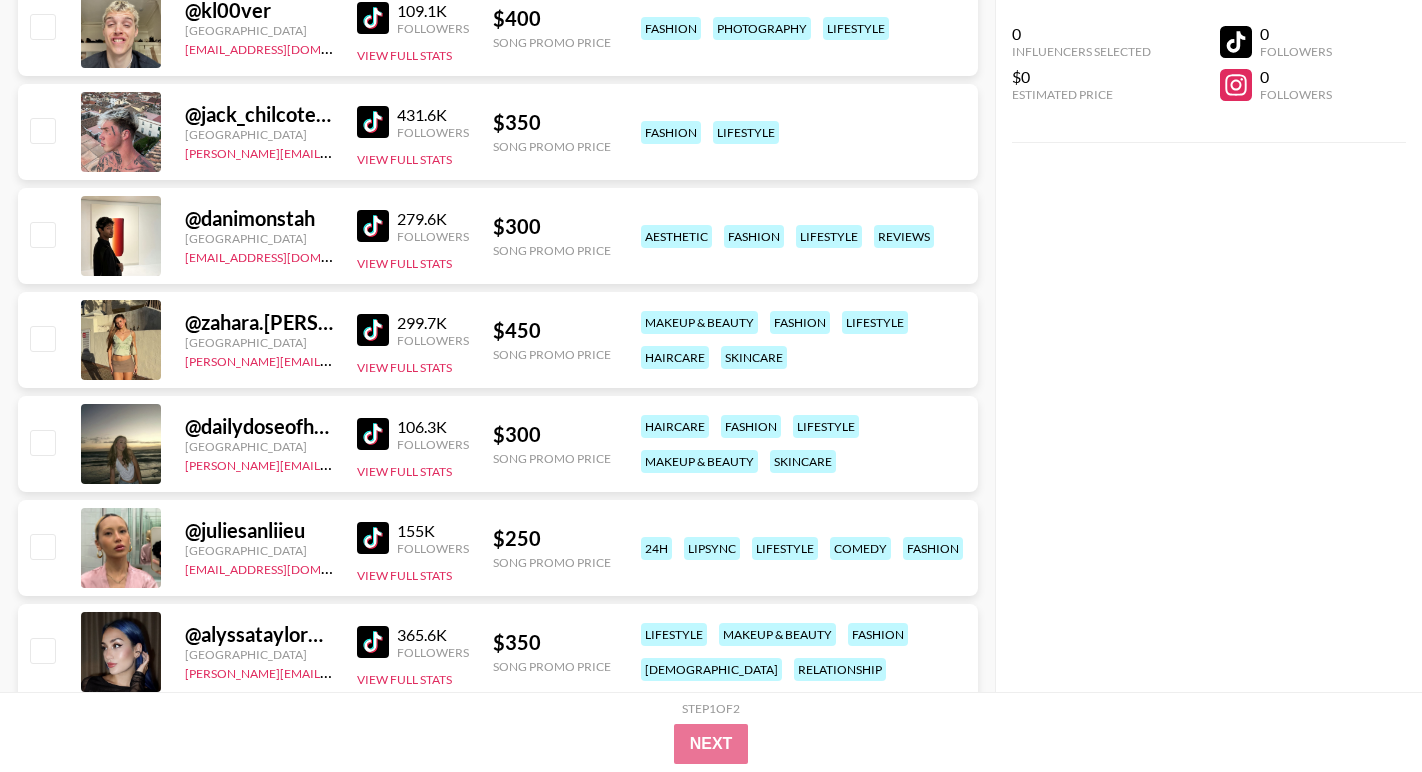 scroll, scrollTop: 2813, scrollLeft: 0, axis: vertical 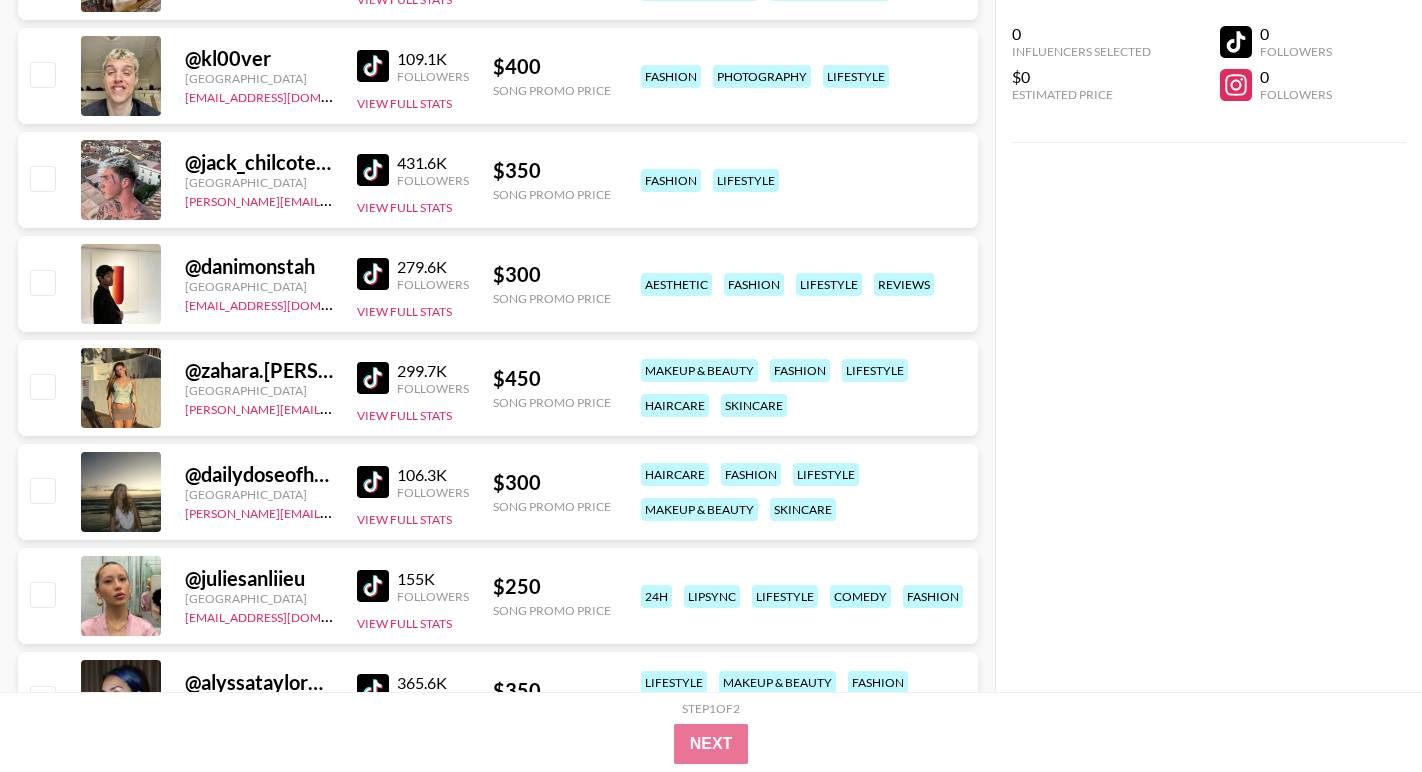 click at bounding box center (373, 66) 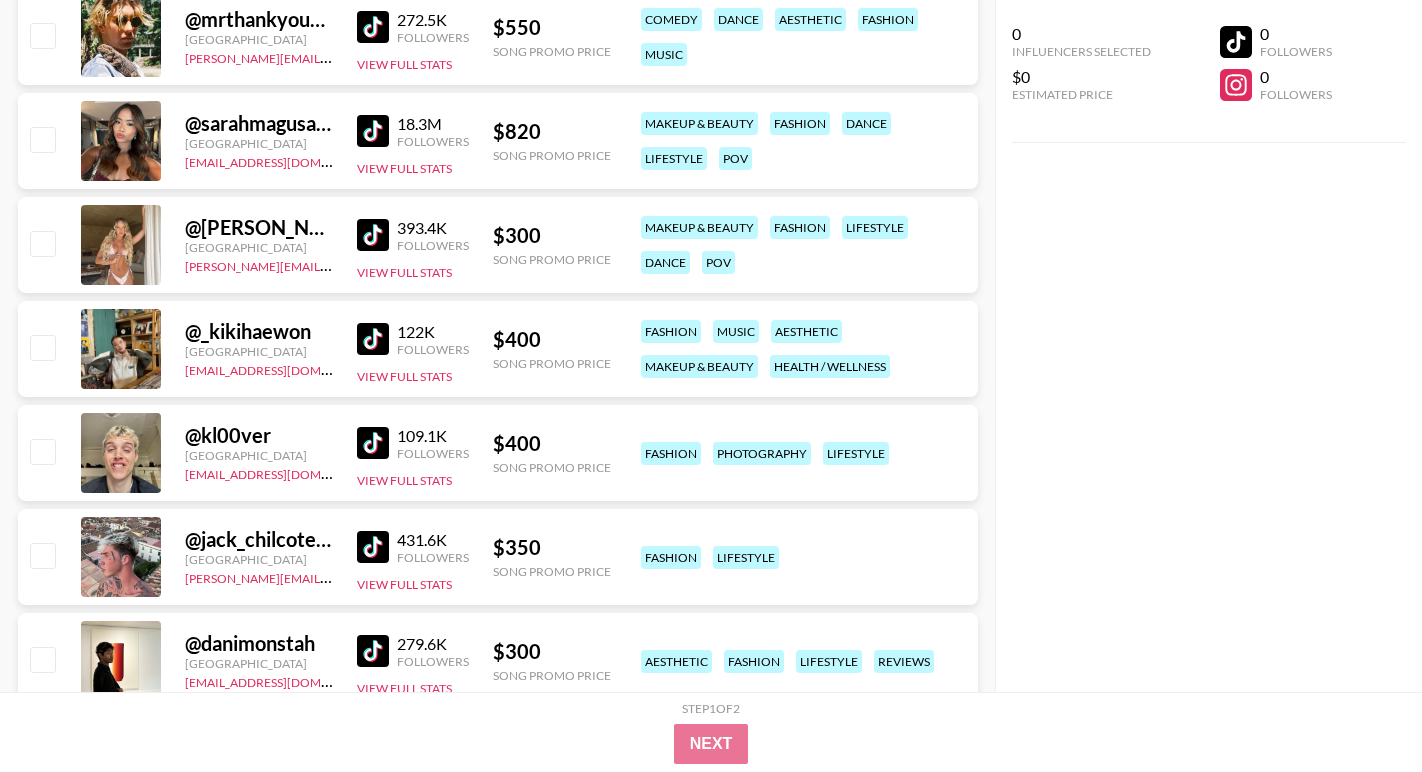 scroll, scrollTop: 2429, scrollLeft: 0, axis: vertical 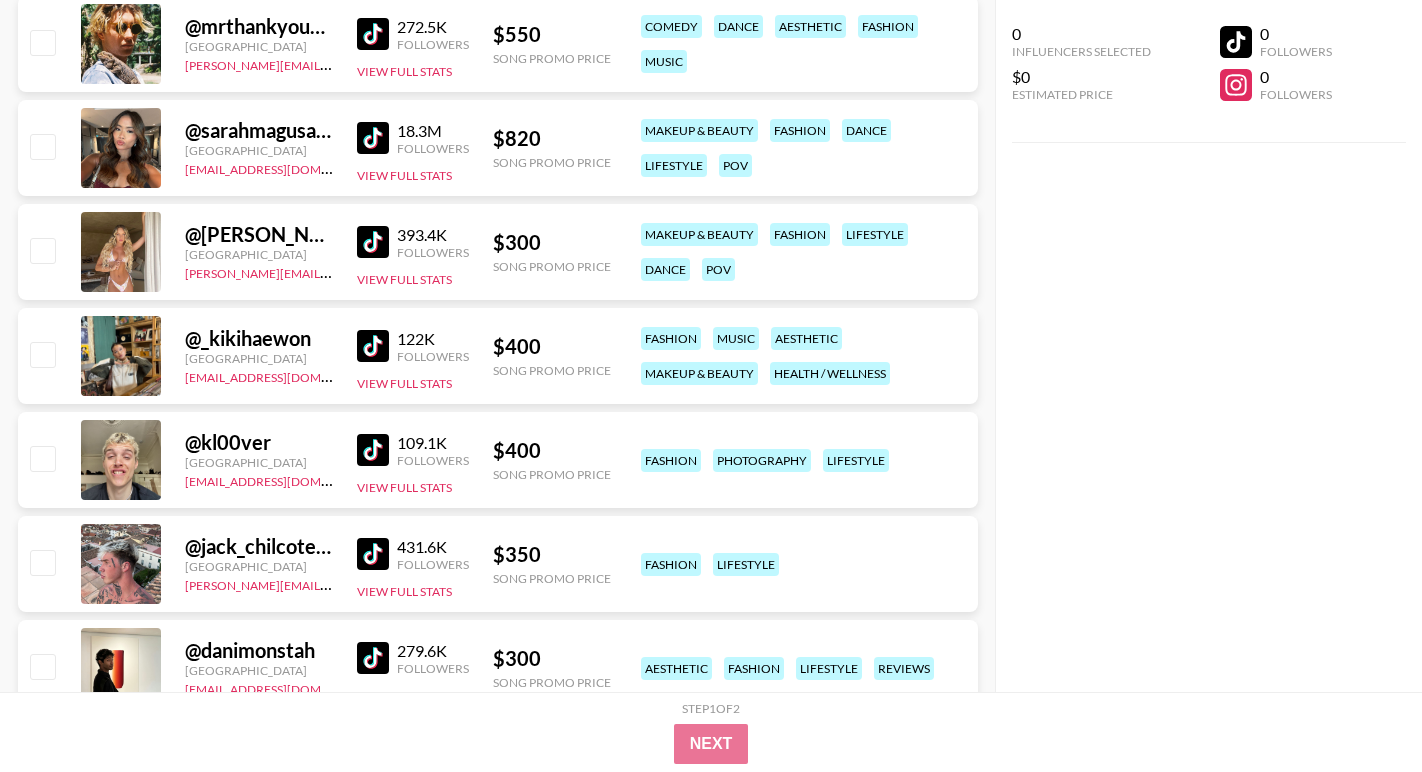 click at bounding box center [373, 346] 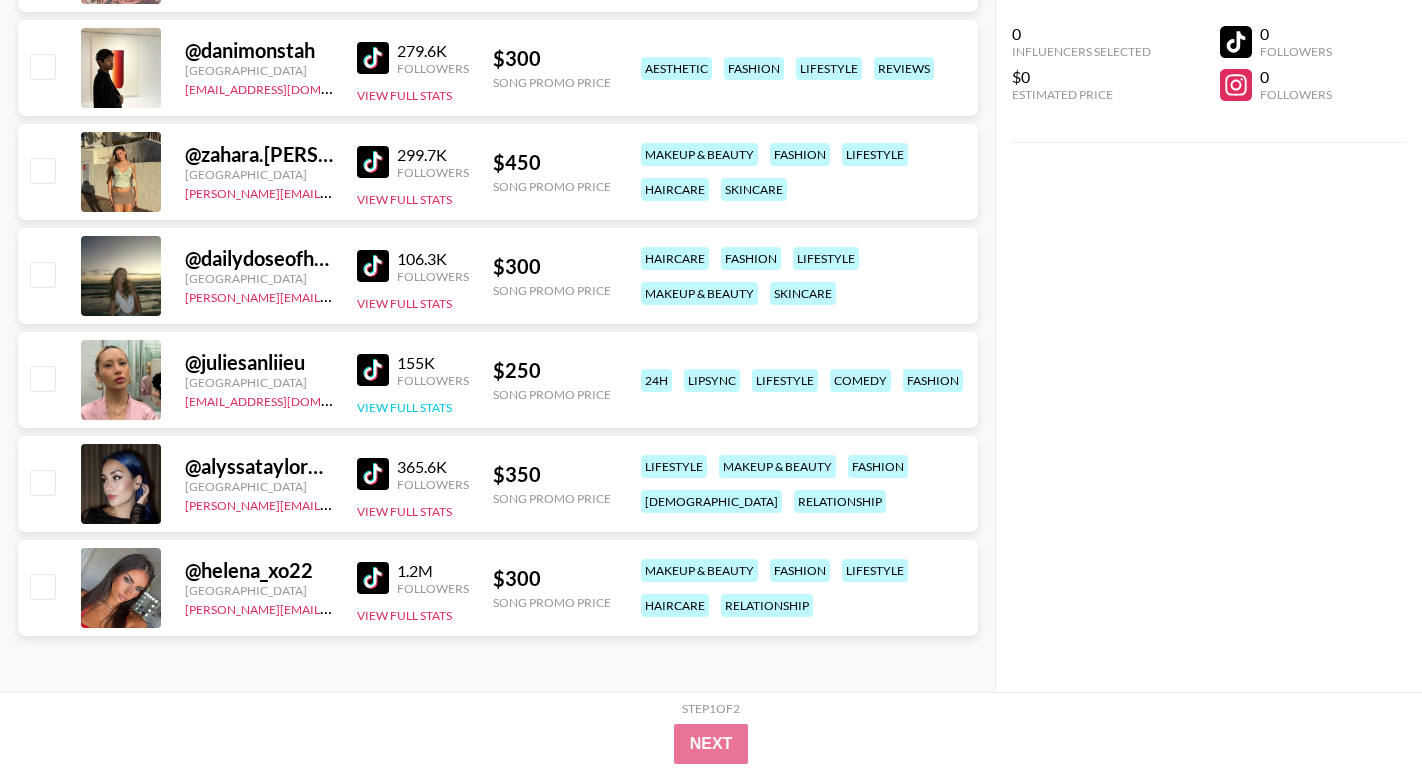 scroll, scrollTop: 2987, scrollLeft: 0, axis: vertical 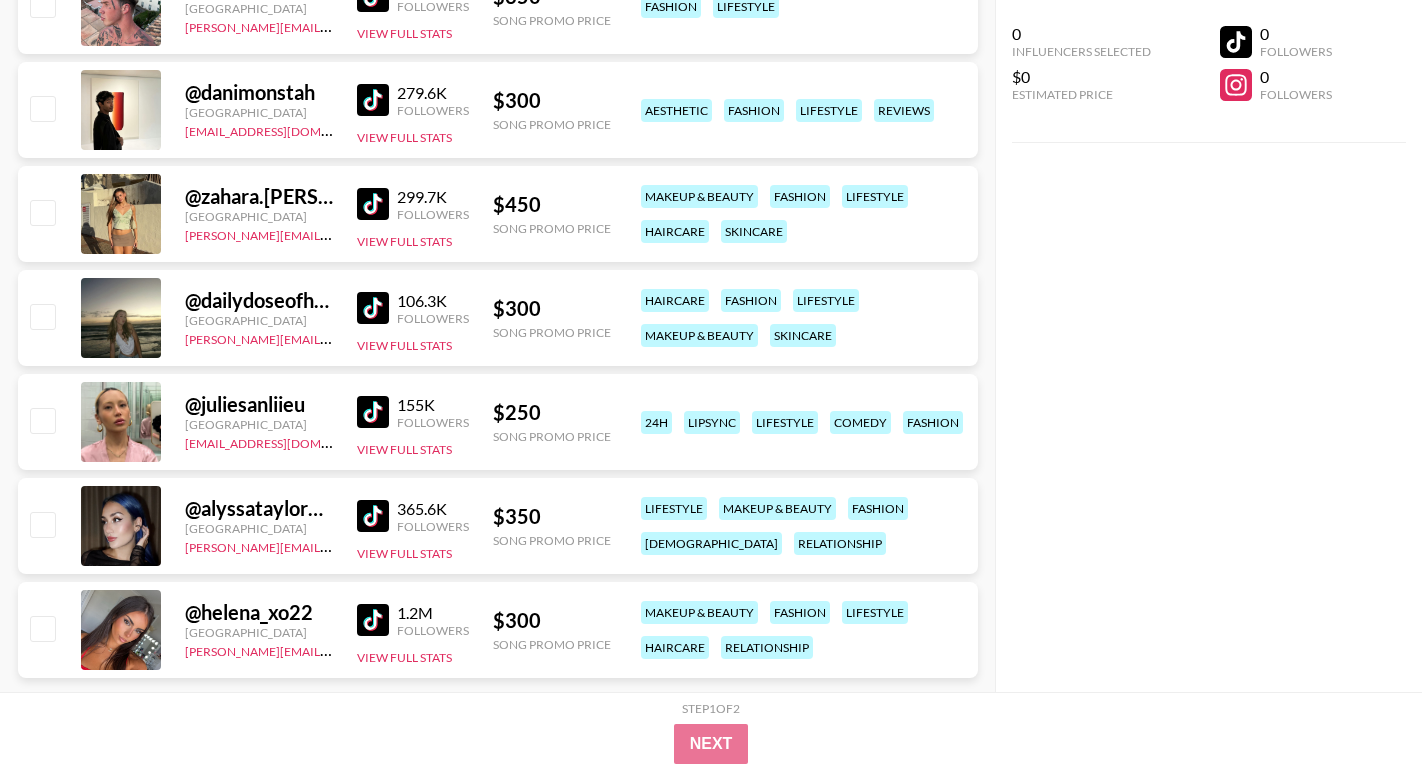 click at bounding box center (373, 100) 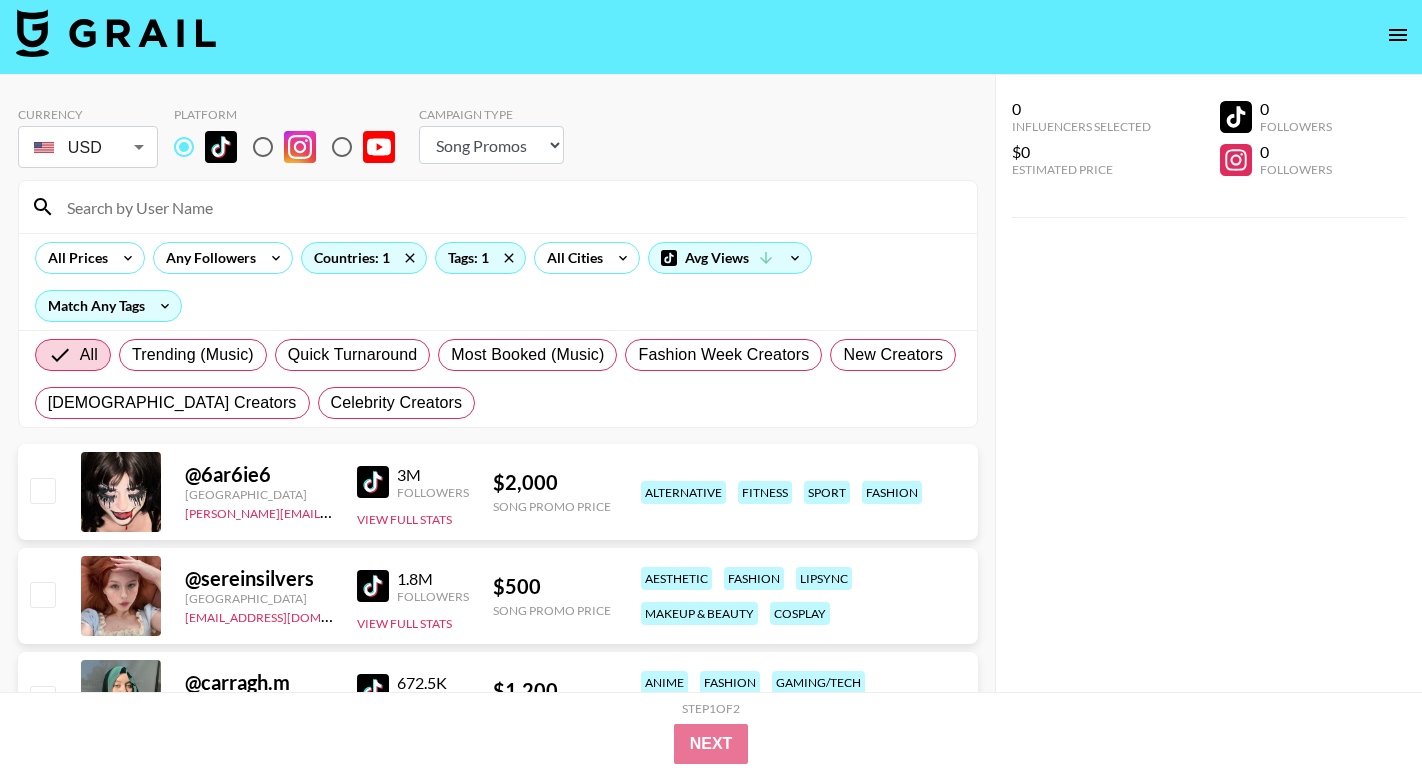 scroll, scrollTop: 0, scrollLeft: 0, axis: both 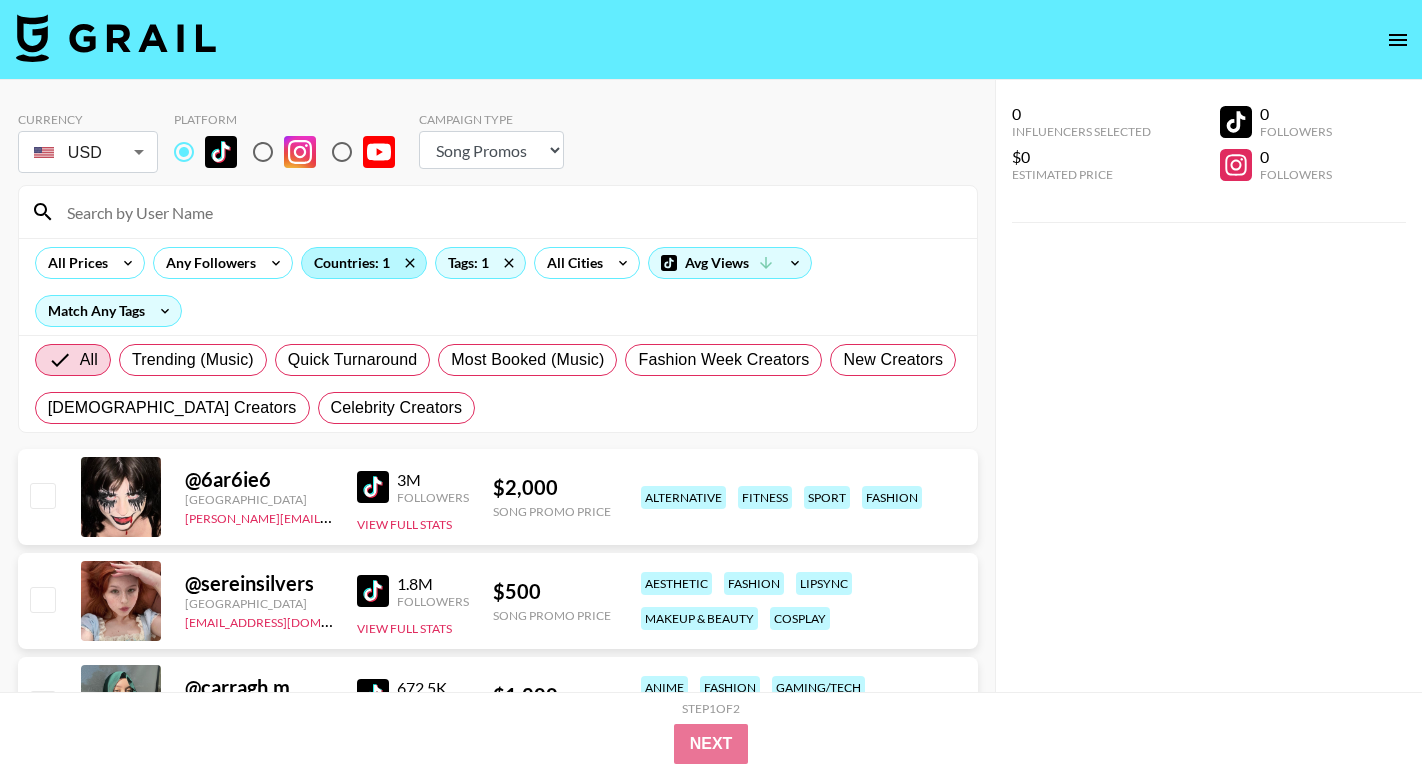 click on "Countries: 1" at bounding box center (364, 263) 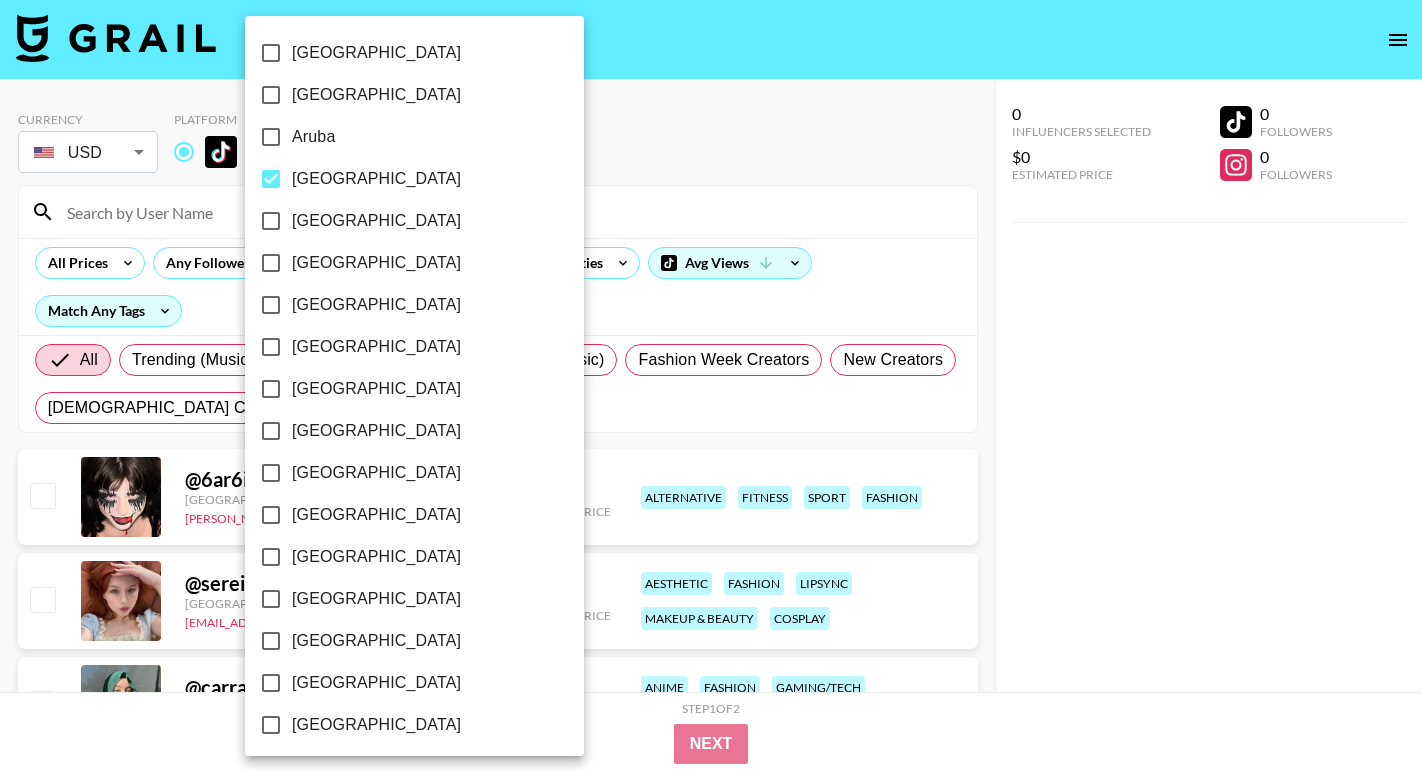 click on "[GEOGRAPHIC_DATA]" at bounding box center [376, 179] 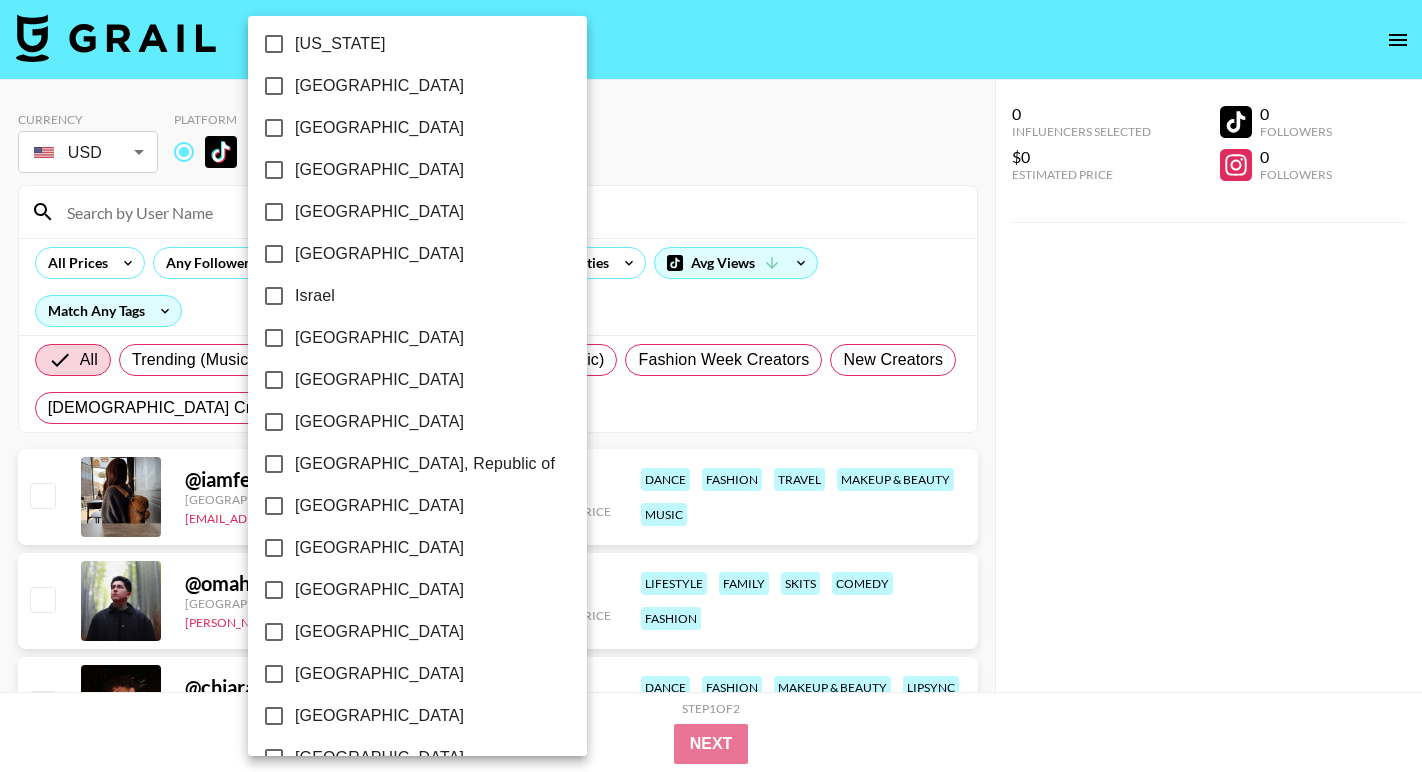 scroll, scrollTop: 818, scrollLeft: 0, axis: vertical 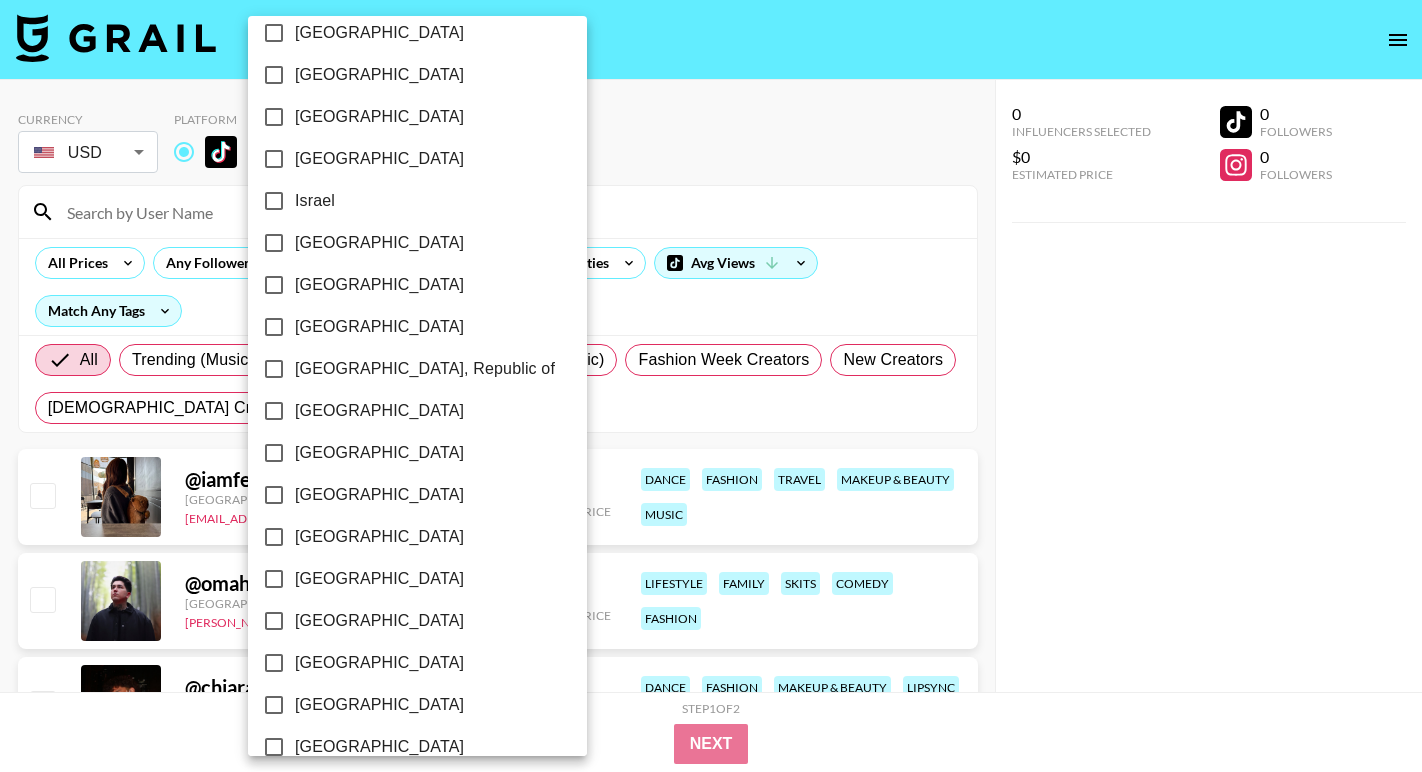 click on "[GEOGRAPHIC_DATA]" at bounding box center [379, 537] 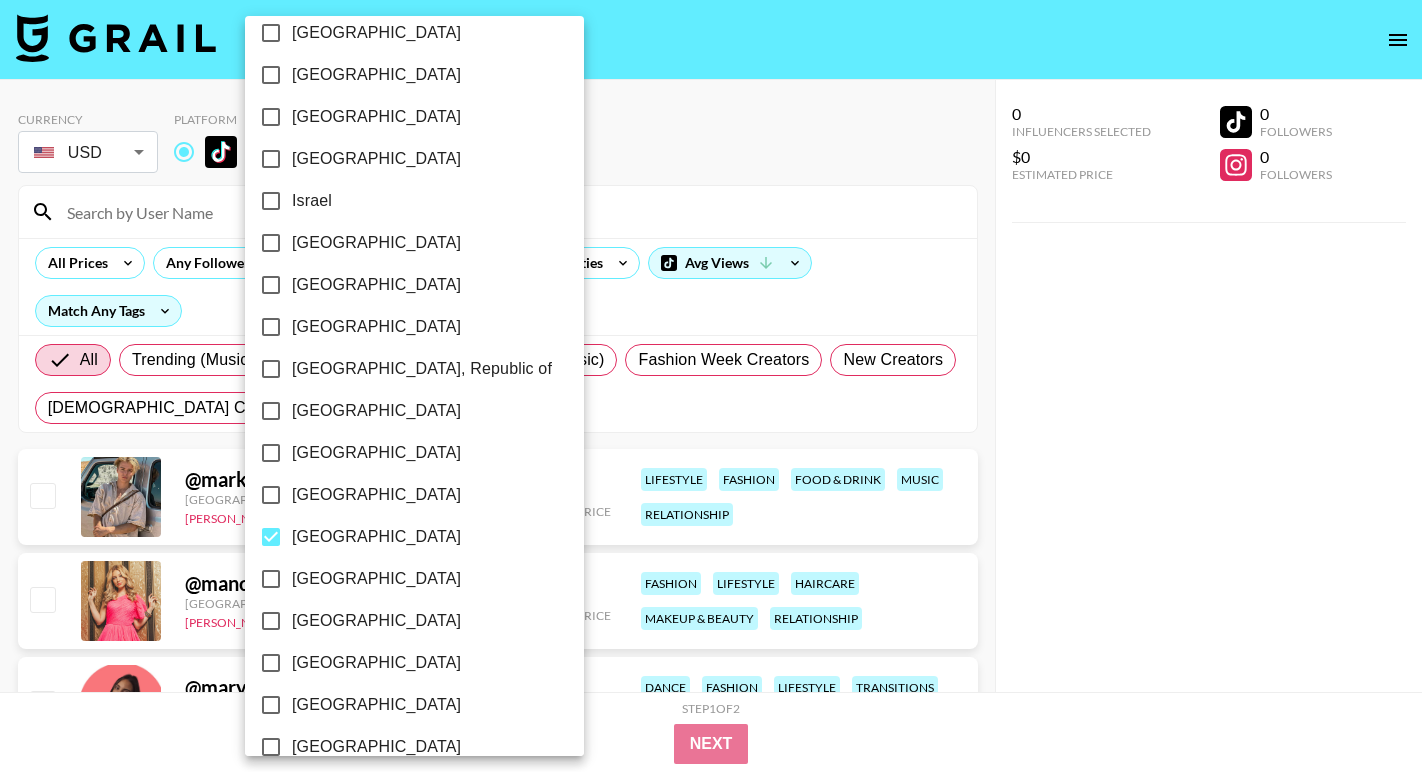 click at bounding box center [711, 386] 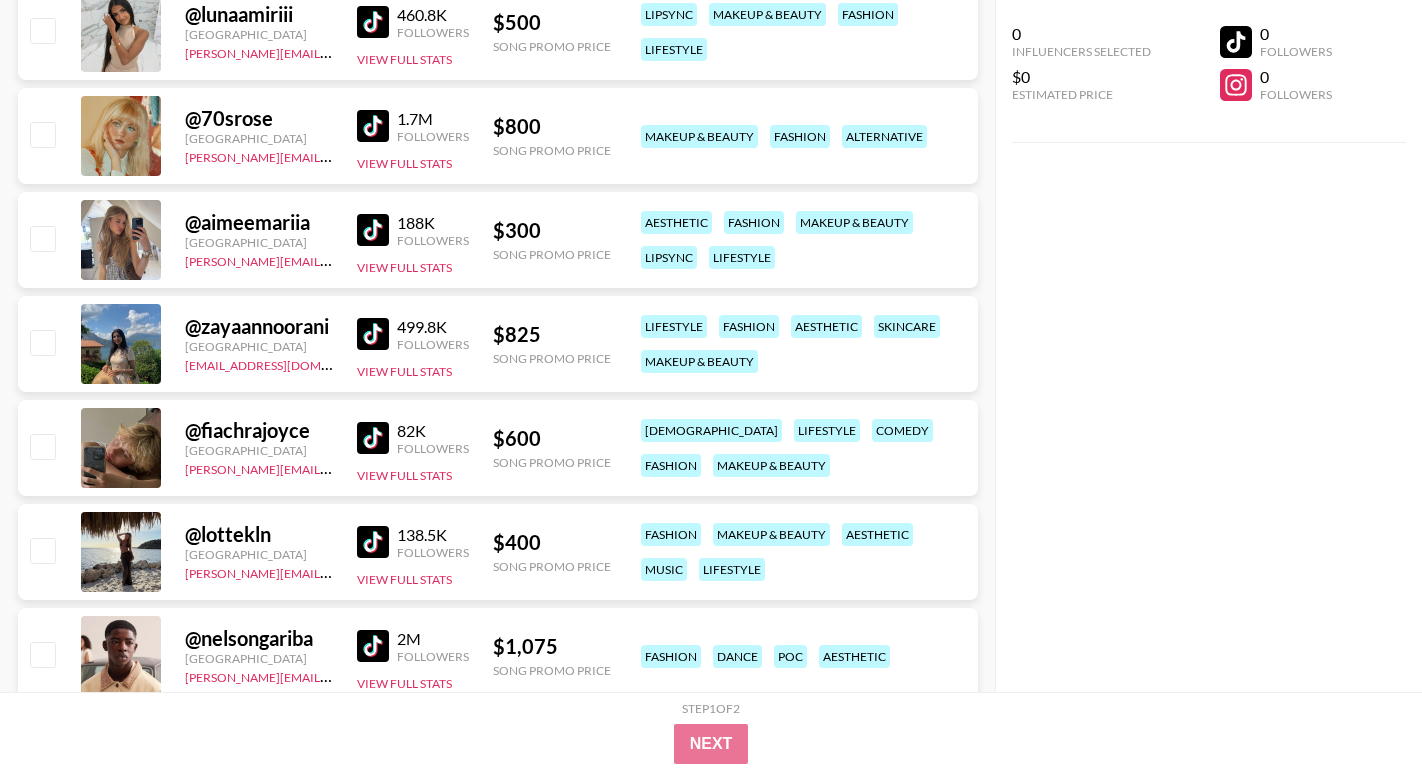 scroll, scrollTop: 870, scrollLeft: 0, axis: vertical 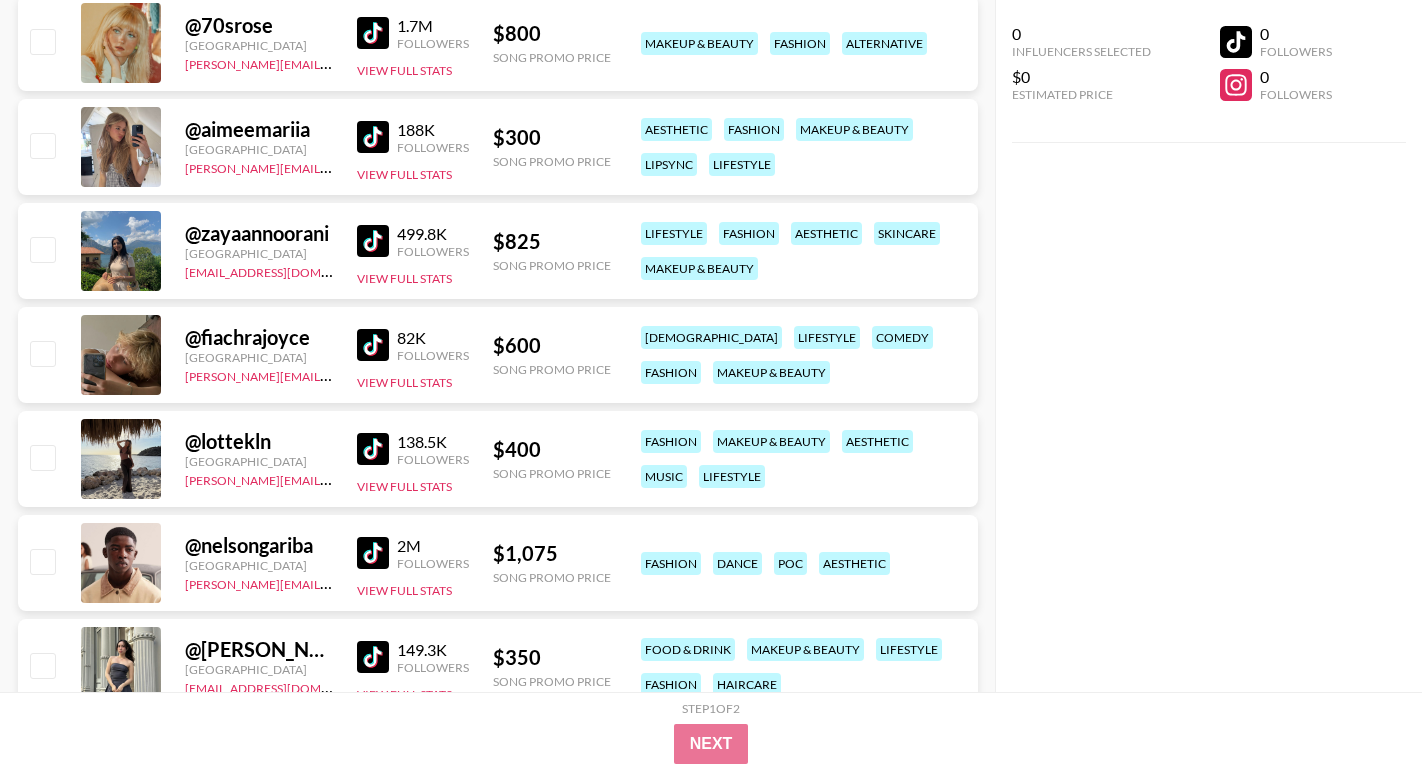 click at bounding box center [373, 345] 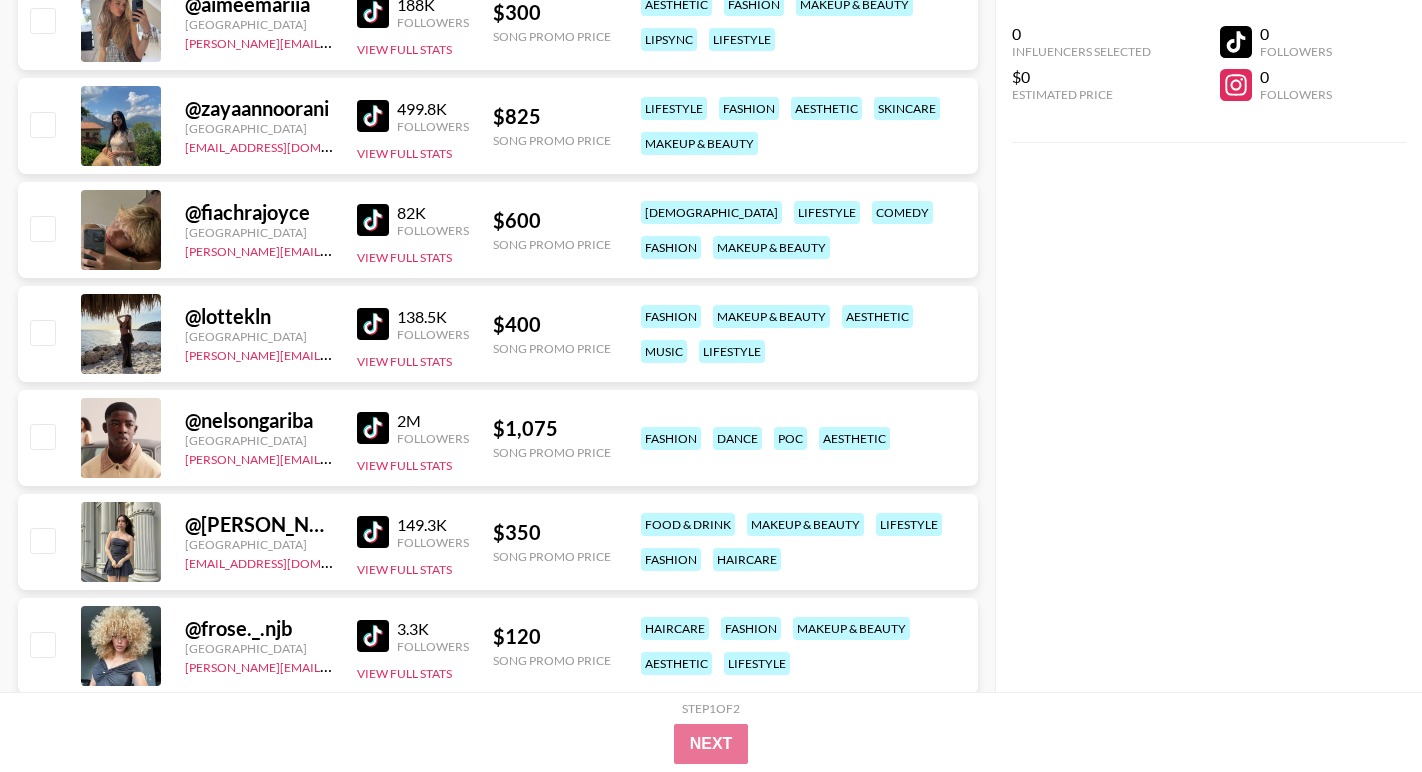 scroll, scrollTop: 1014, scrollLeft: 0, axis: vertical 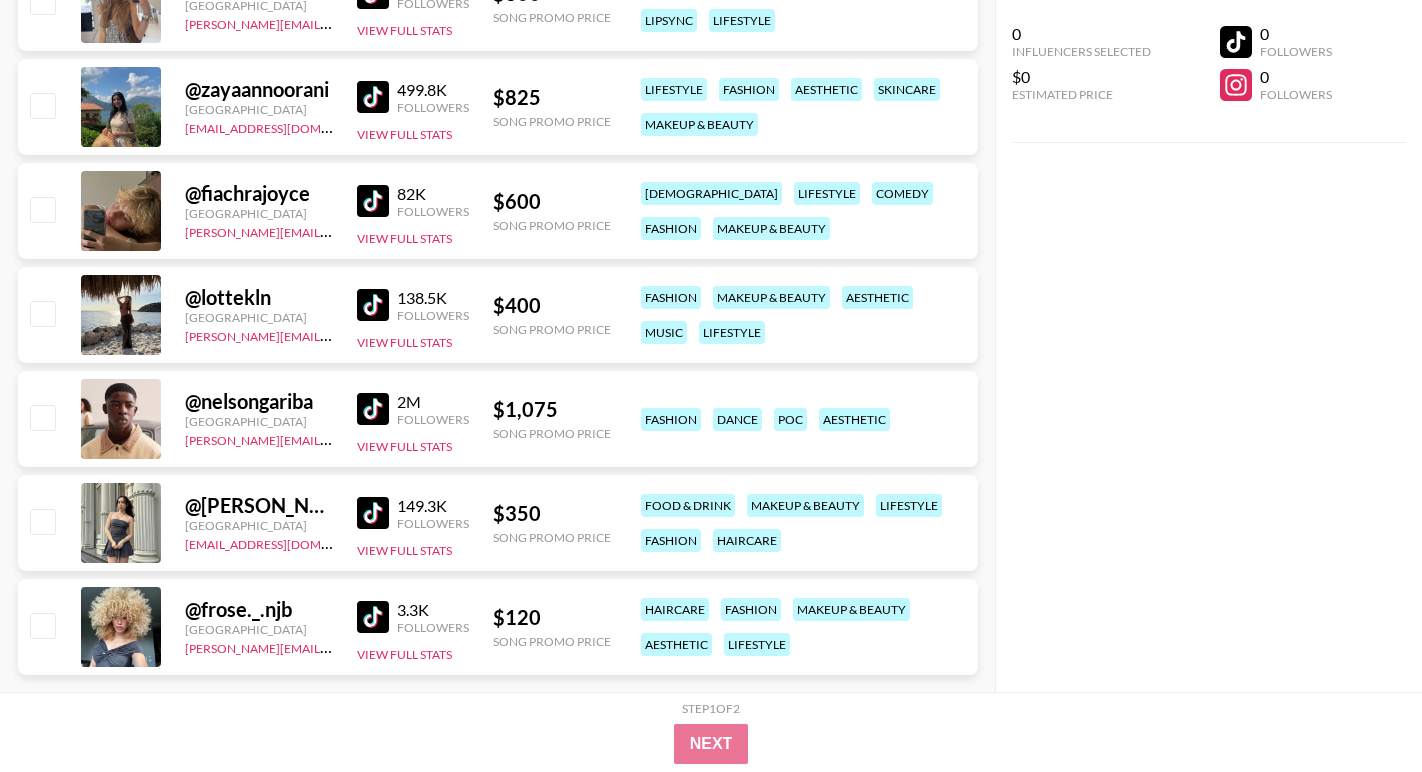 click at bounding box center [373, 409] 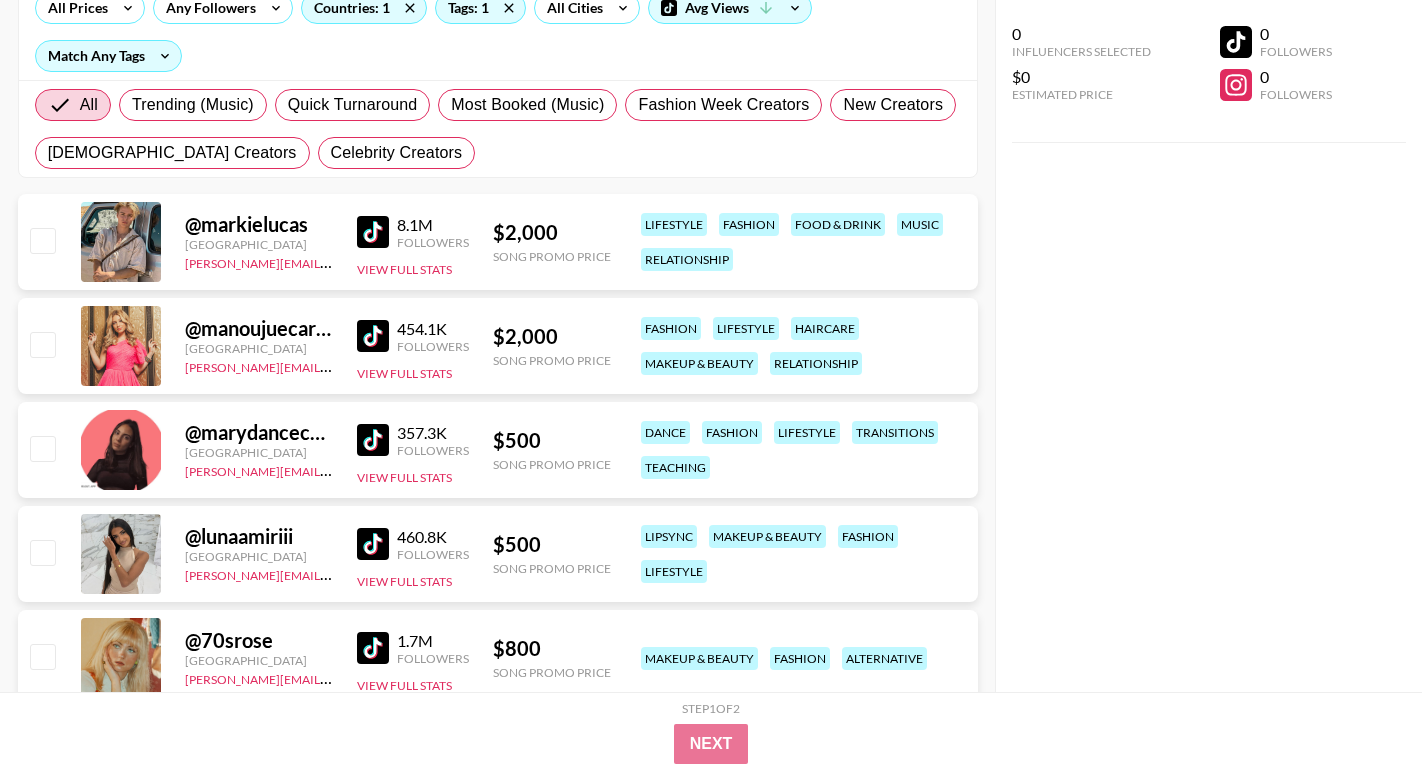 scroll, scrollTop: 0, scrollLeft: 0, axis: both 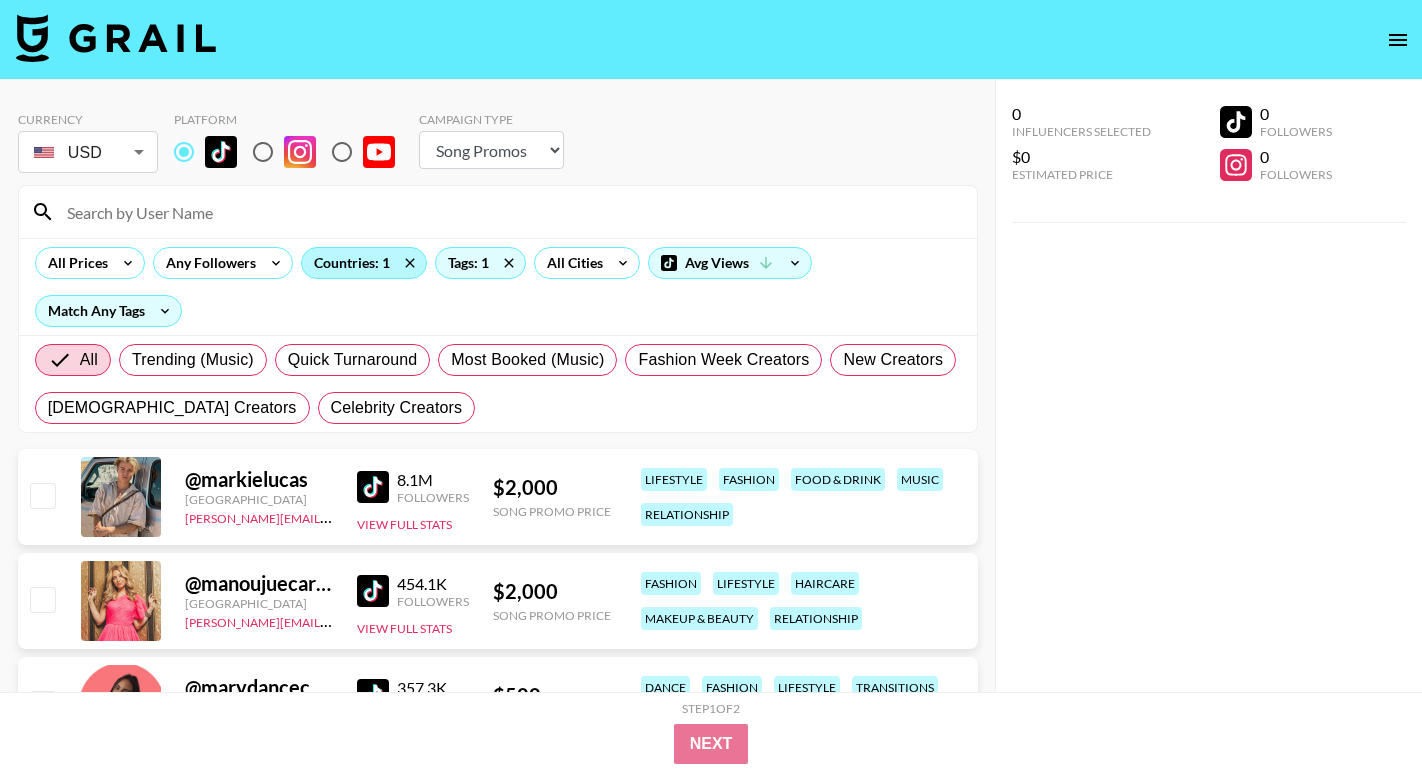 click on "Countries: 1" at bounding box center [364, 263] 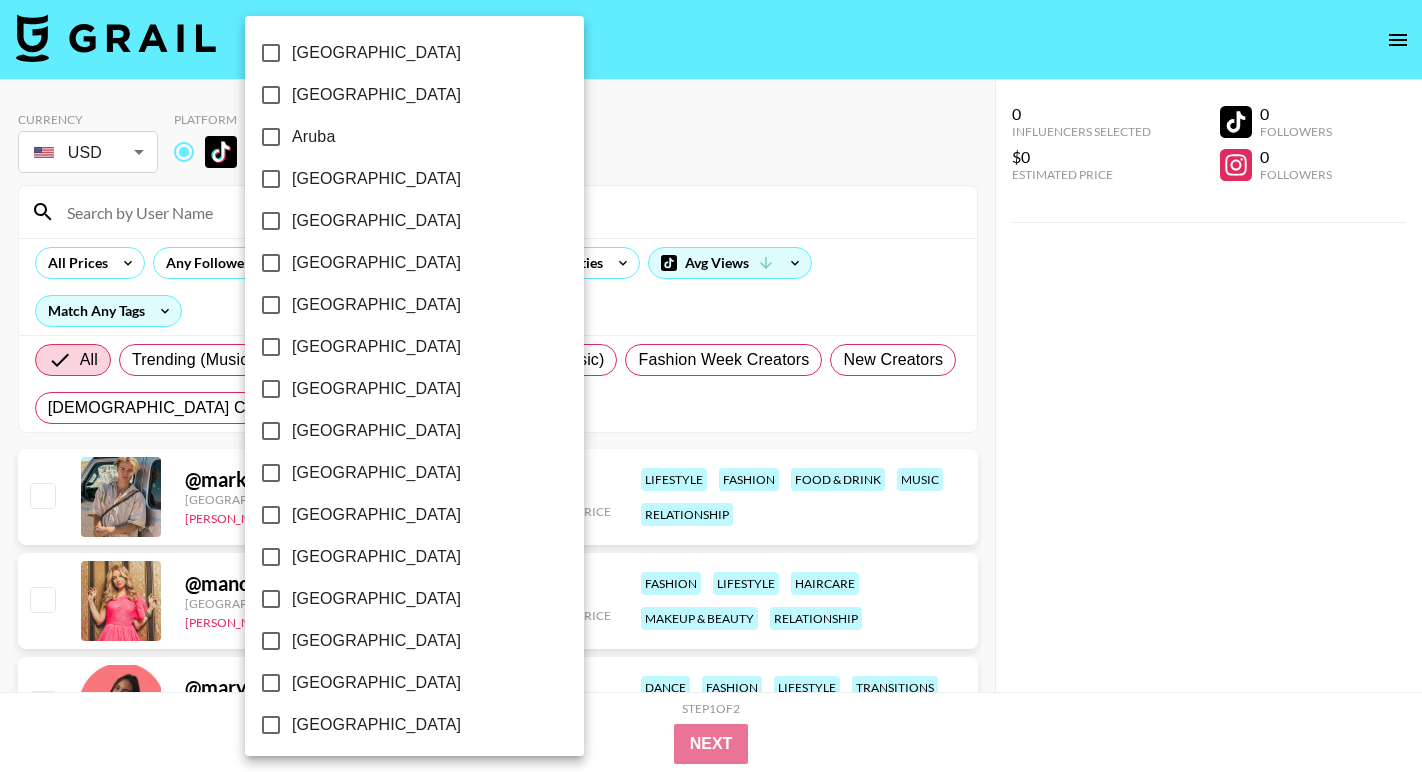 click at bounding box center (711, 386) 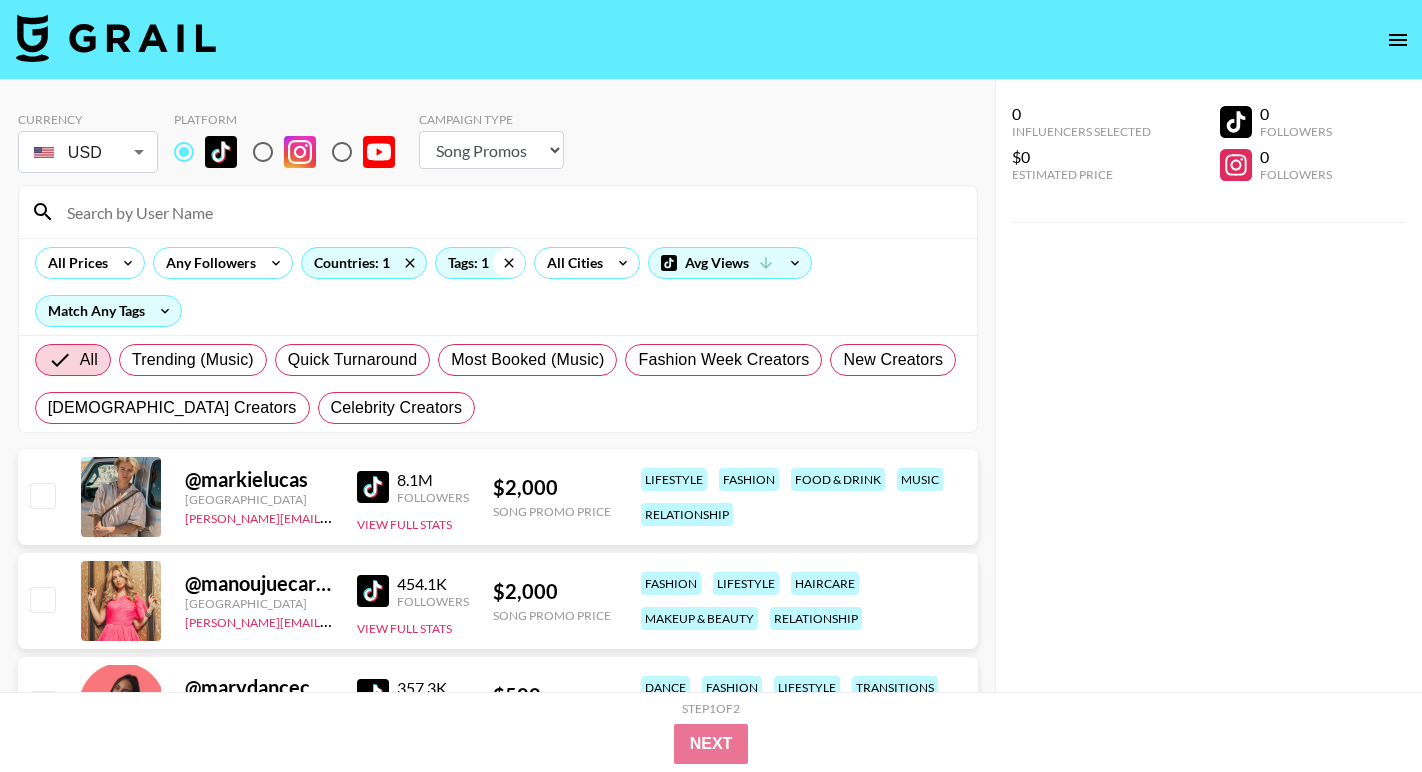 click 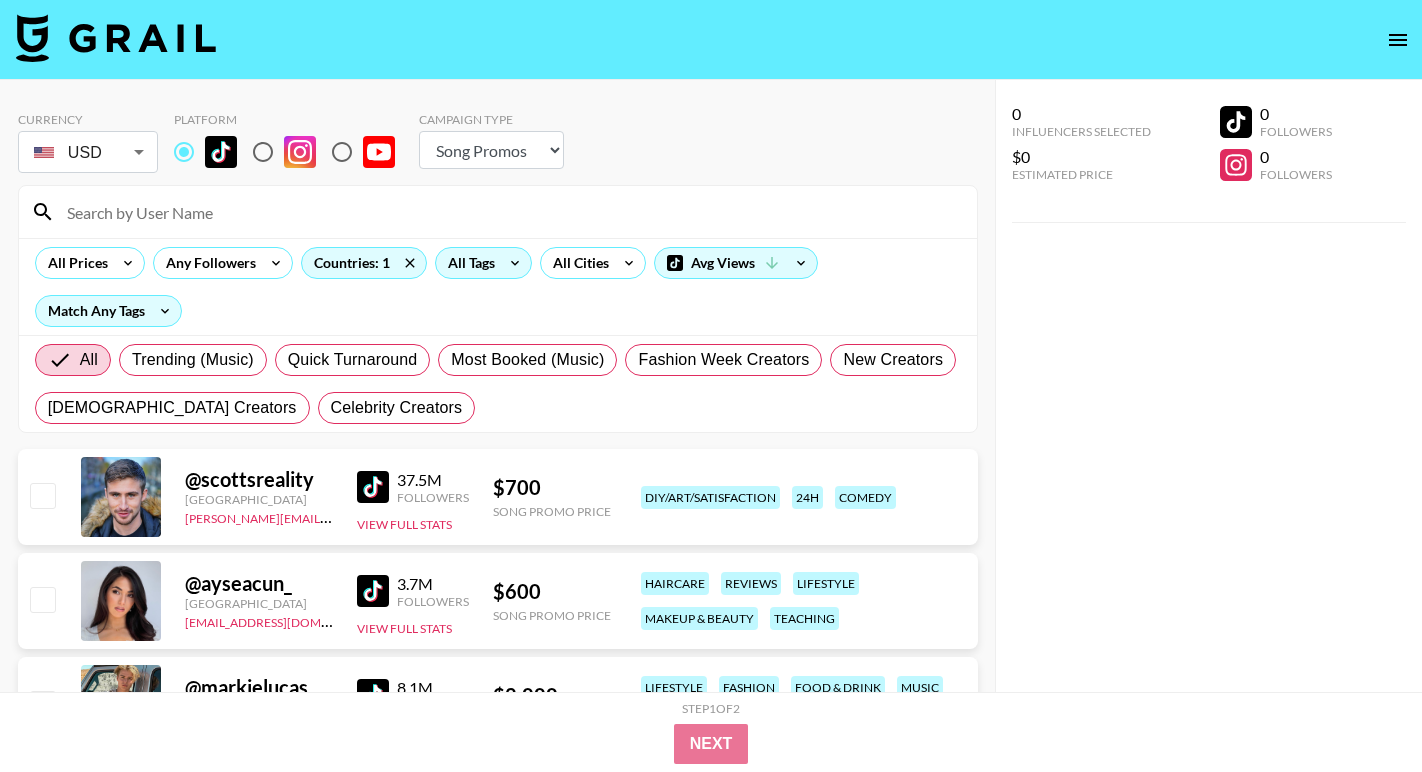 click on "All Tags" at bounding box center [467, 263] 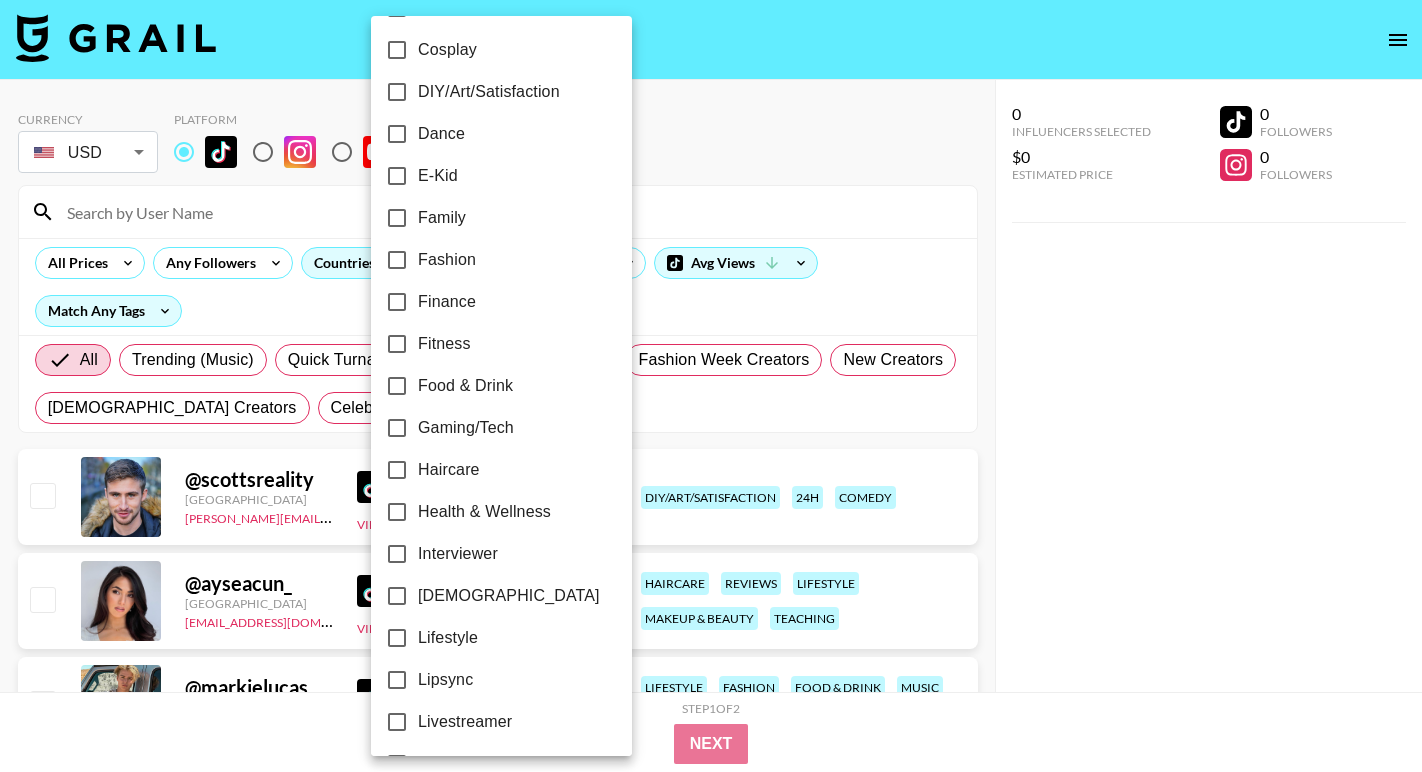 scroll, scrollTop: 476, scrollLeft: 0, axis: vertical 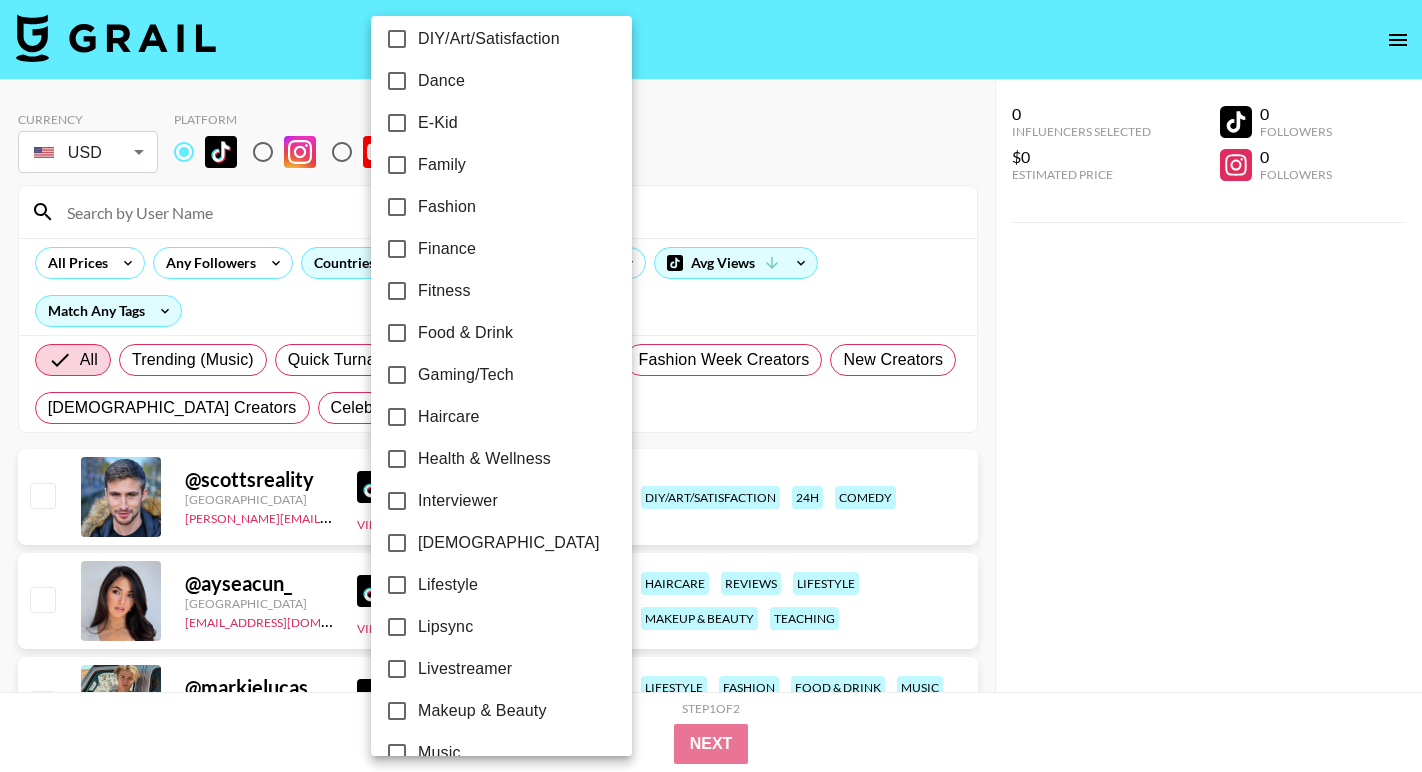click on "Gaming/Tech" at bounding box center [466, 375] 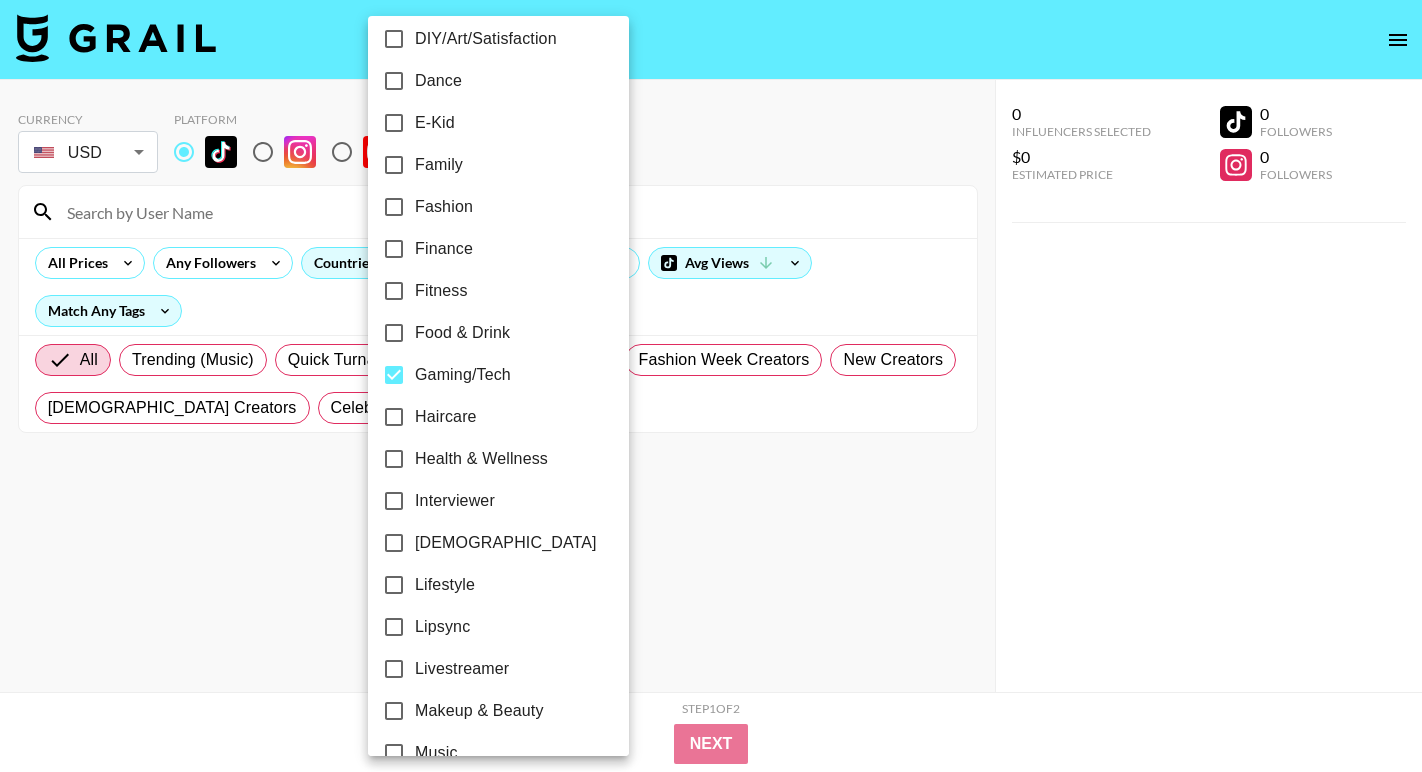 click at bounding box center (711, 386) 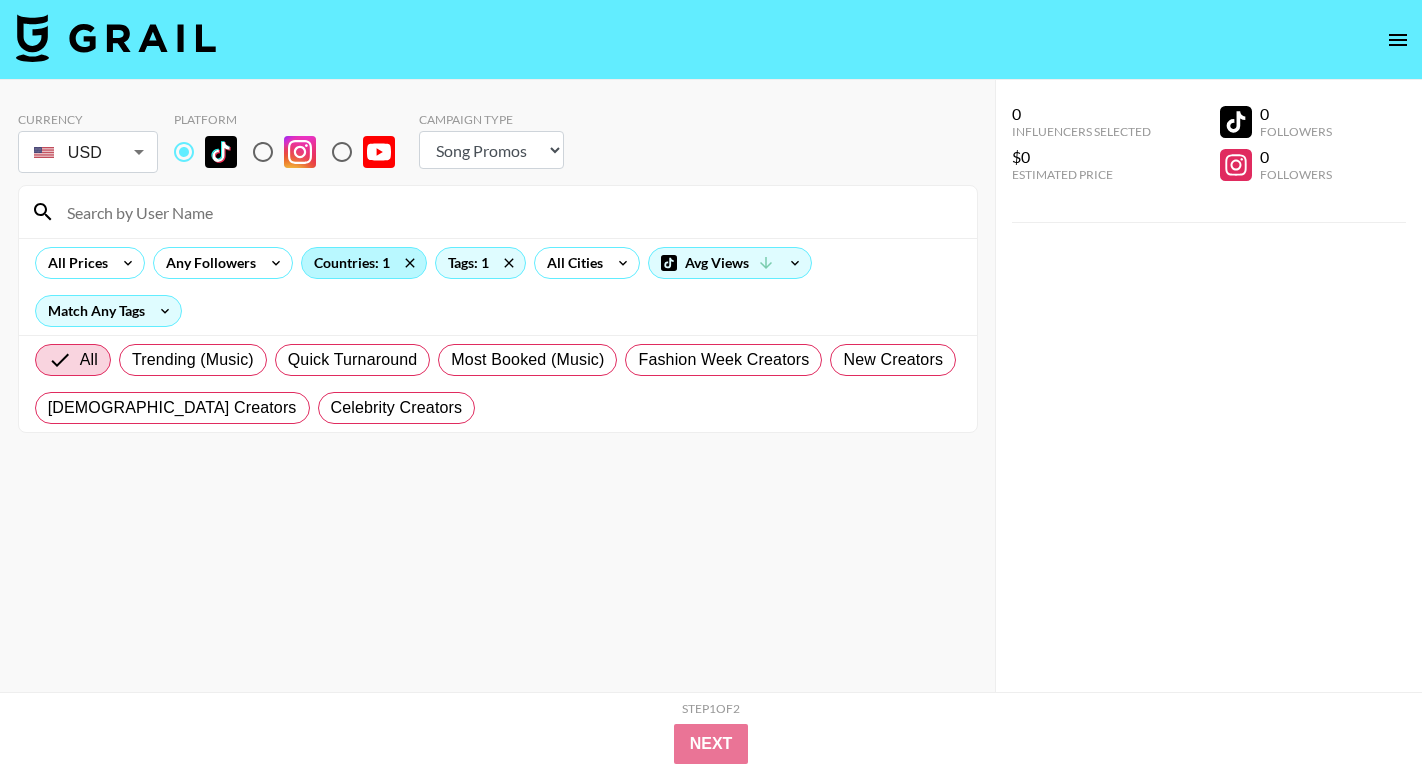 click on "Countries: 1" at bounding box center [364, 263] 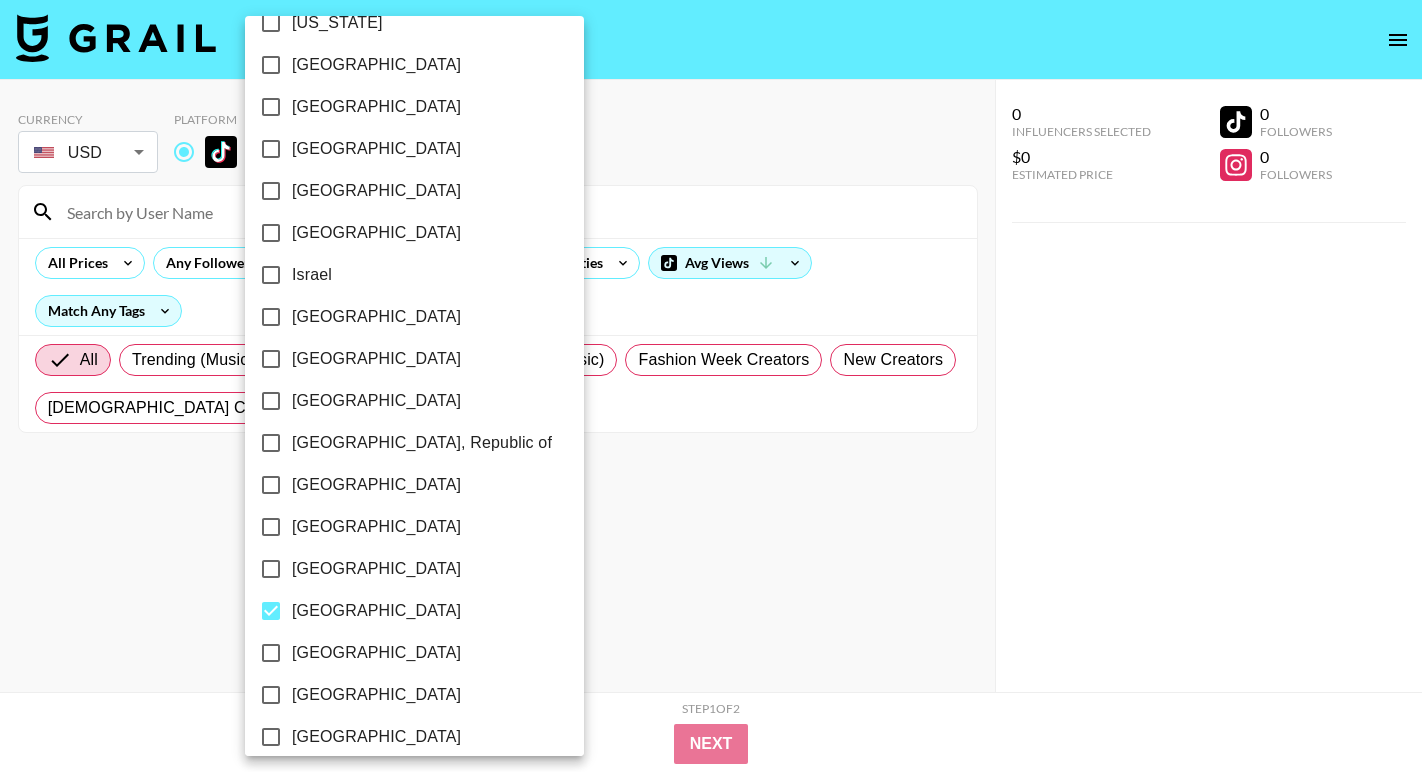scroll, scrollTop: 780, scrollLeft: 0, axis: vertical 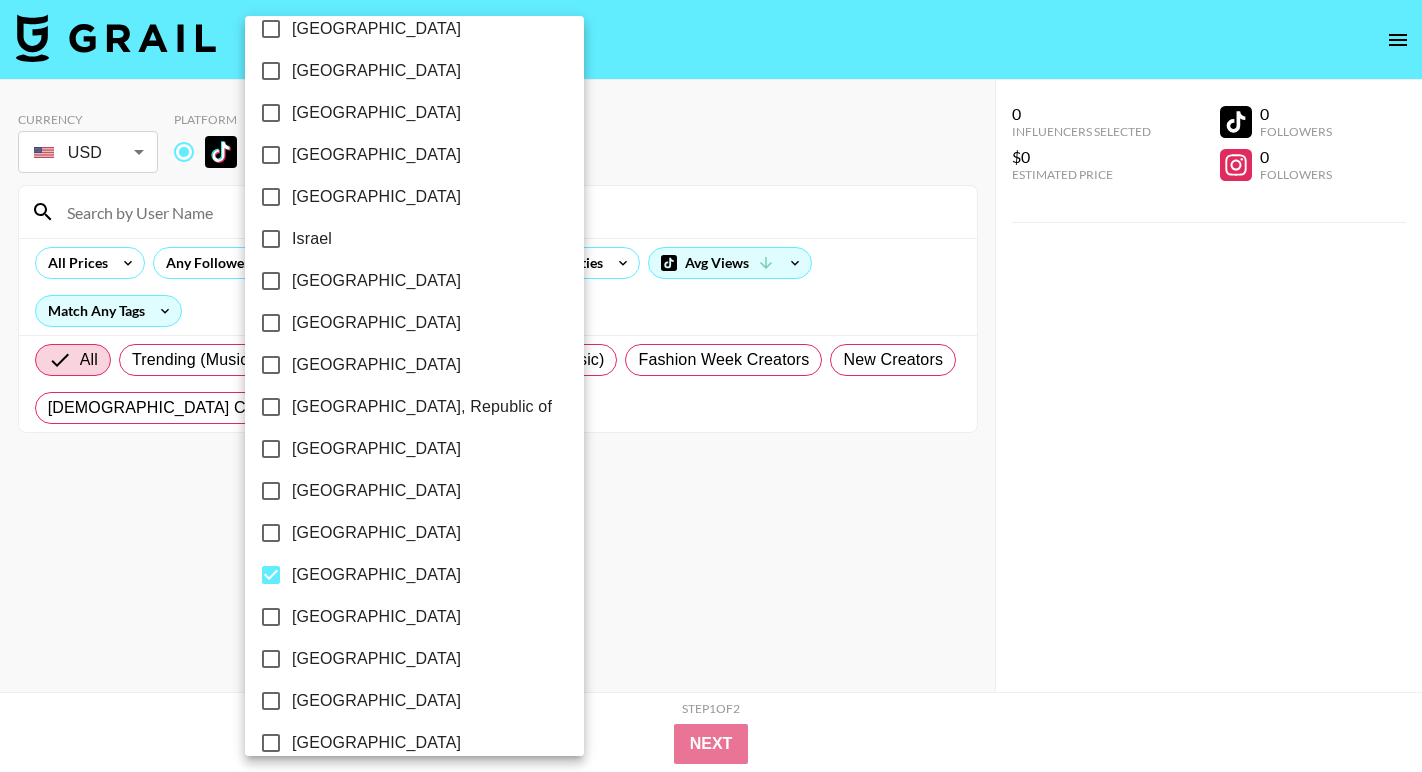 click on "[GEOGRAPHIC_DATA]" at bounding box center [376, 575] 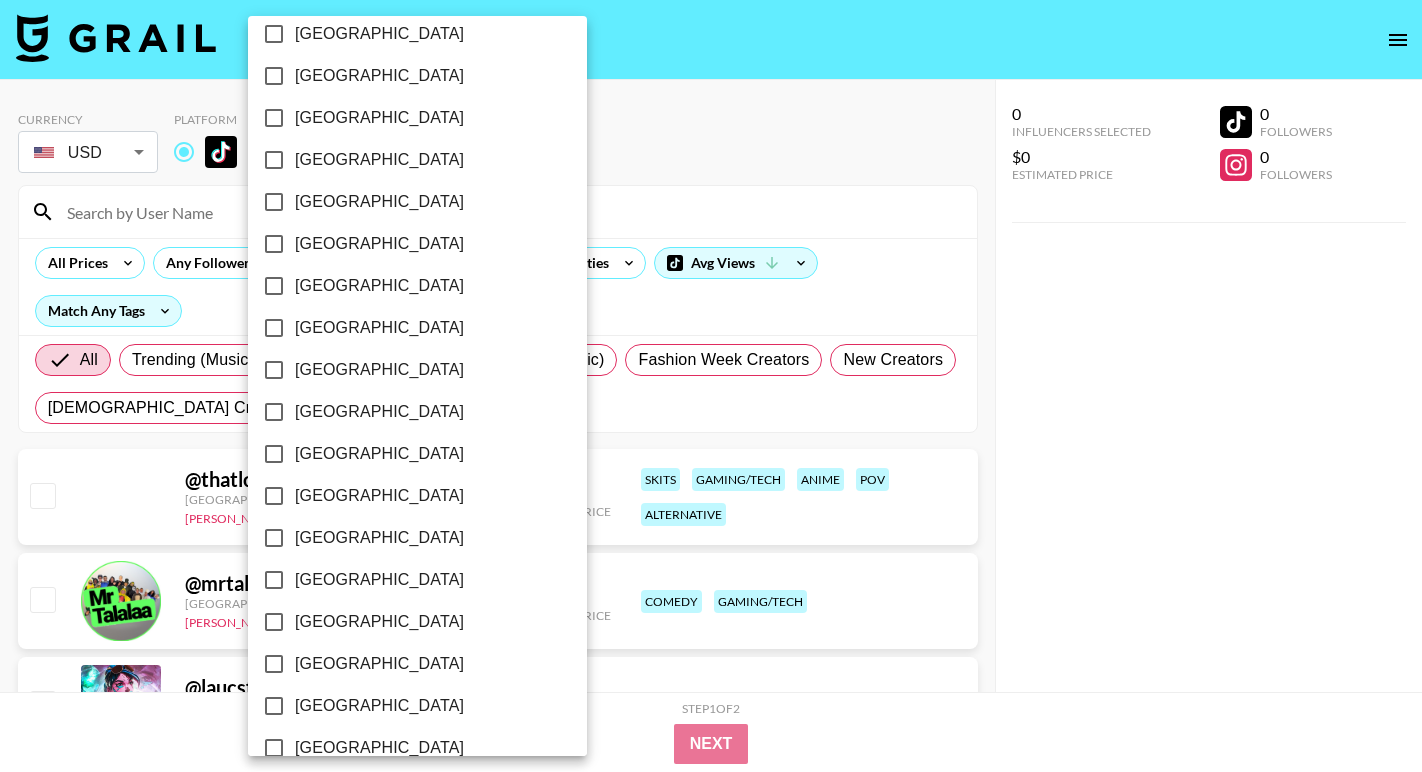 scroll, scrollTop: 1560, scrollLeft: 0, axis: vertical 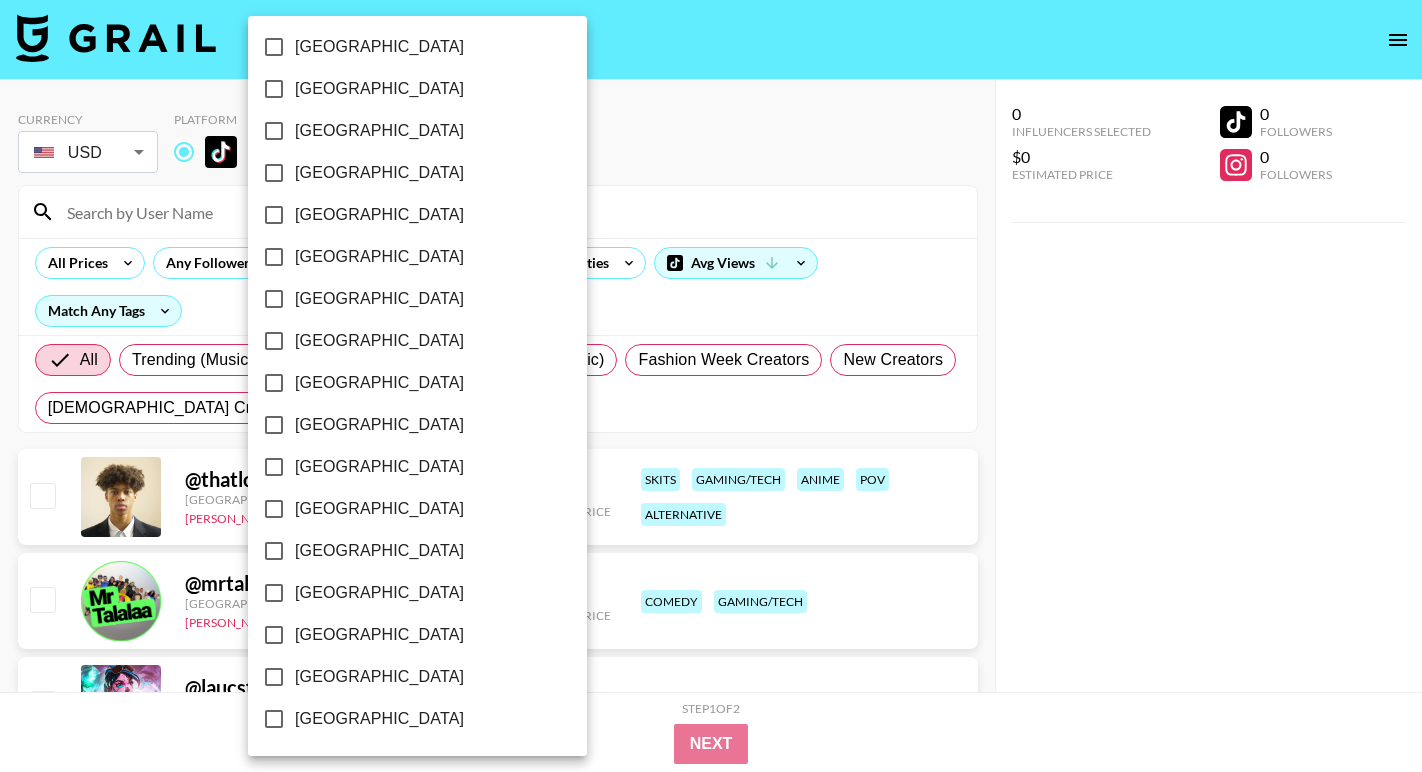 click on "[GEOGRAPHIC_DATA]" at bounding box center (379, 635) 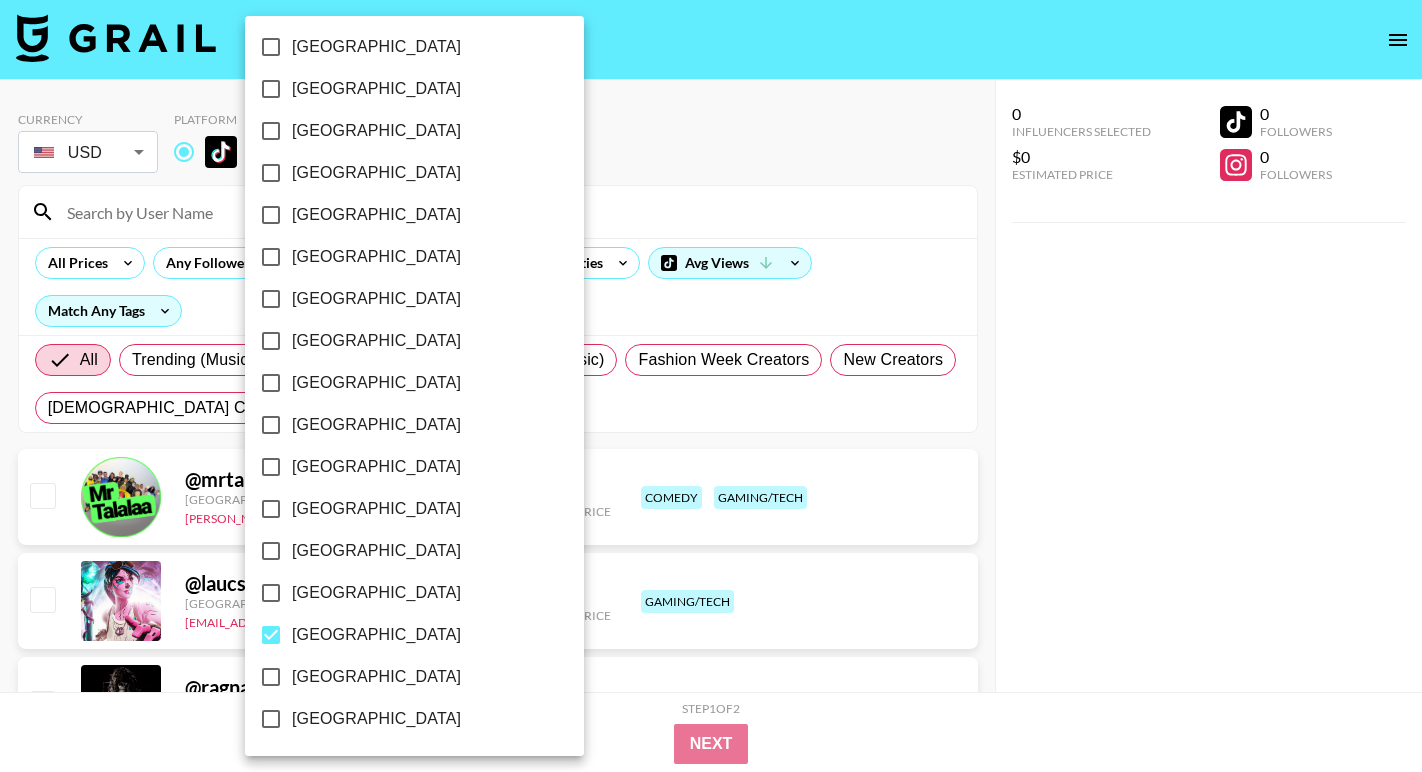 click at bounding box center [711, 386] 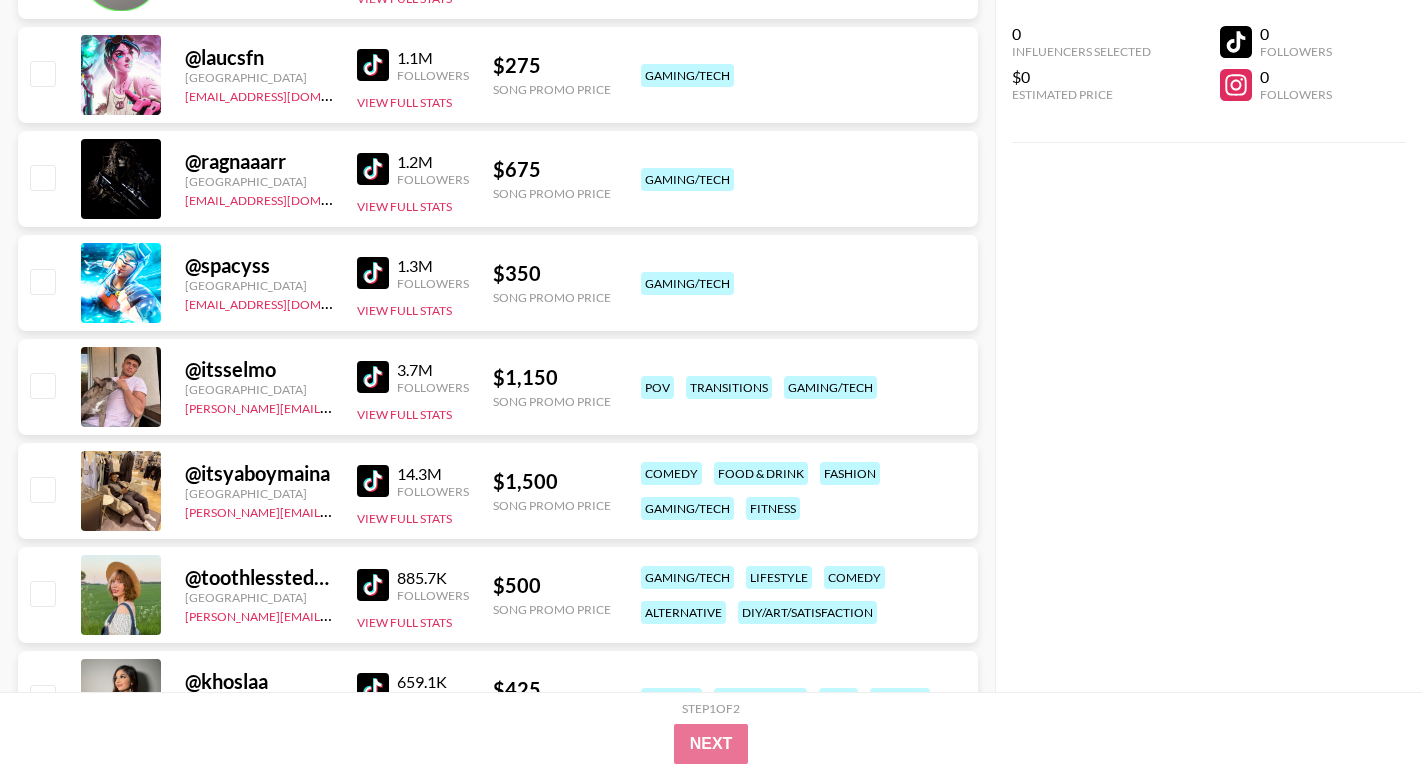 scroll, scrollTop: 636, scrollLeft: 0, axis: vertical 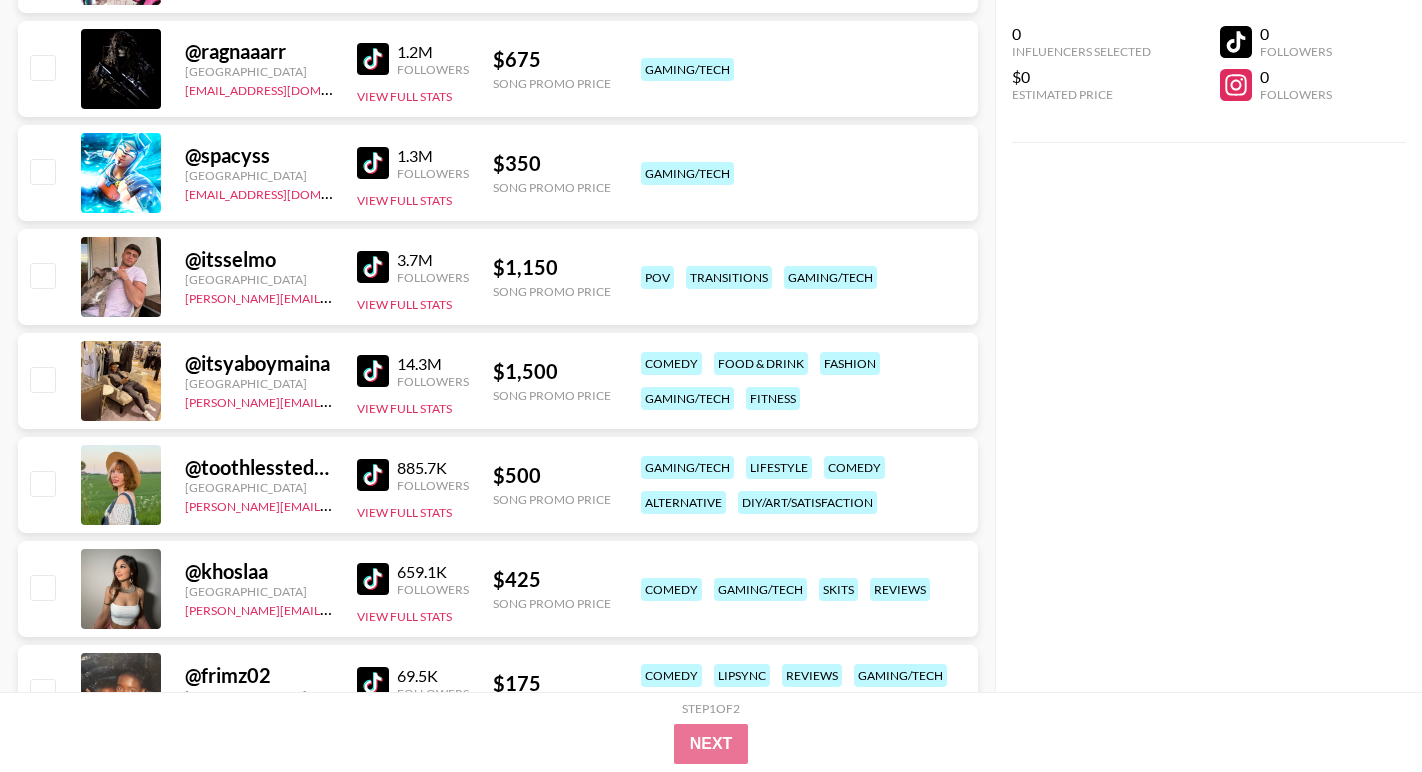click at bounding box center (373, 371) 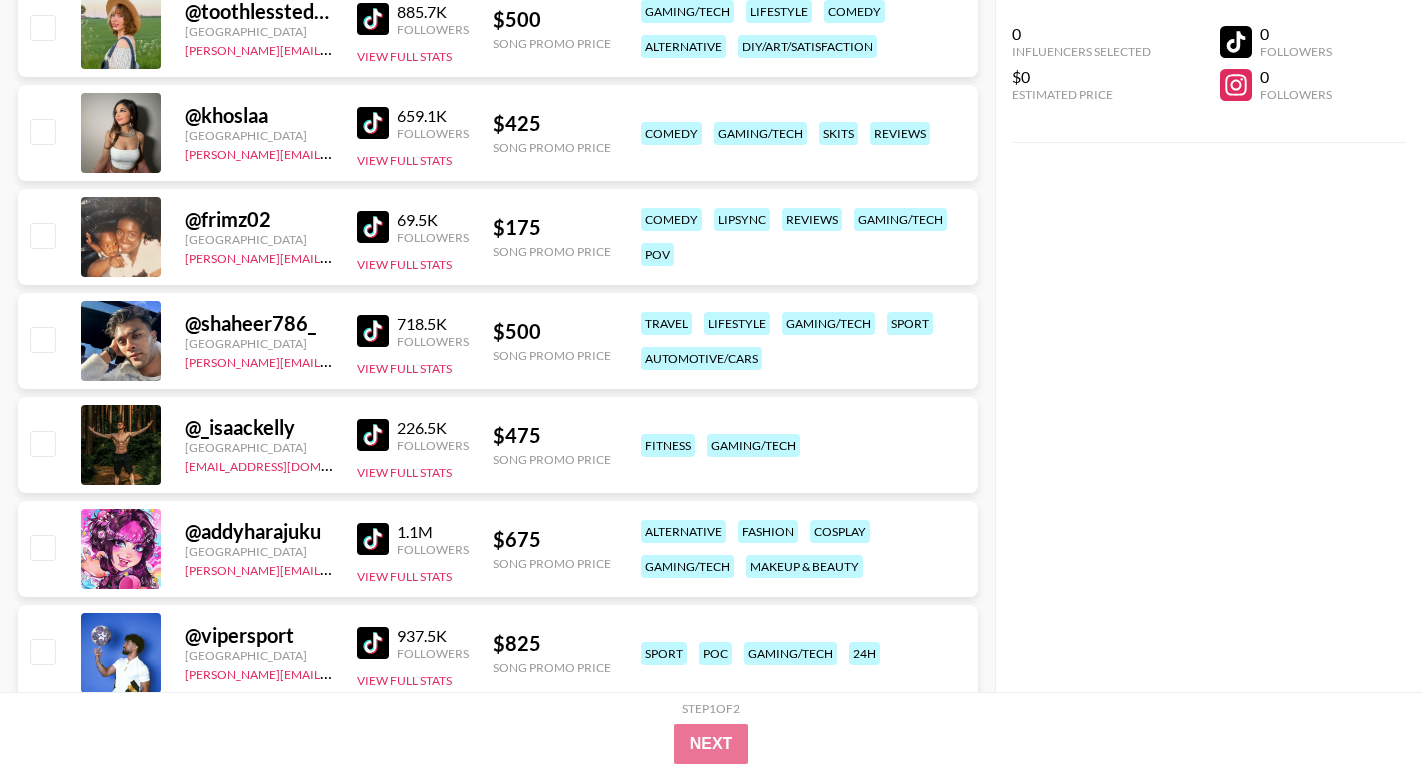 scroll, scrollTop: 1132, scrollLeft: 0, axis: vertical 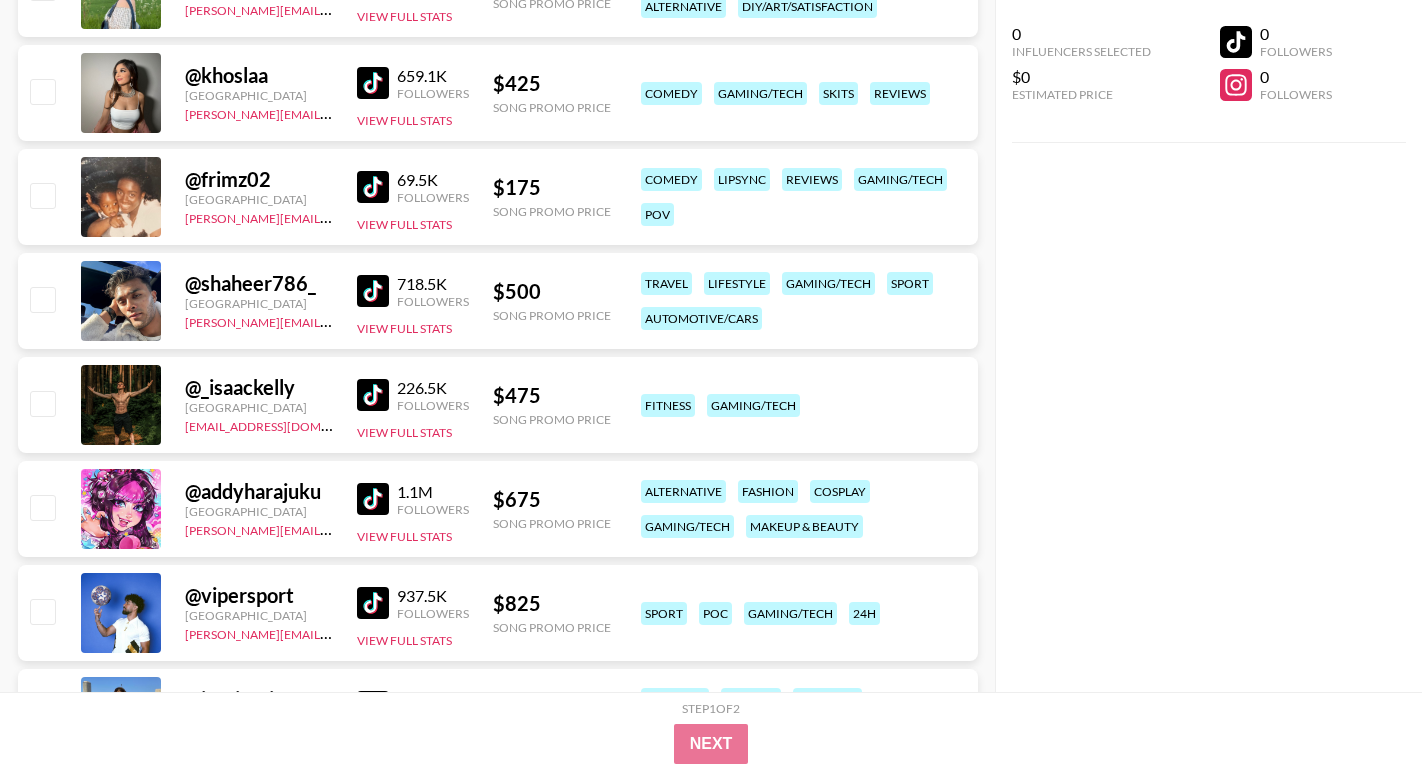 click at bounding box center (373, 395) 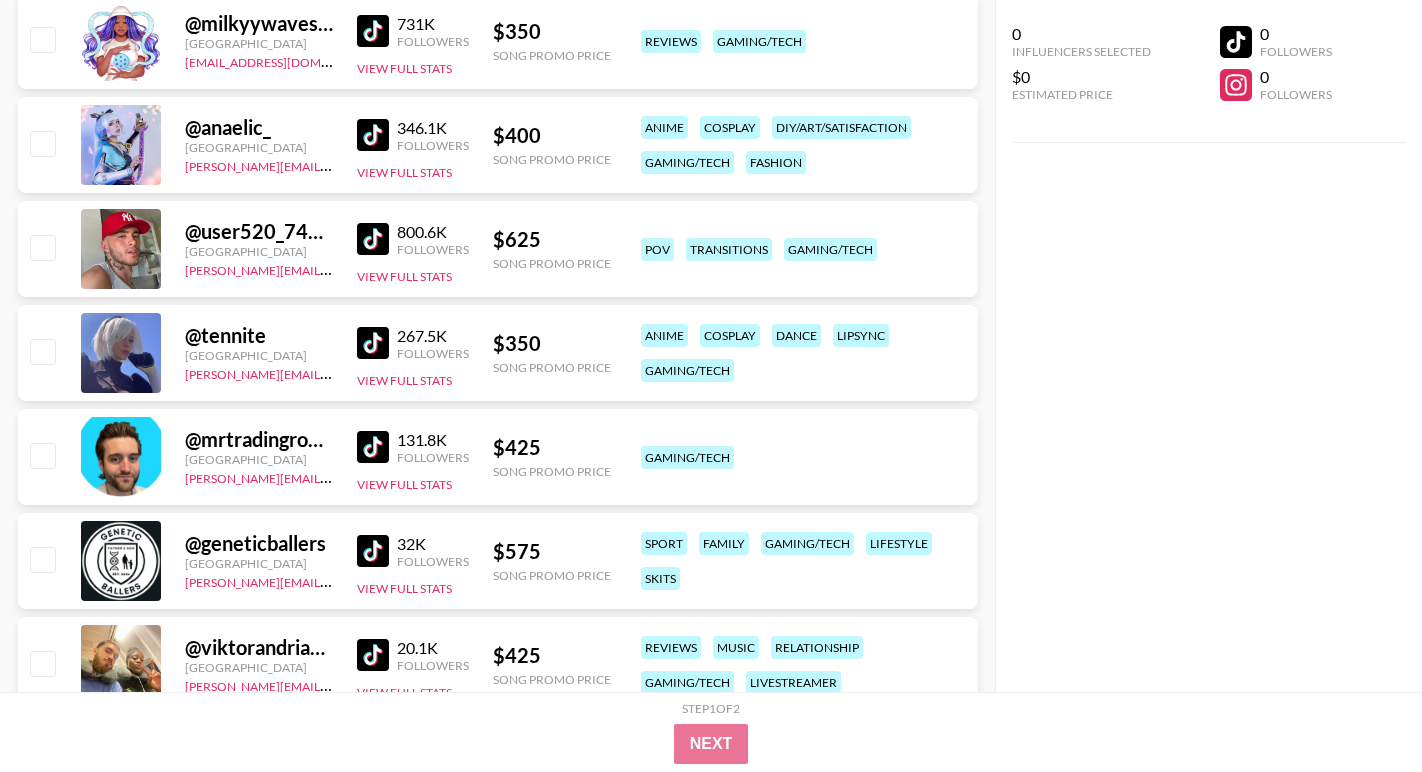 scroll, scrollTop: 2297, scrollLeft: 0, axis: vertical 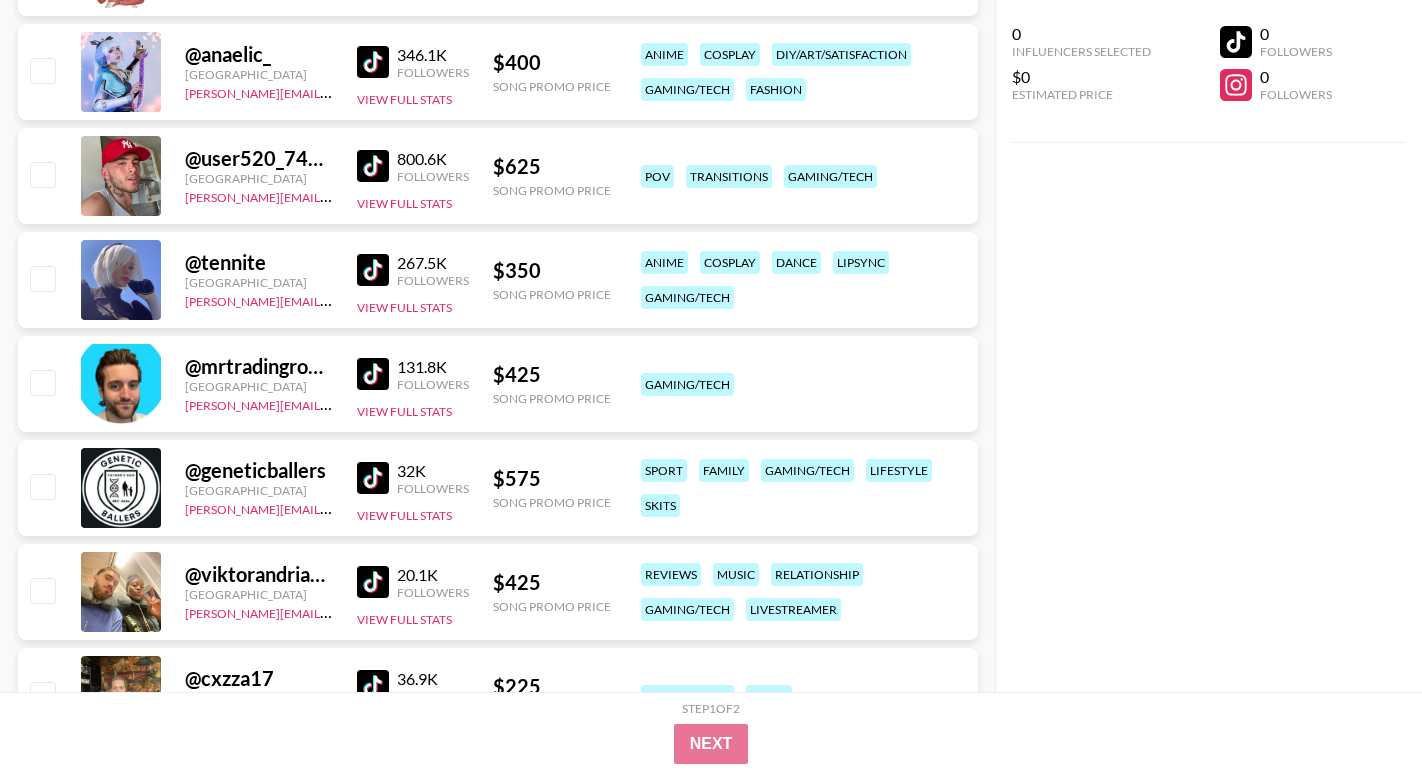 click at bounding box center (373, 166) 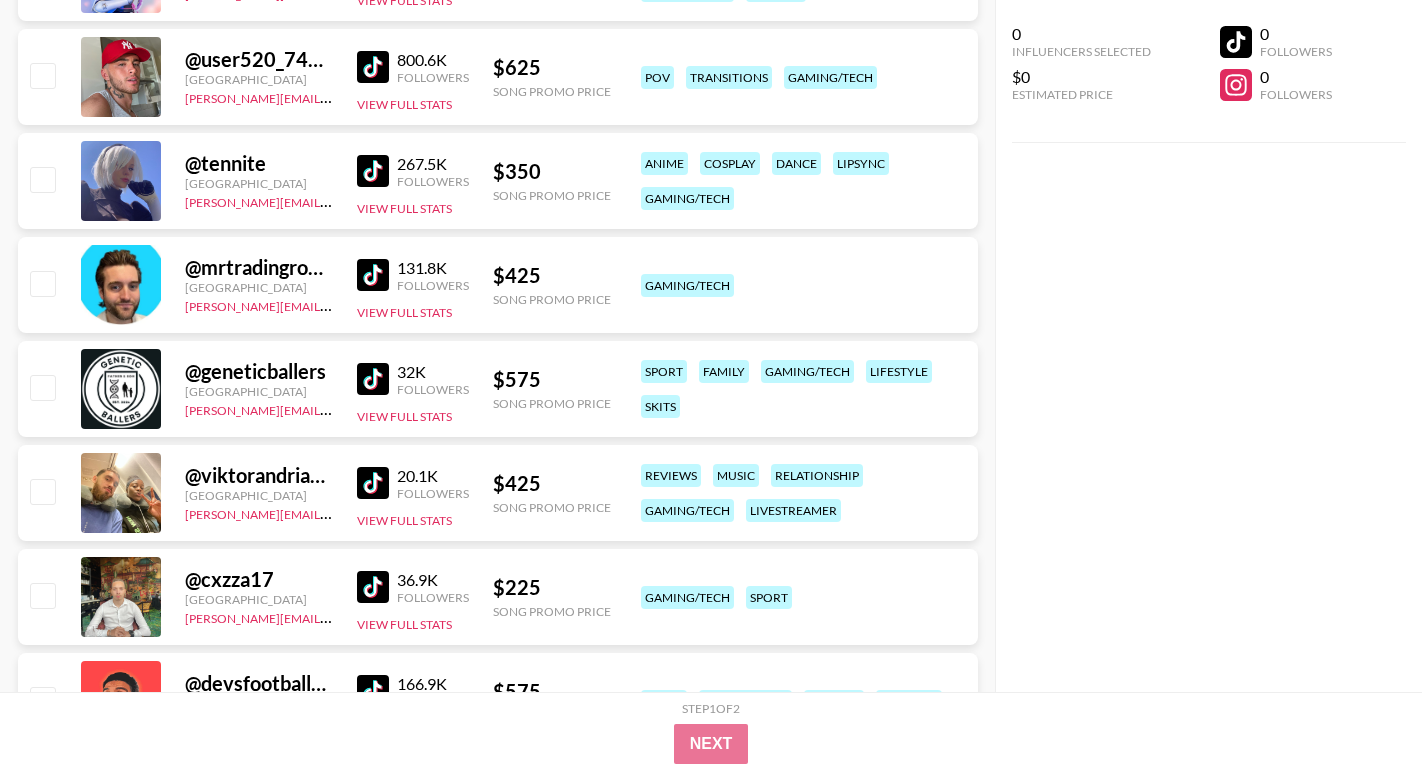 scroll, scrollTop: 2458, scrollLeft: 0, axis: vertical 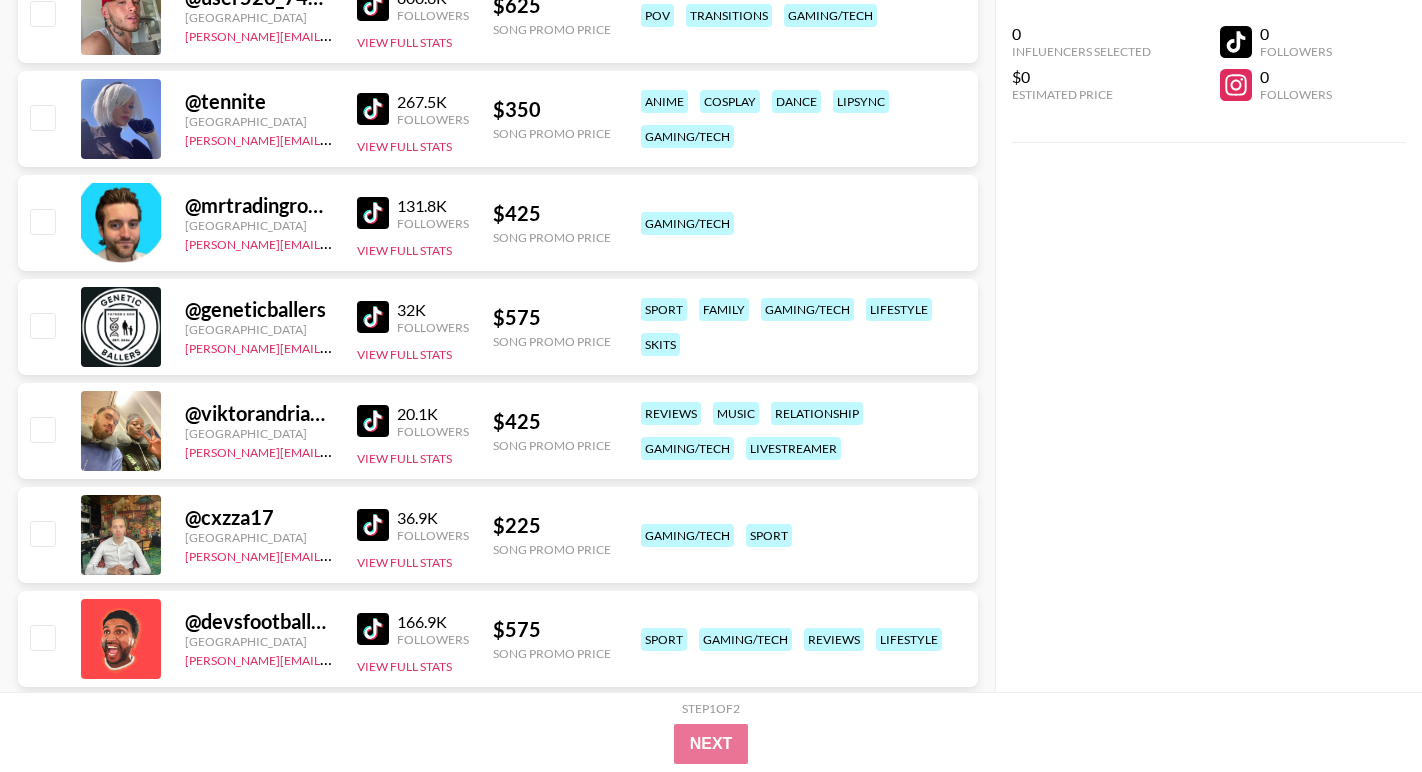 click at bounding box center (373, 421) 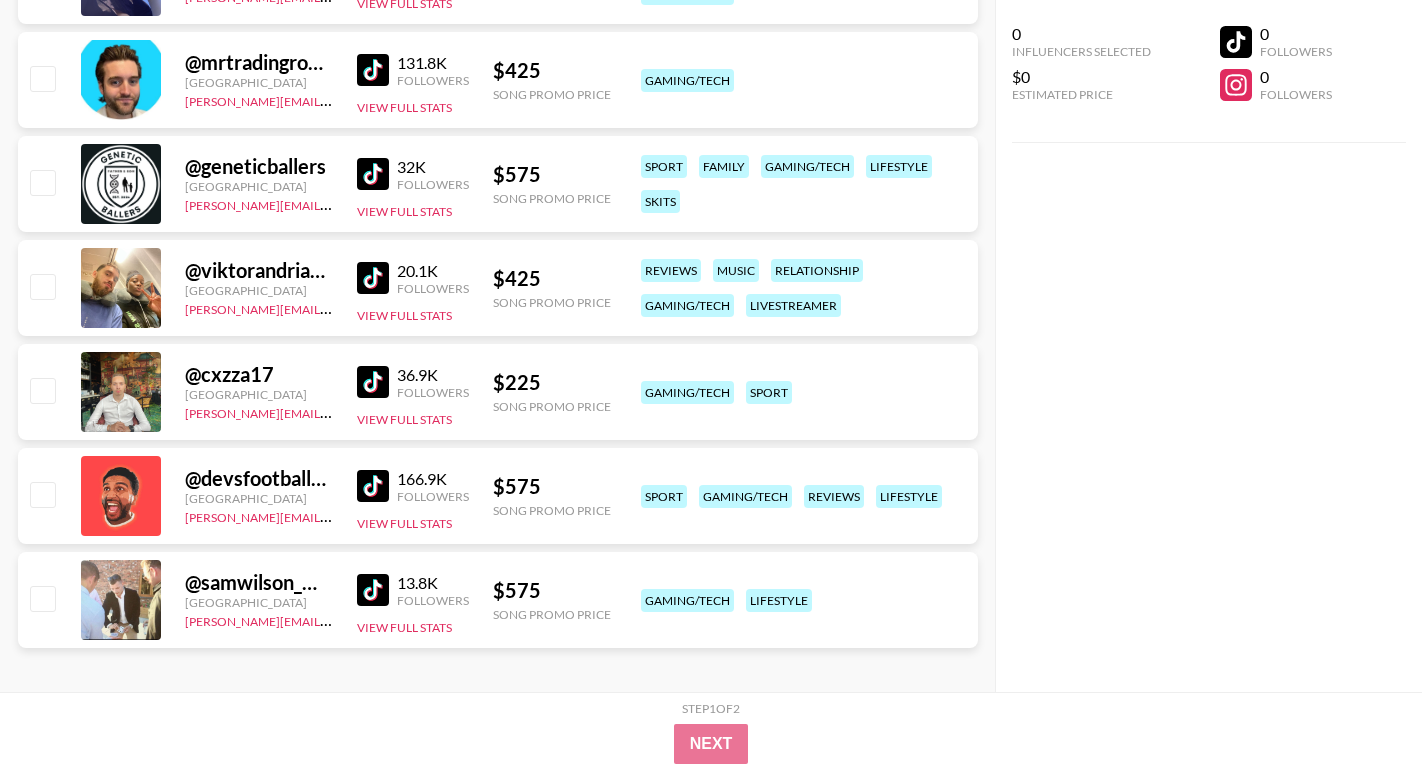 scroll, scrollTop: 2613, scrollLeft: 0, axis: vertical 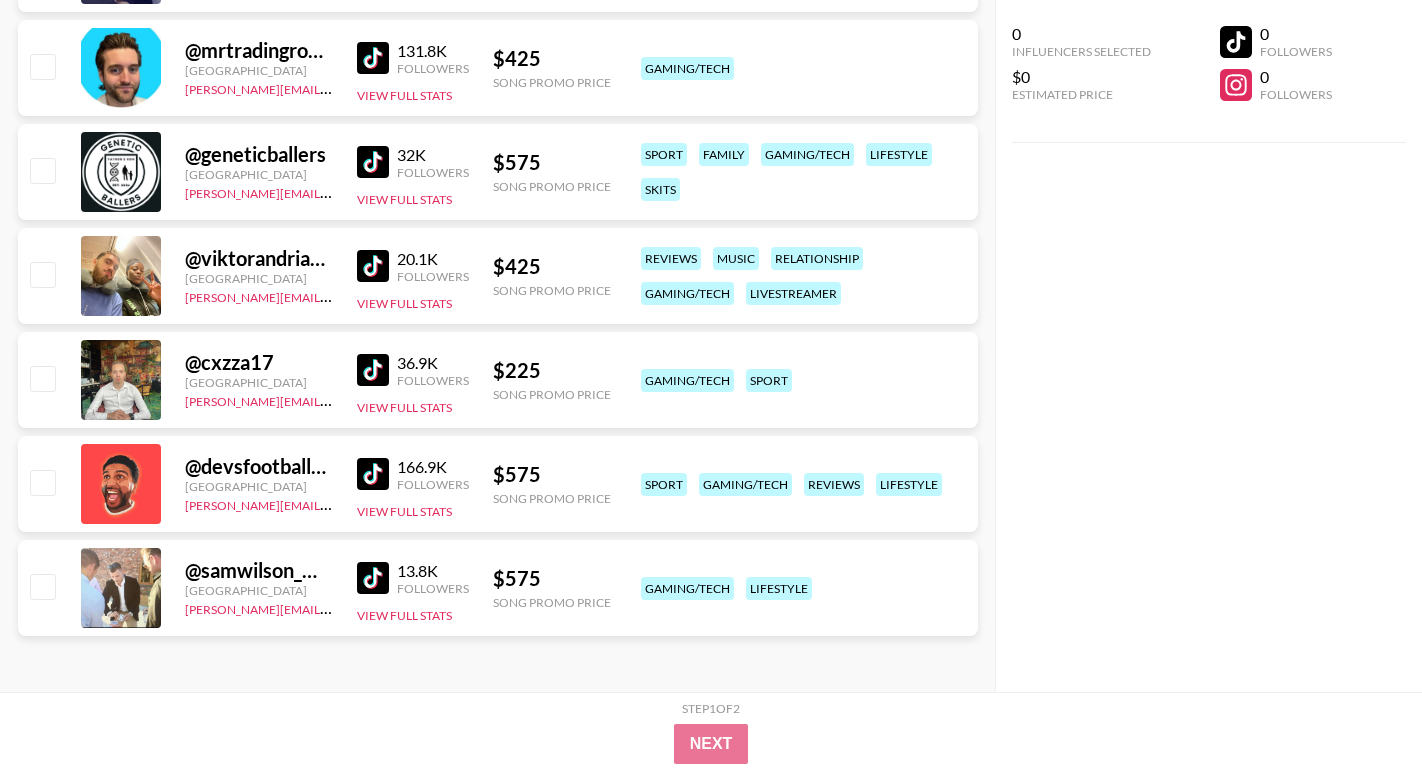click at bounding box center [373, 578] 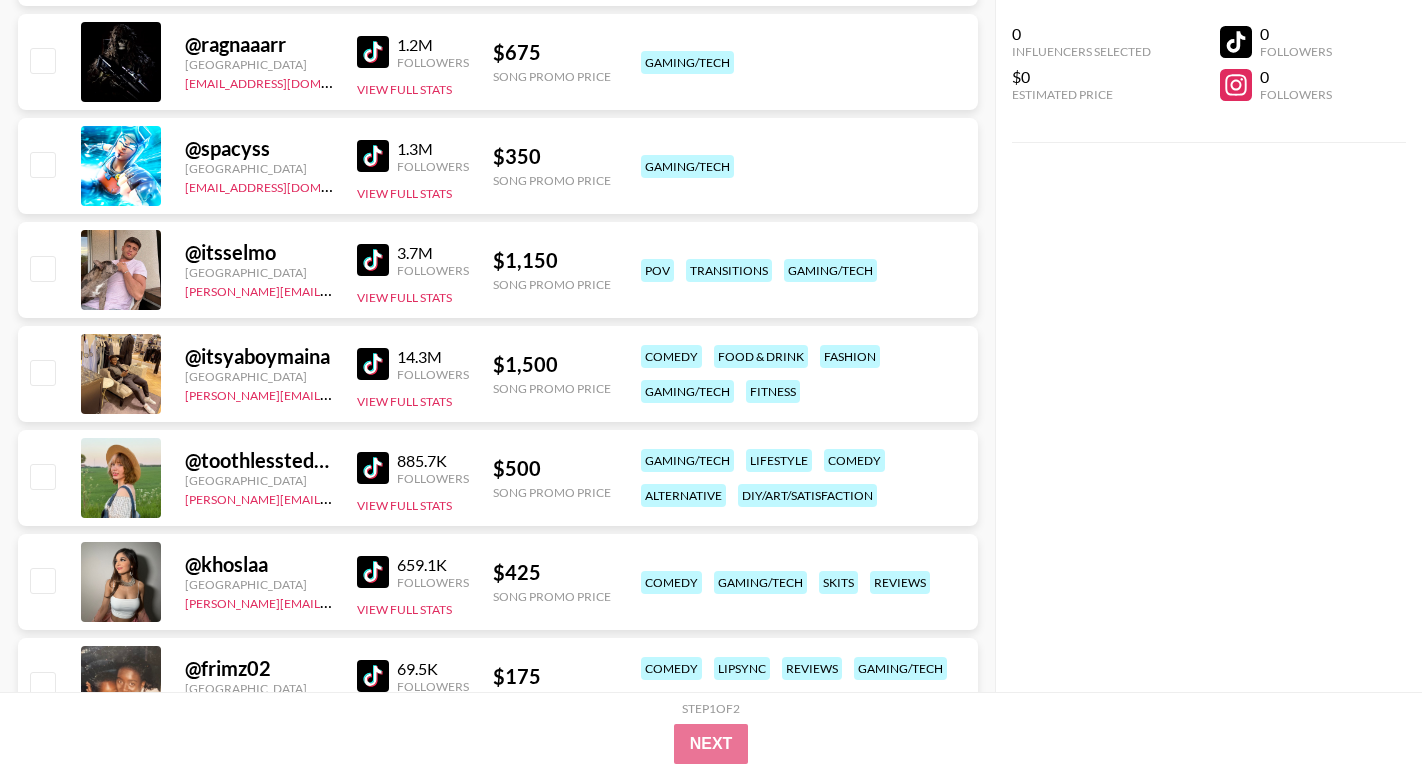scroll, scrollTop: 501, scrollLeft: 0, axis: vertical 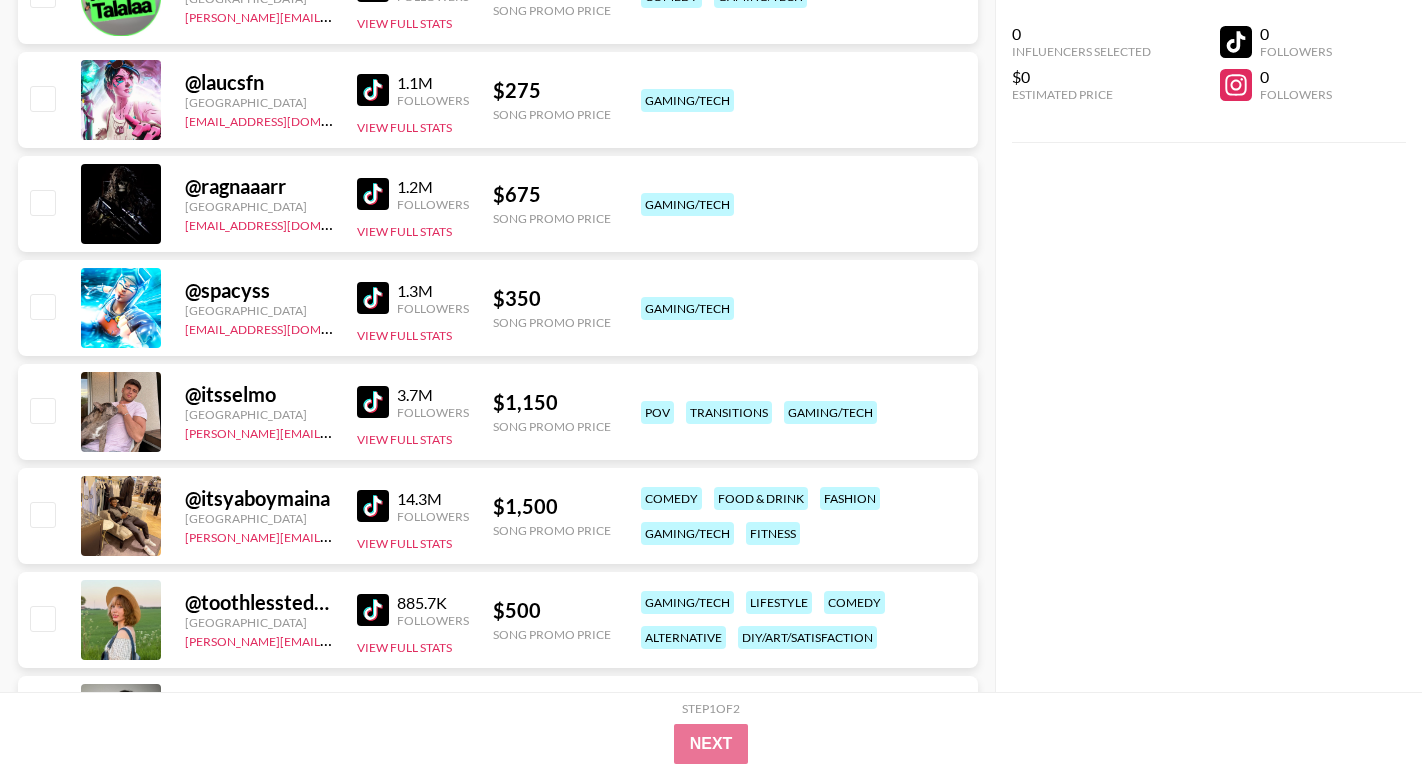 click at bounding box center (373, 402) 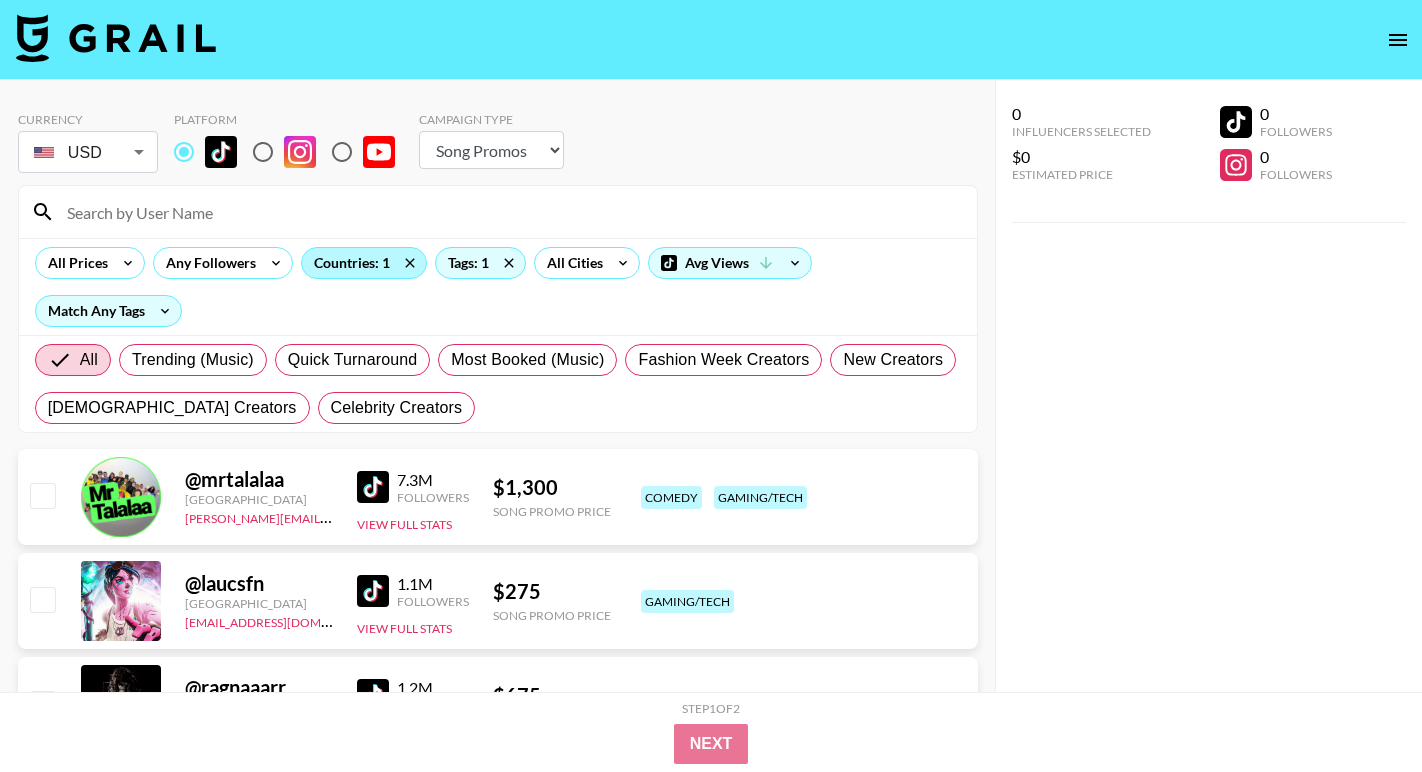 click on "Countries: 1" at bounding box center [364, 263] 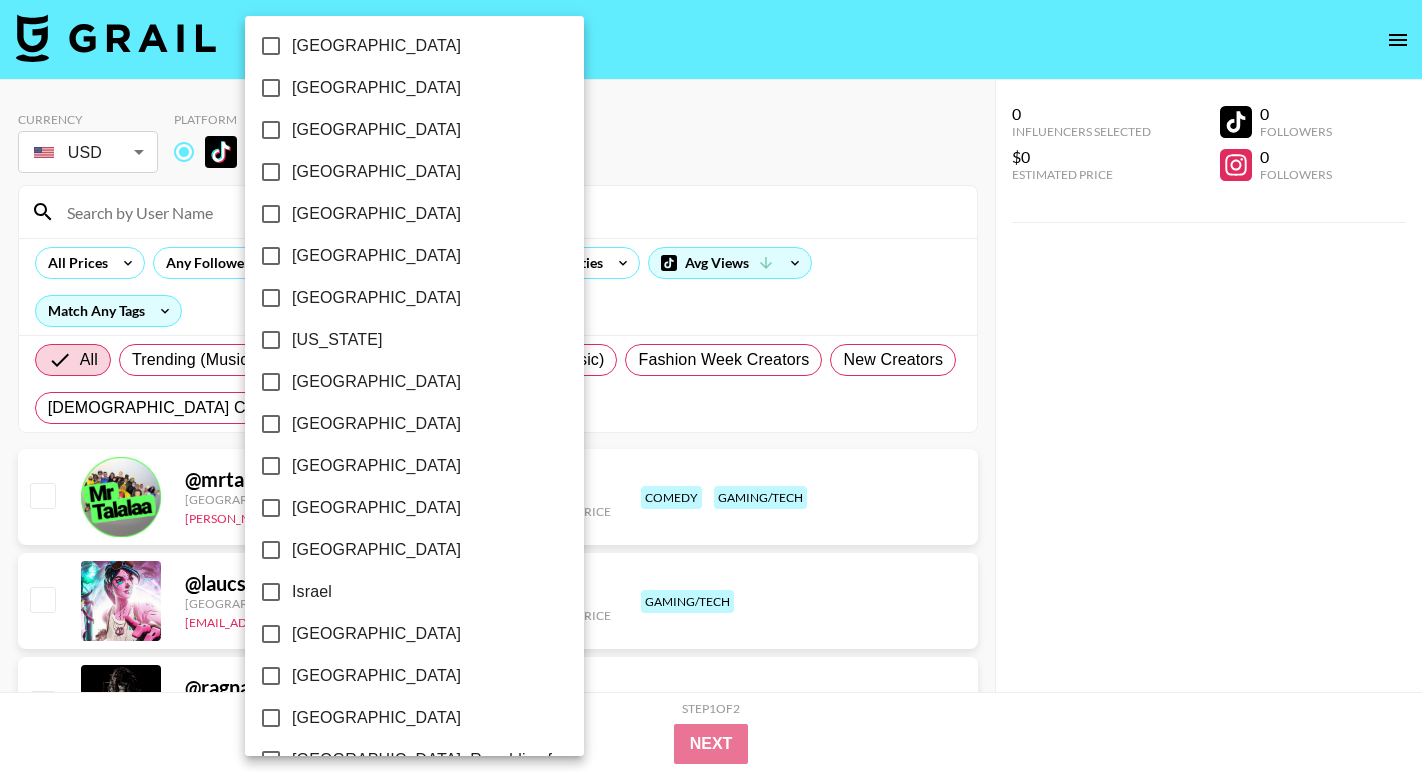 scroll, scrollTop: 302, scrollLeft: 0, axis: vertical 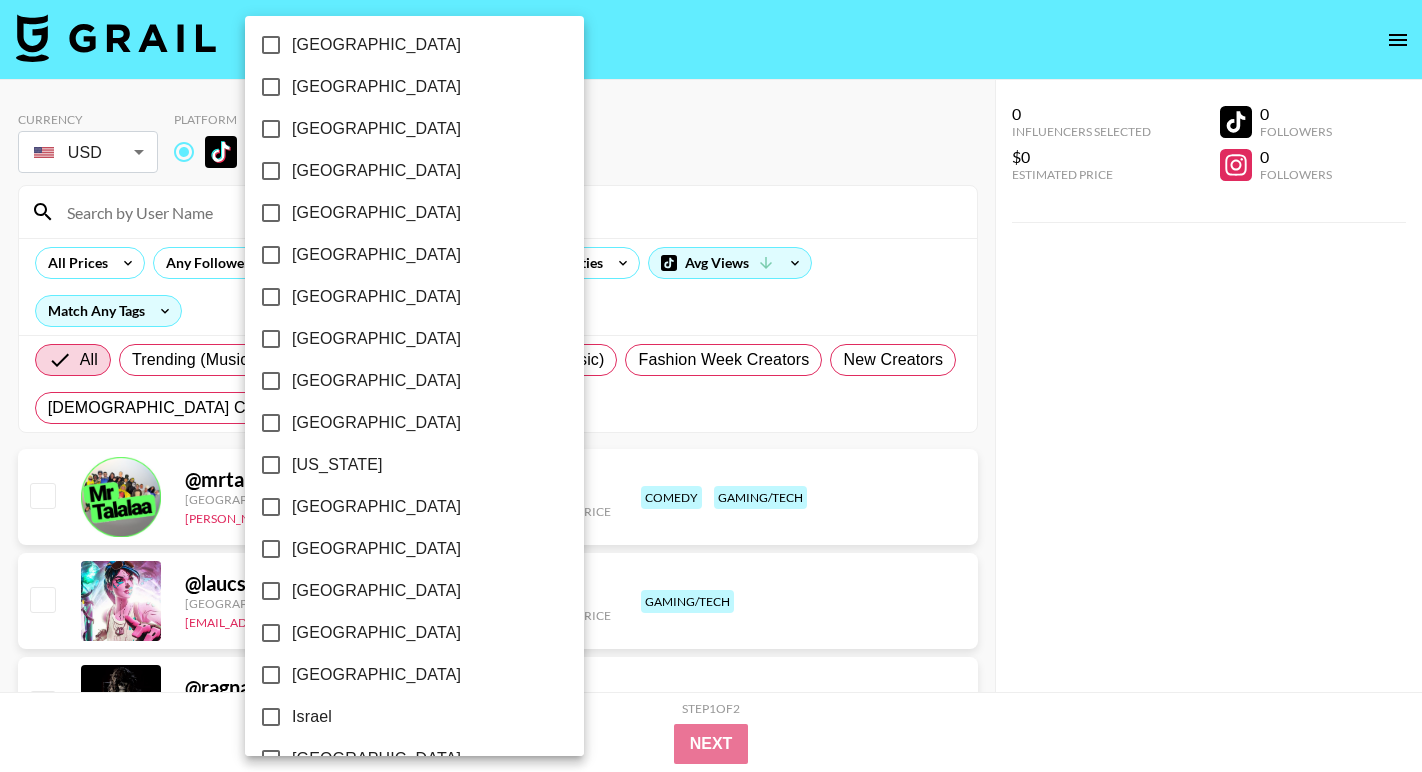 click on "[GEOGRAPHIC_DATA]" at bounding box center [376, 381] 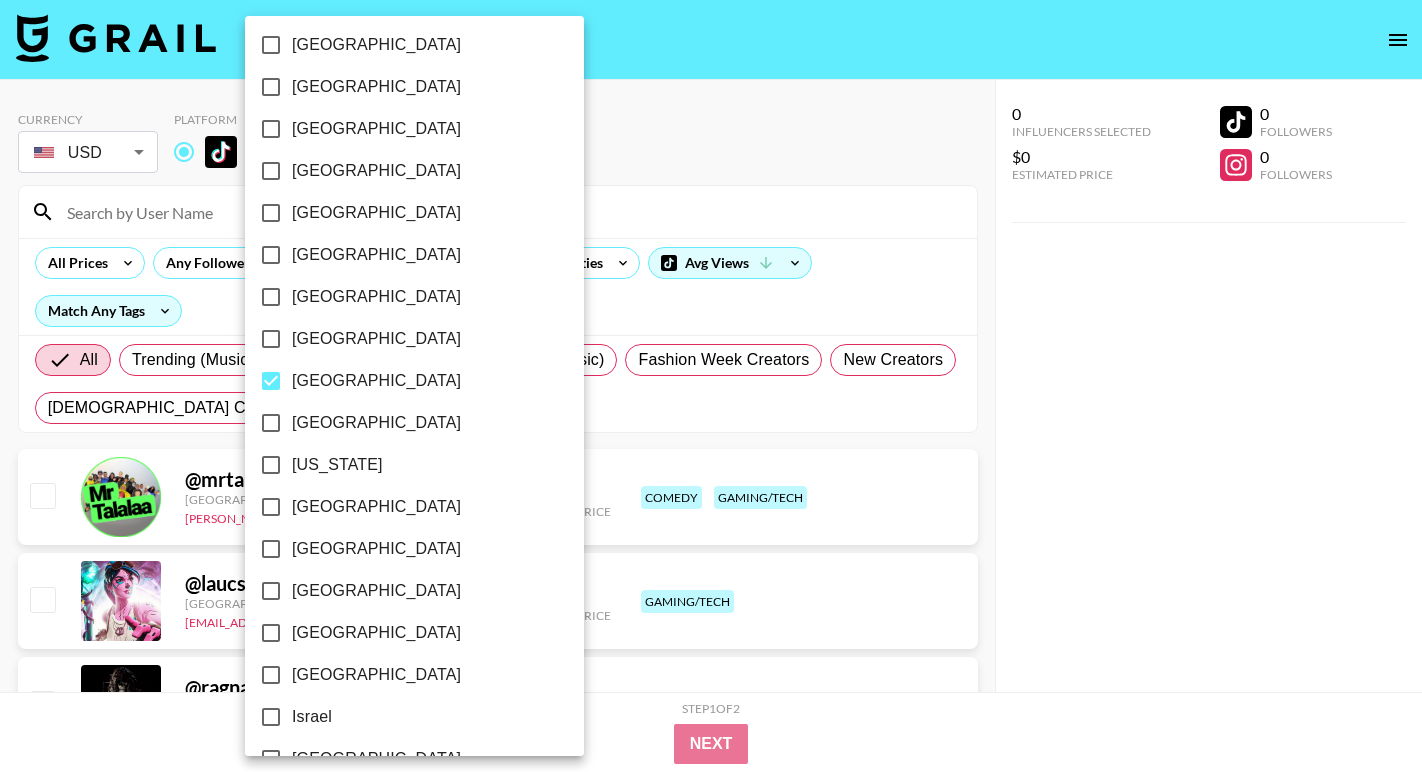 click on "[GEOGRAPHIC_DATA]" at bounding box center [376, 423] 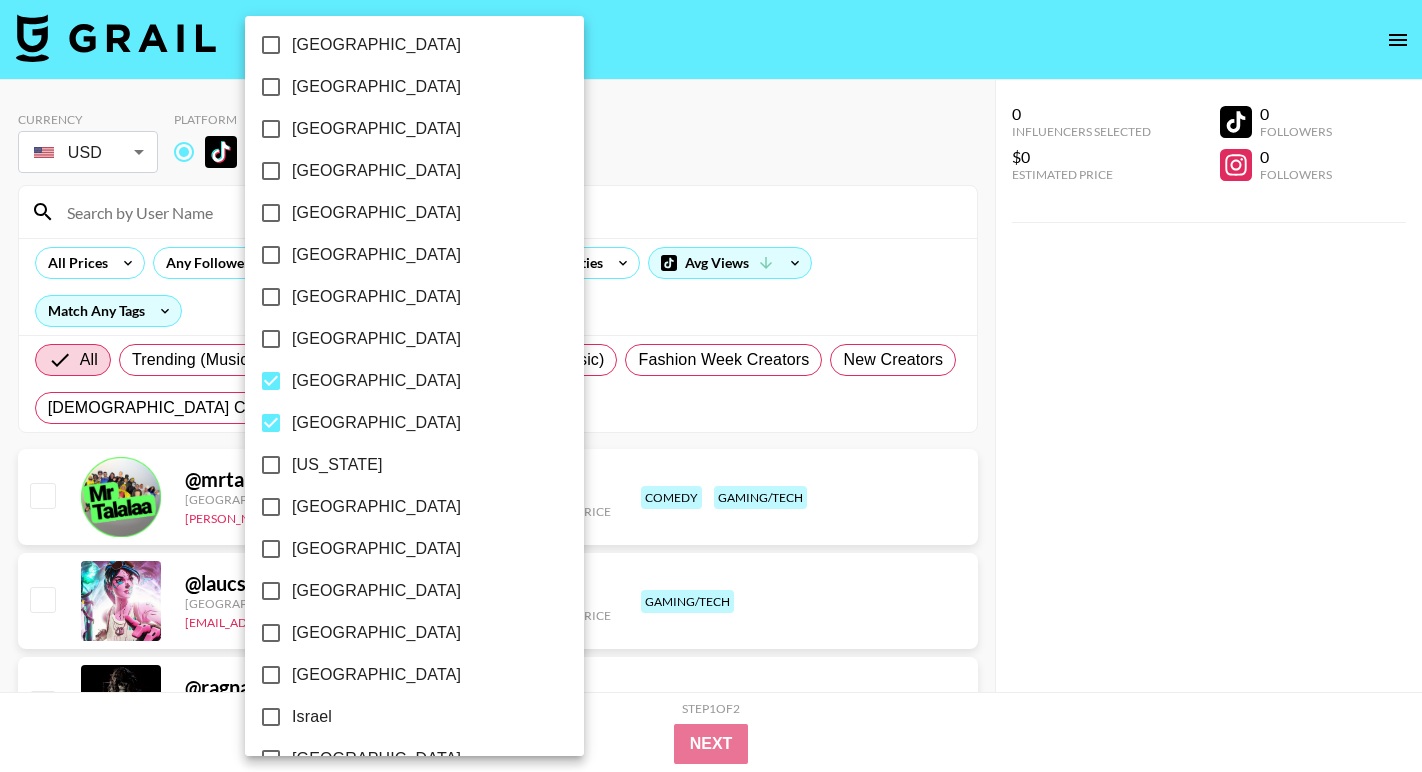 click on "[GEOGRAPHIC_DATA]" at bounding box center [376, 381] 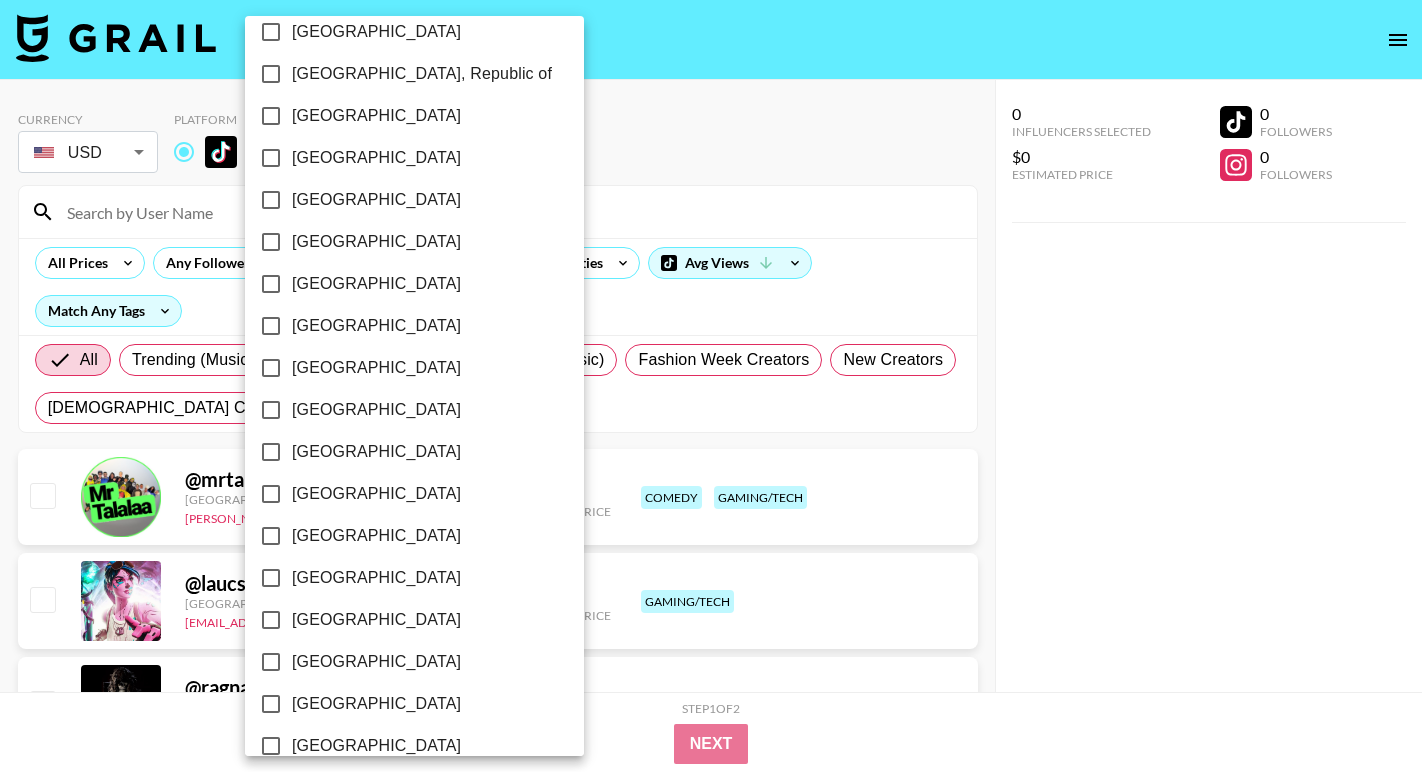 scroll, scrollTop: 1560, scrollLeft: 0, axis: vertical 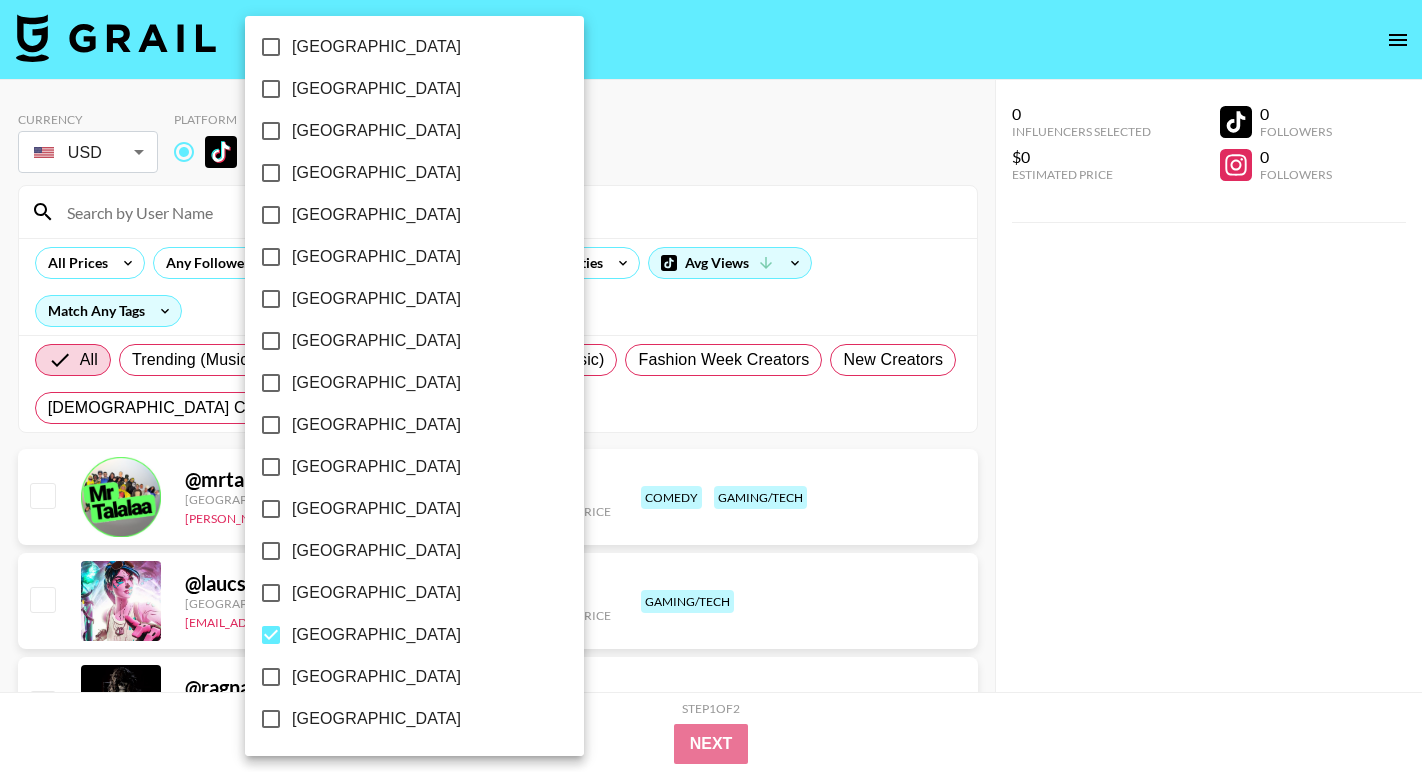 click on "[GEOGRAPHIC_DATA]" at bounding box center (376, 635) 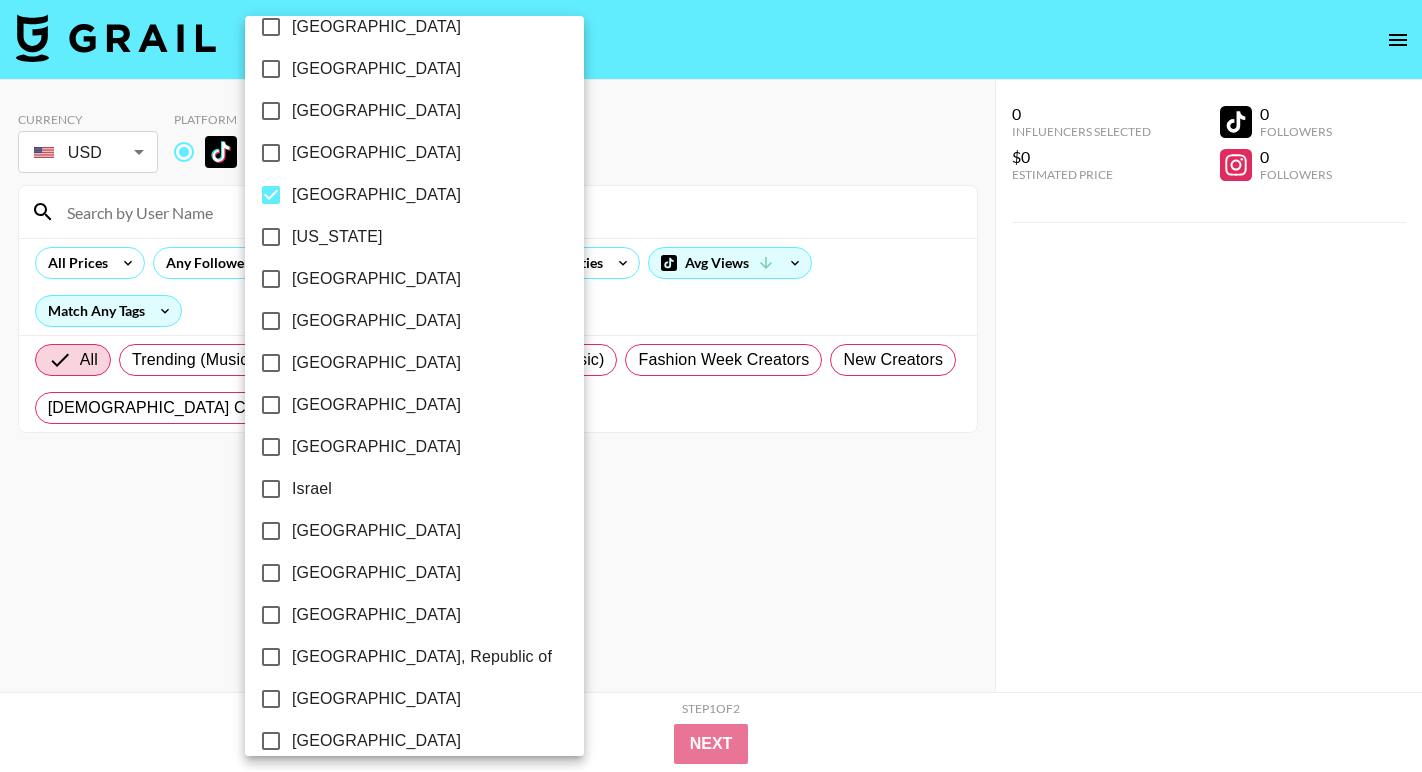 scroll, scrollTop: 531, scrollLeft: 0, axis: vertical 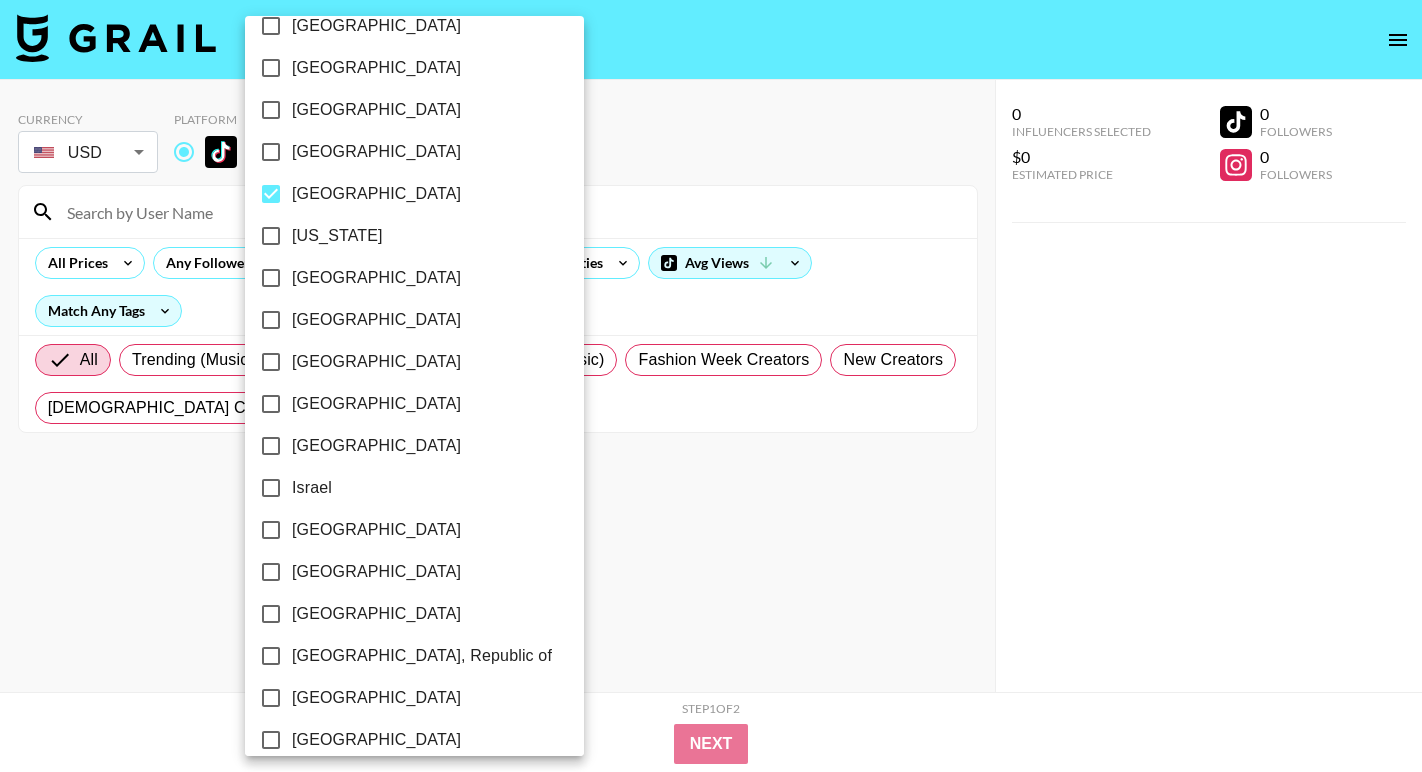 click on "[GEOGRAPHIC_DATA]" at bounding box center (376, 194) 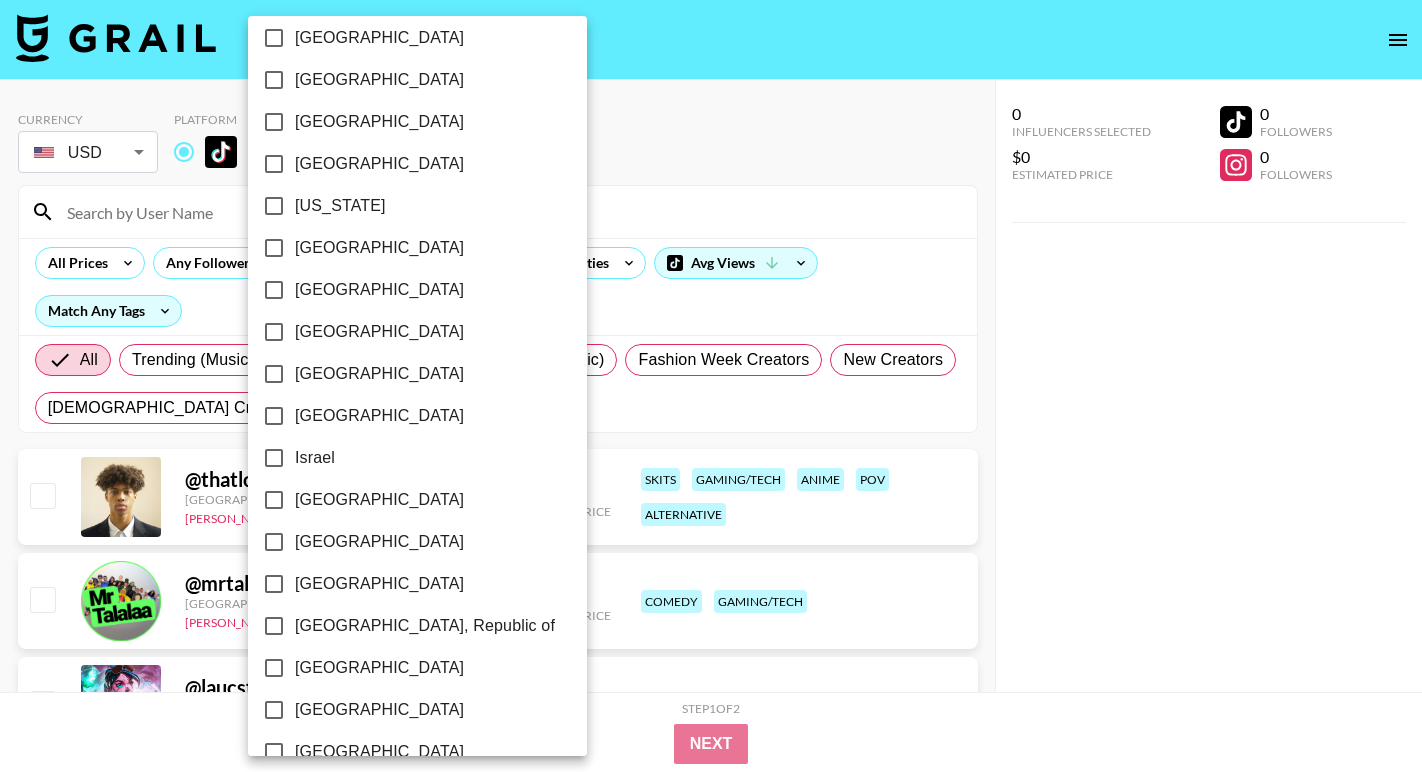 scroll, scrollTop: 571, scrollLeft: 0, axis: vertical 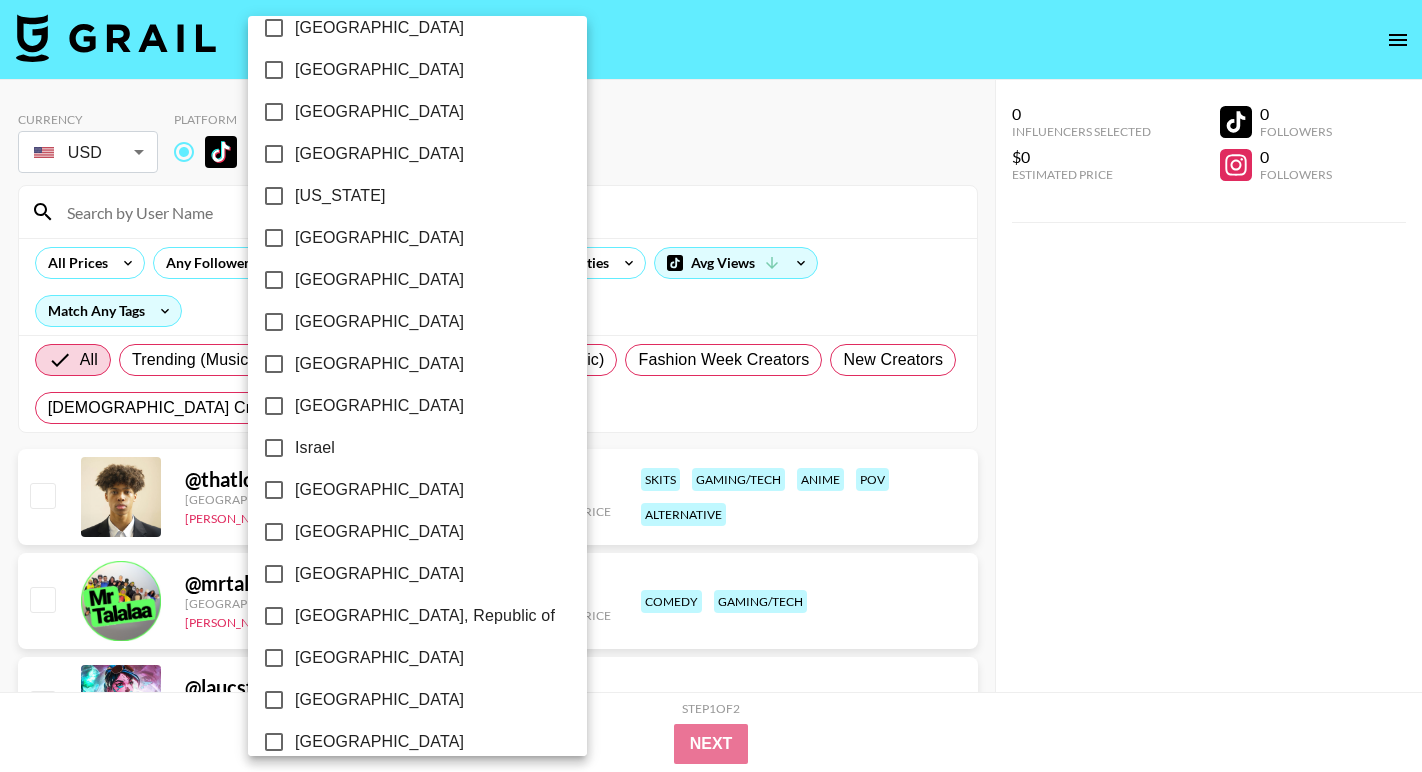 click on "[GEOGRAPHIC_DATA]" at bounding box center (379, 238) 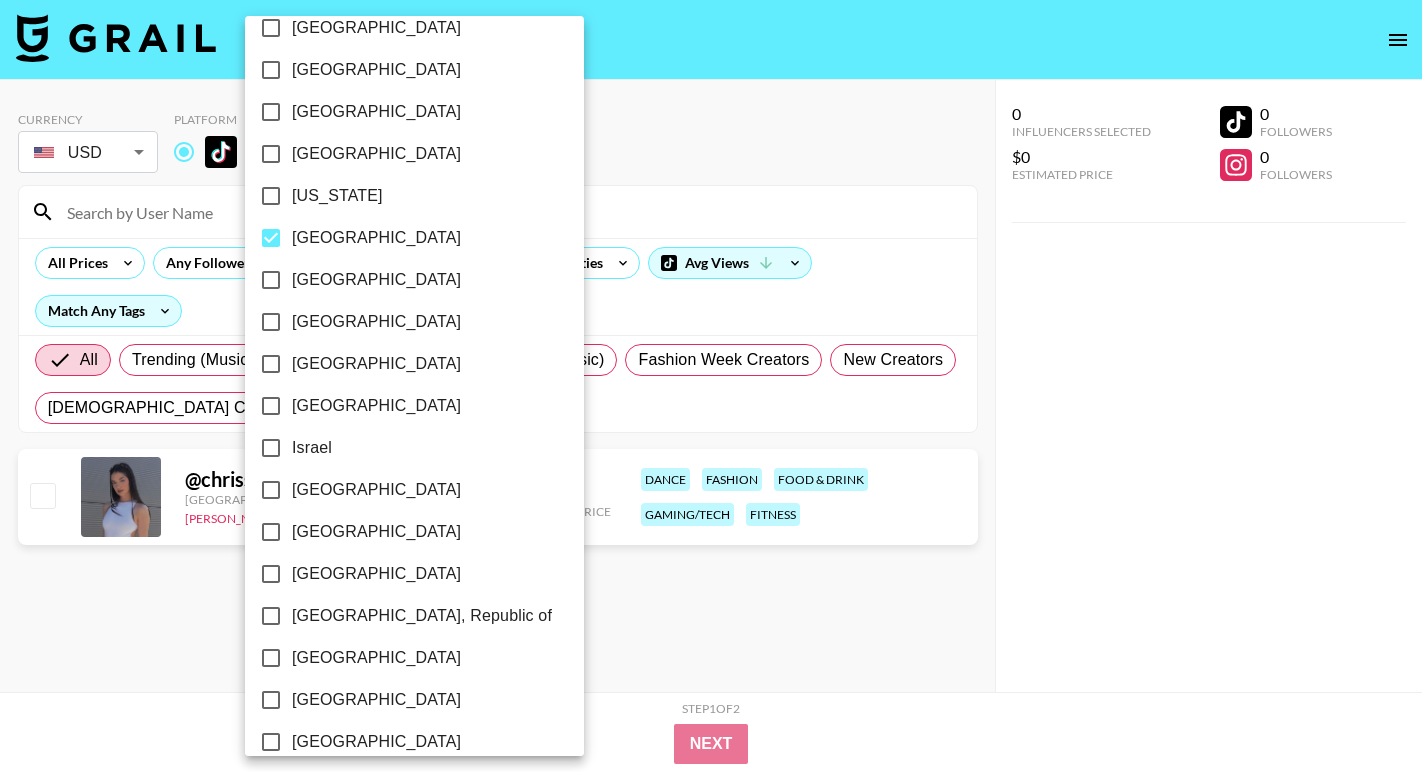 click at bounding box center (711, 386) 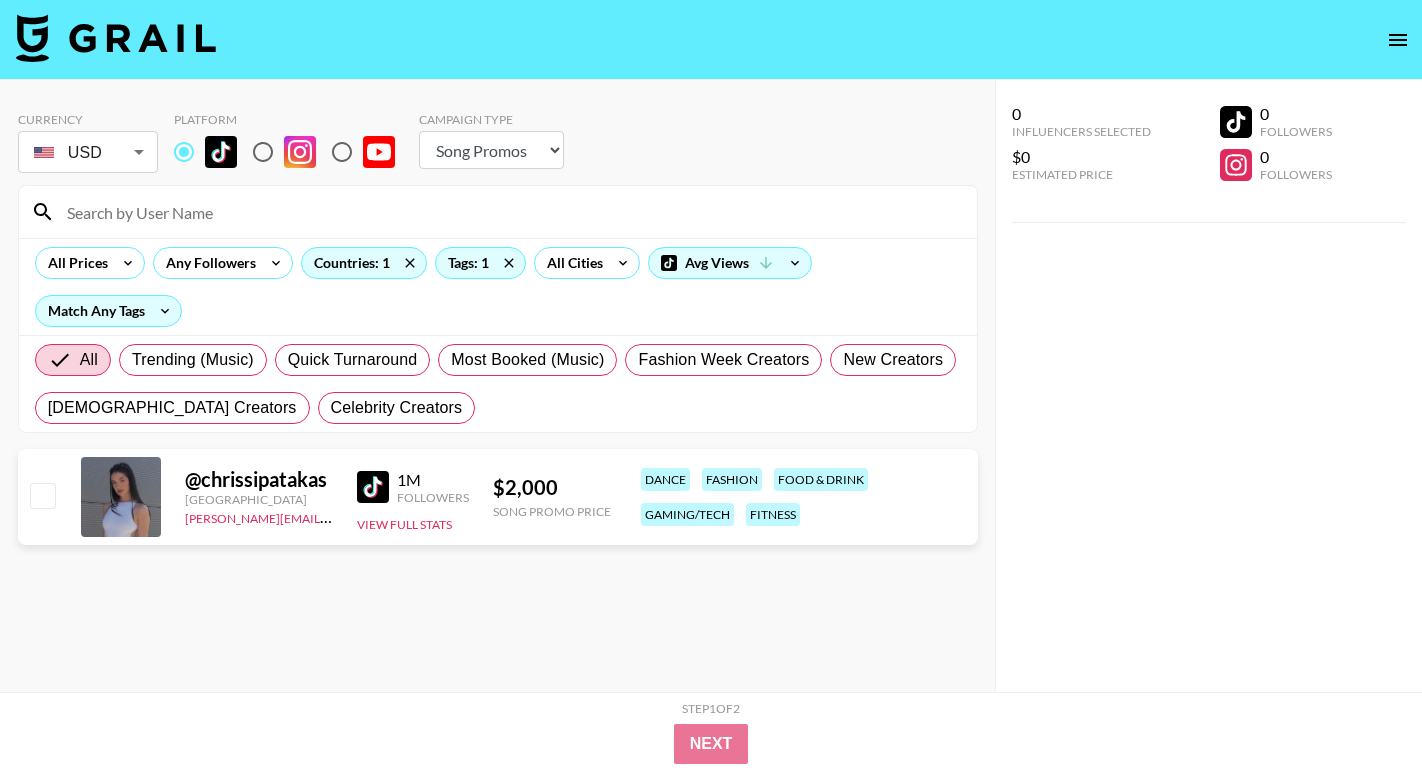 click at bounding box center (373, 487) 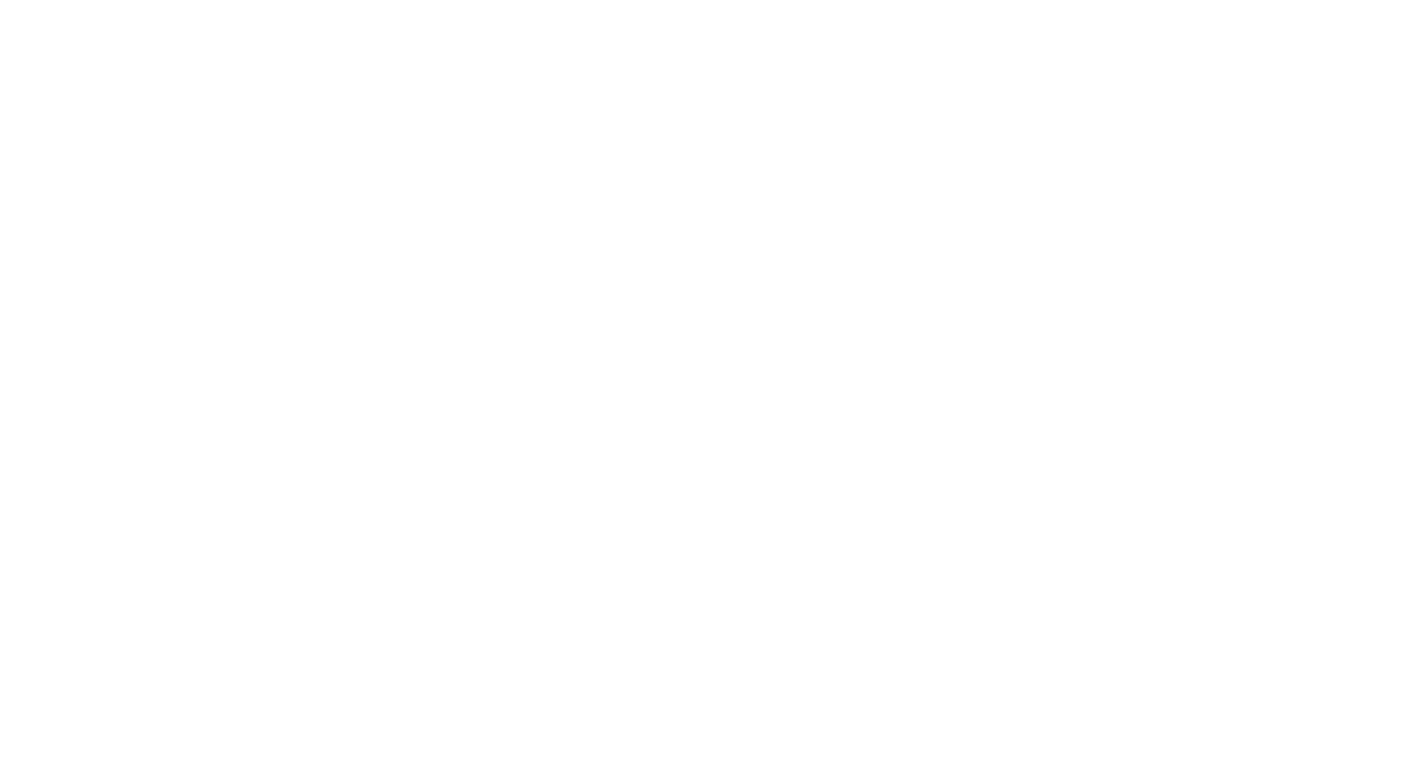 scroll, scrollTop: 0, scrollLeft: 0, axis: both 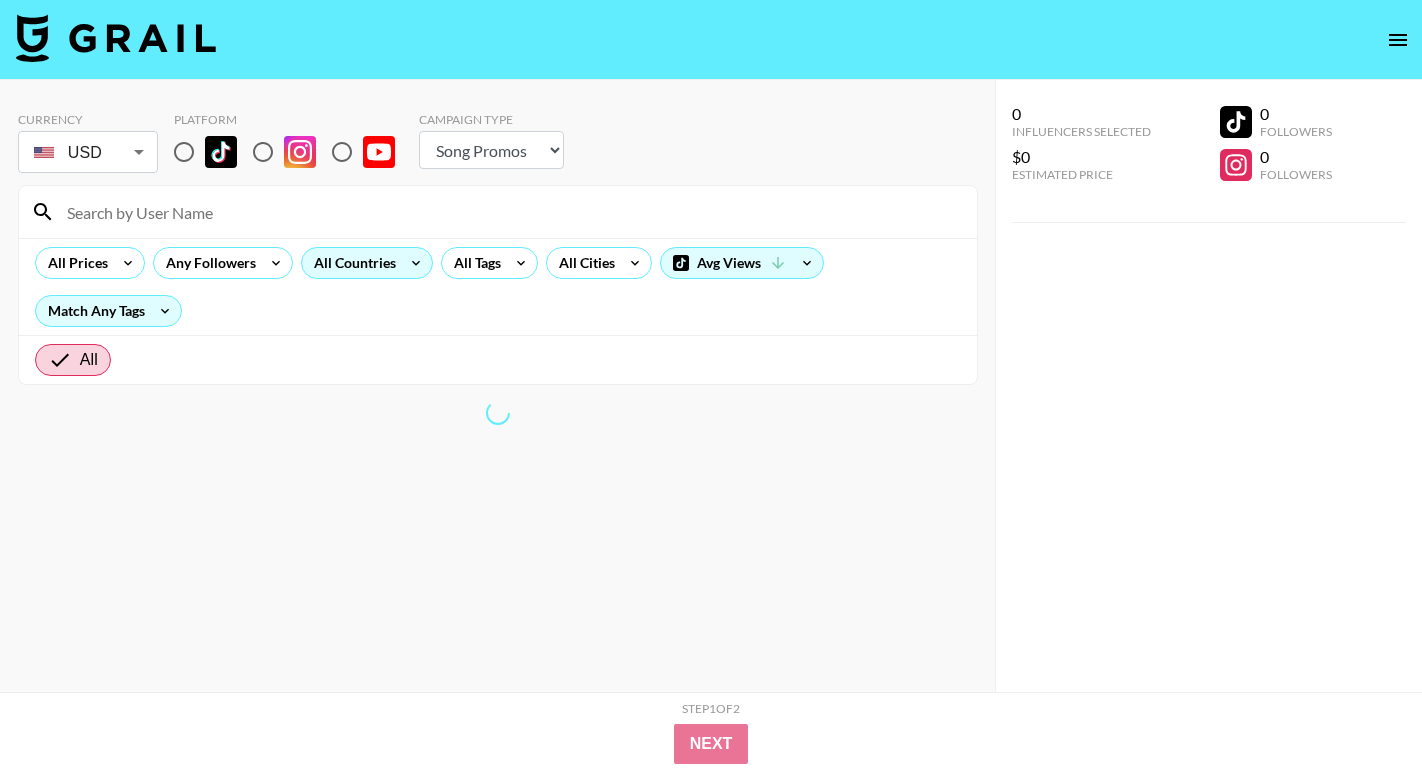 click on "All Countries" at bounding box center (351, 263) 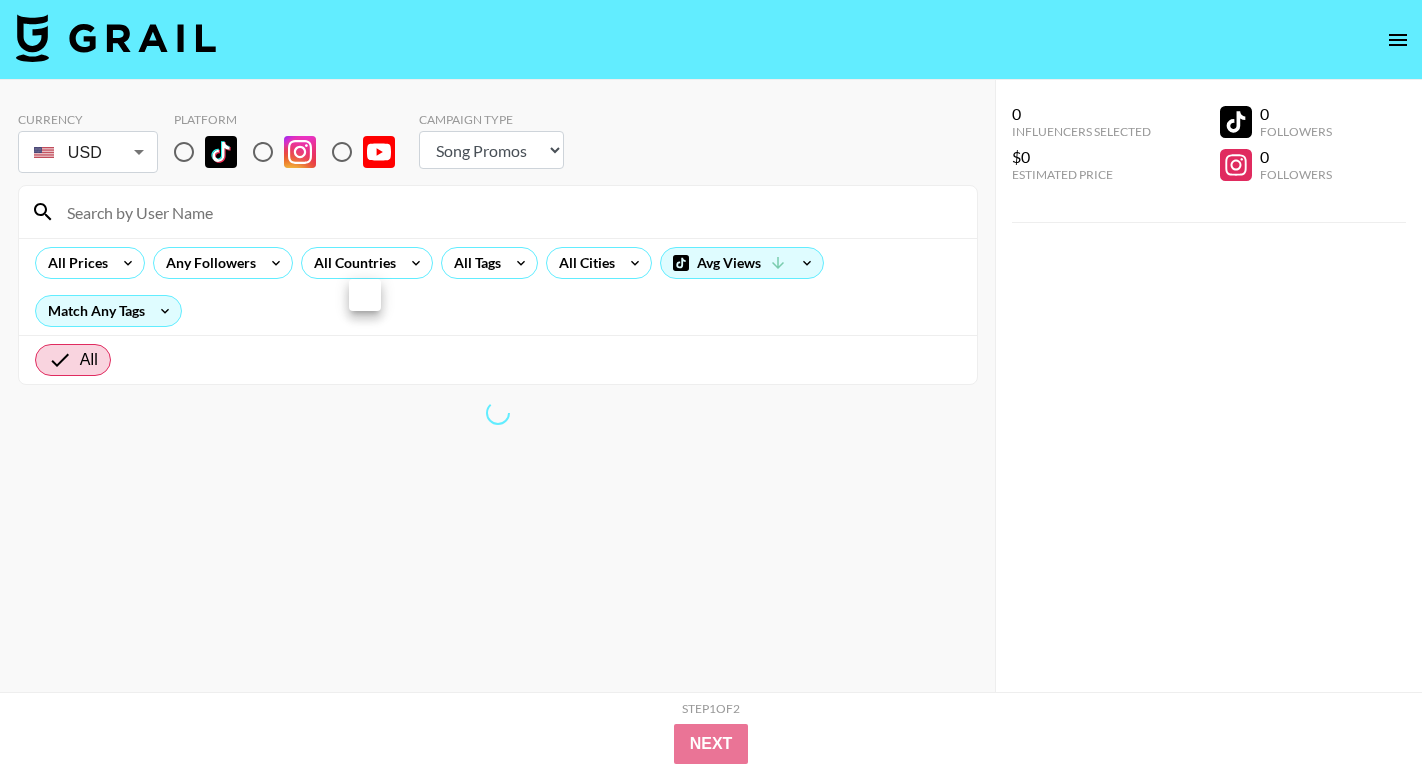 drag, startPoint x: 517, startPoint y: 240, endPoint x: 512, endPoint y: 249, distance: 10.29563 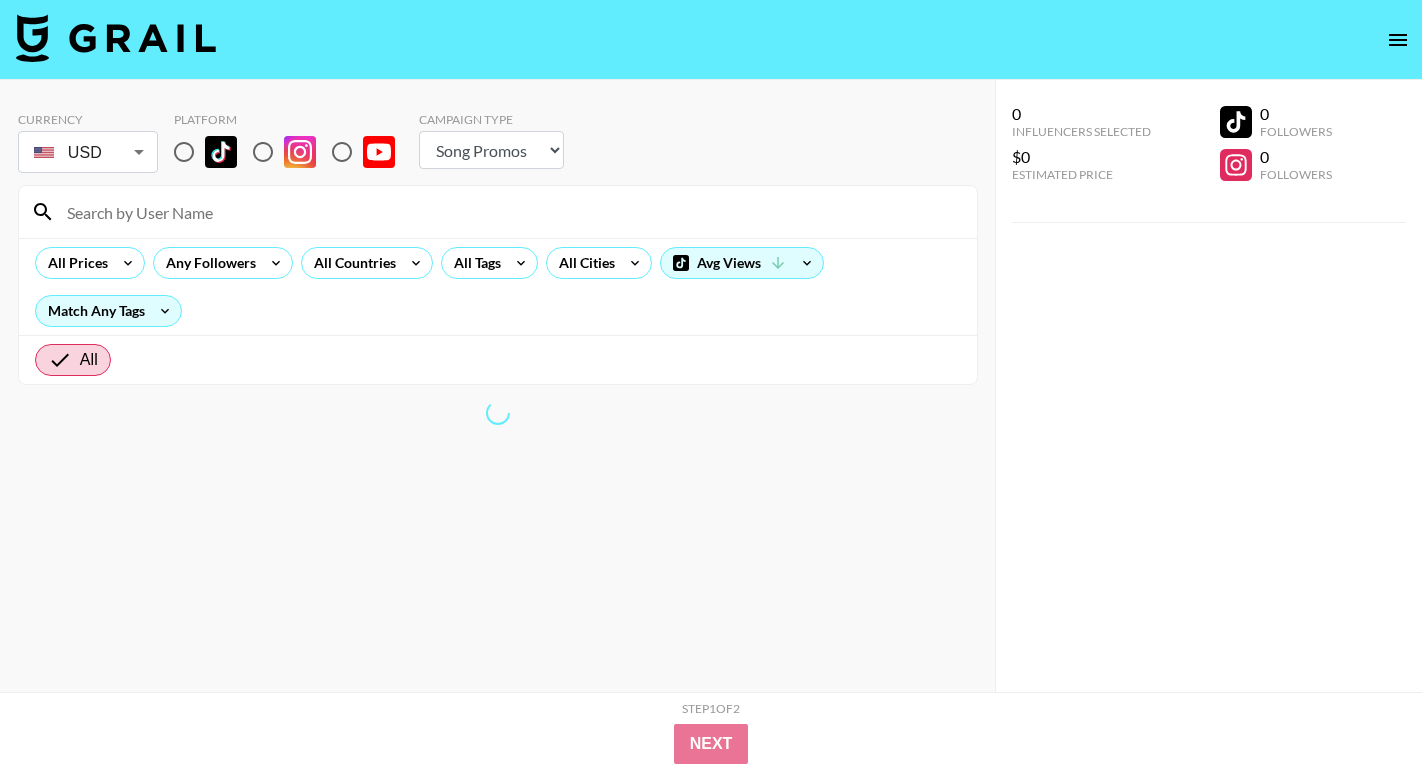 click at bounding box center [184, 152] 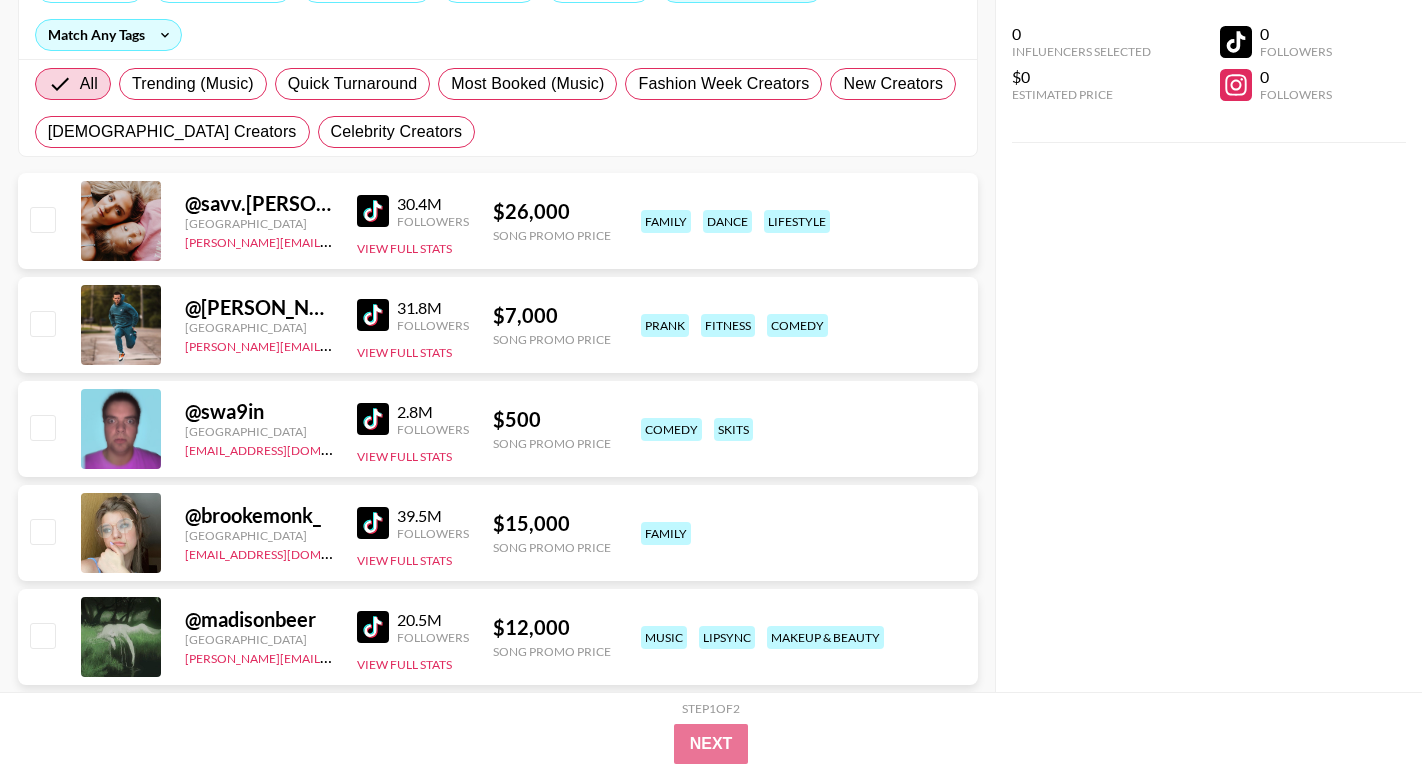 scroll, scrollTop: 0, scrollLeft: 0, axis: both 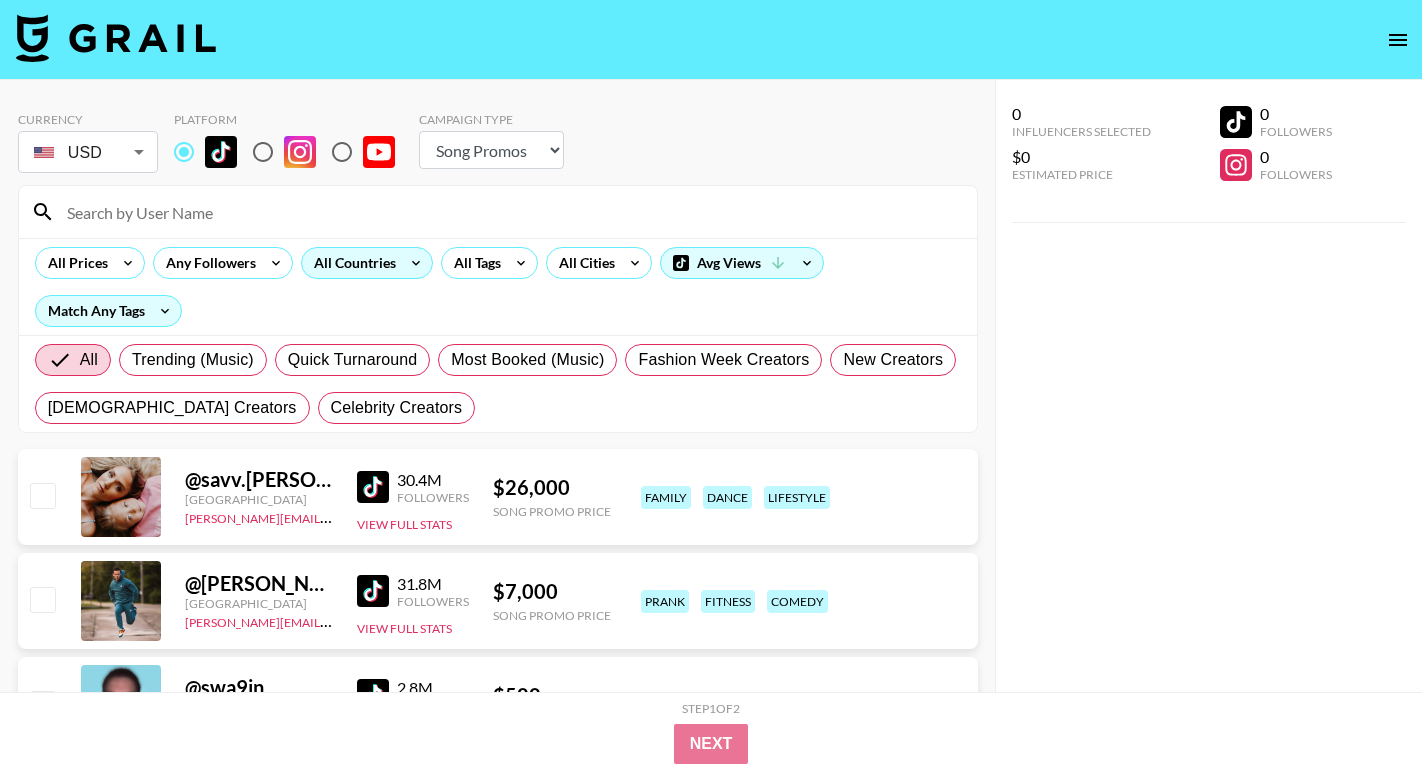 click on "All Countries" at bounding box center (351, 263) 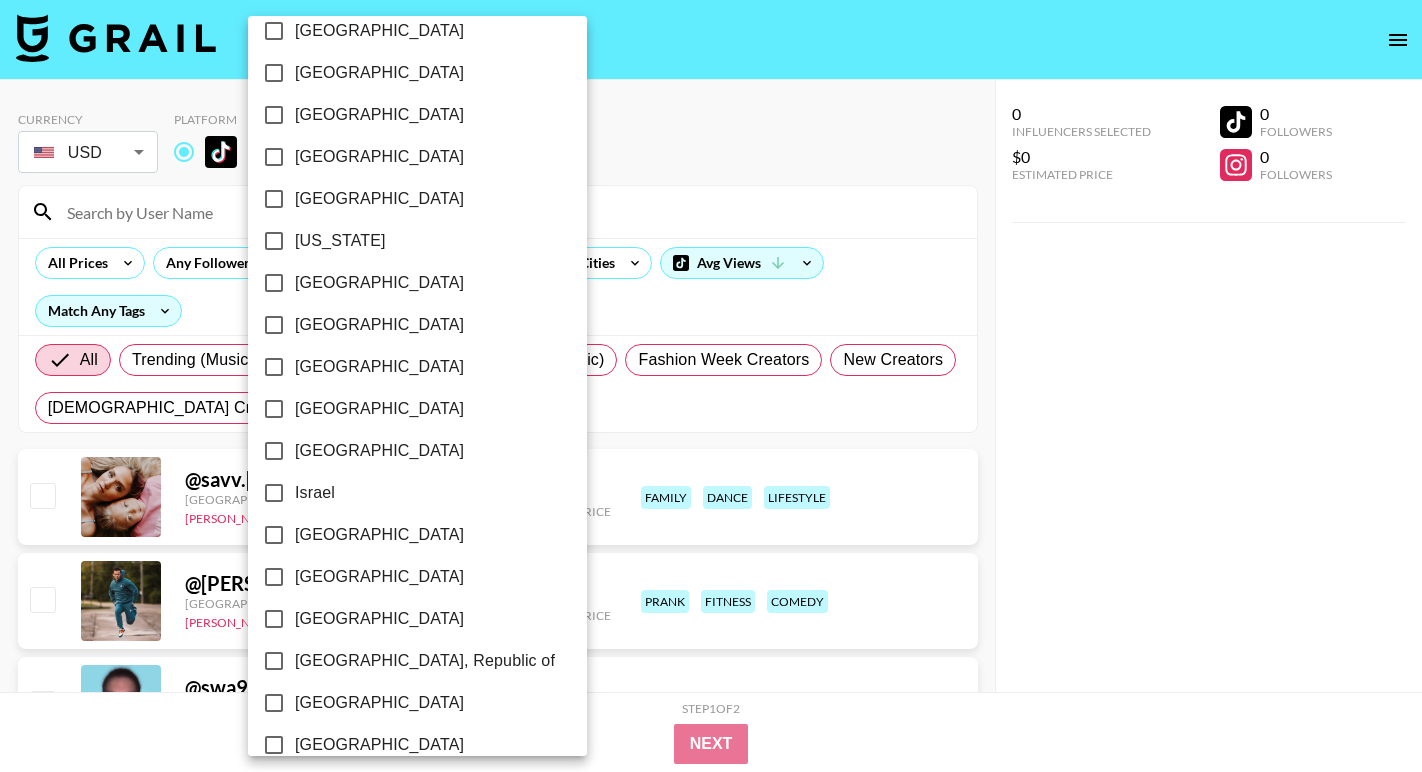 scroll, scrollTop: 576, scrollLeft: 0, axis: vertical 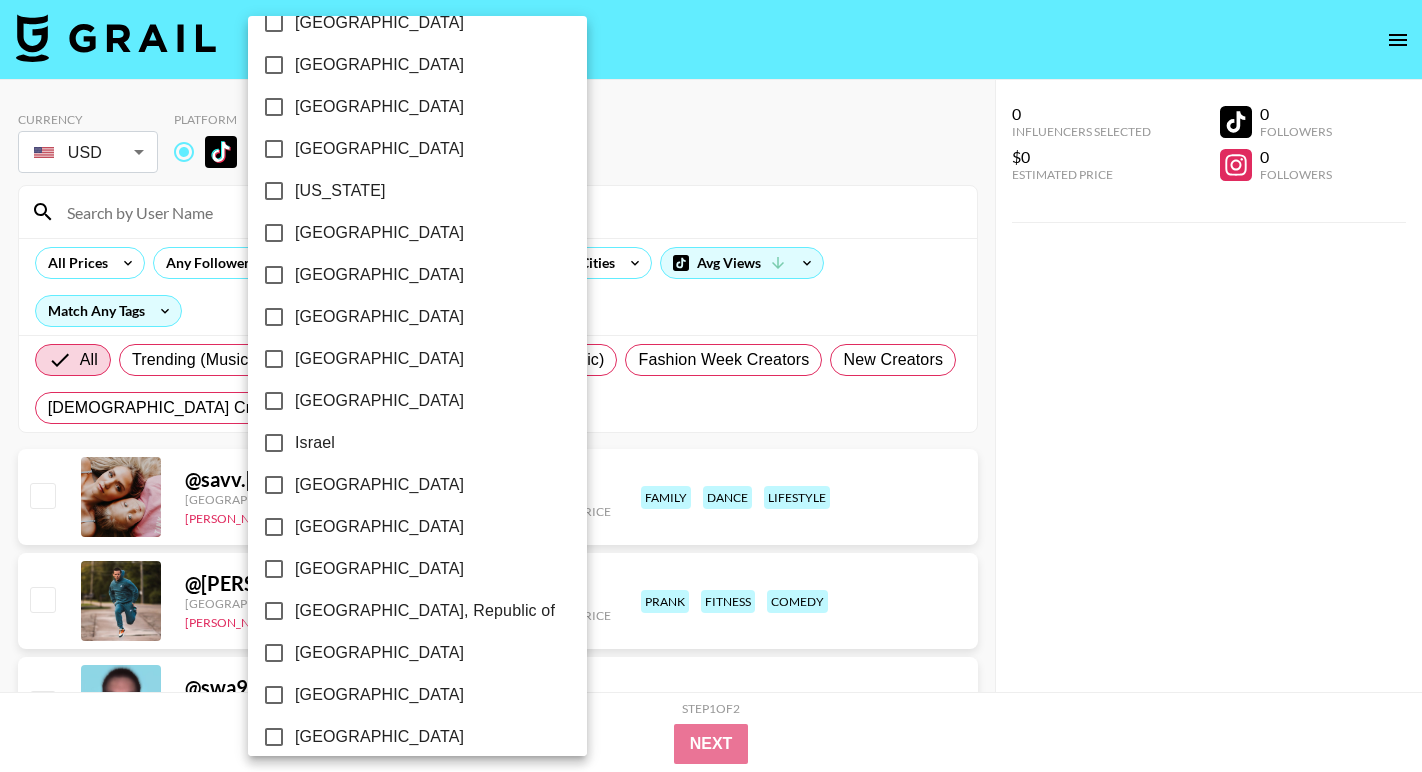click at bounding box center [711, 386] 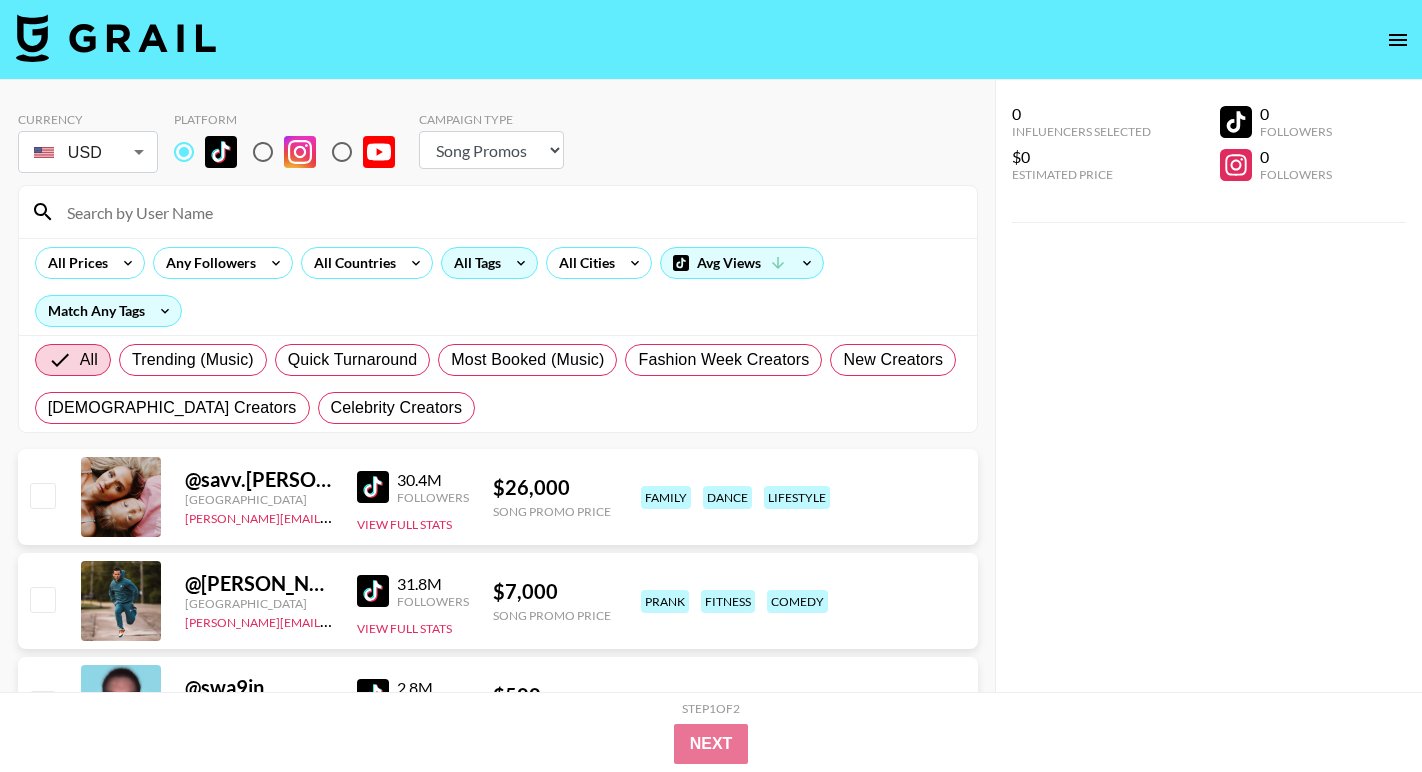 click on "All Tags" at bounding box center (489, 263) 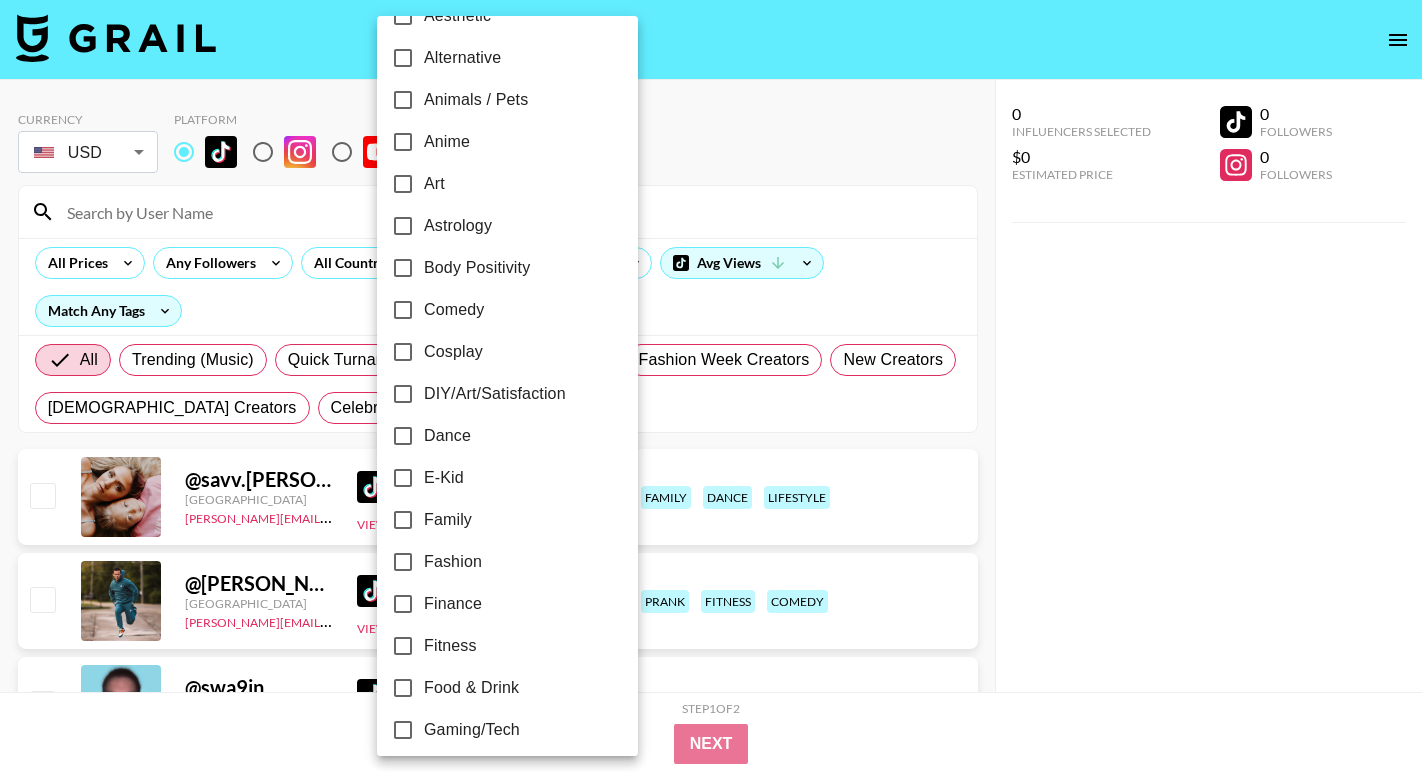 scroll, scrollTop: 126, scrollLeft: 0, axis: vertical 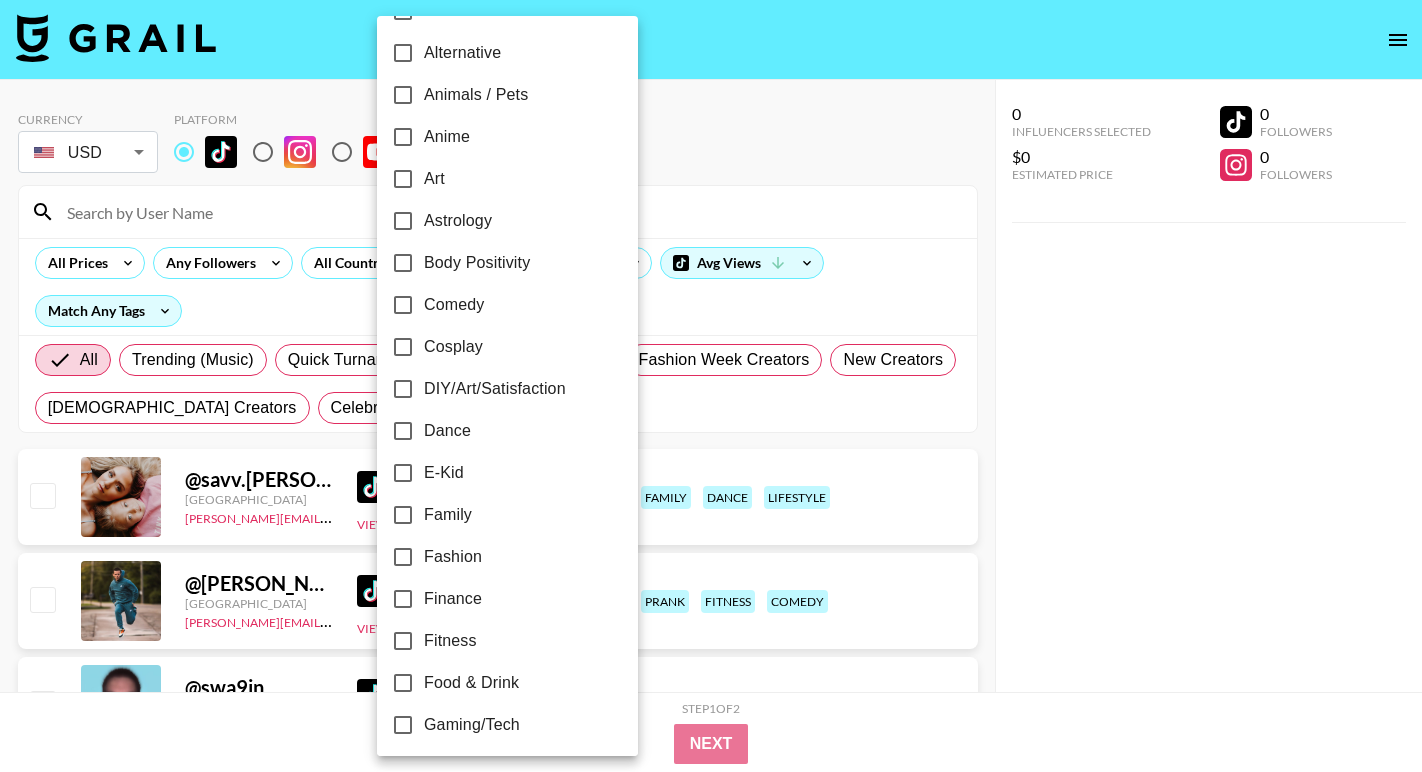 click on "Fitness" at bounding box center [450, 641] 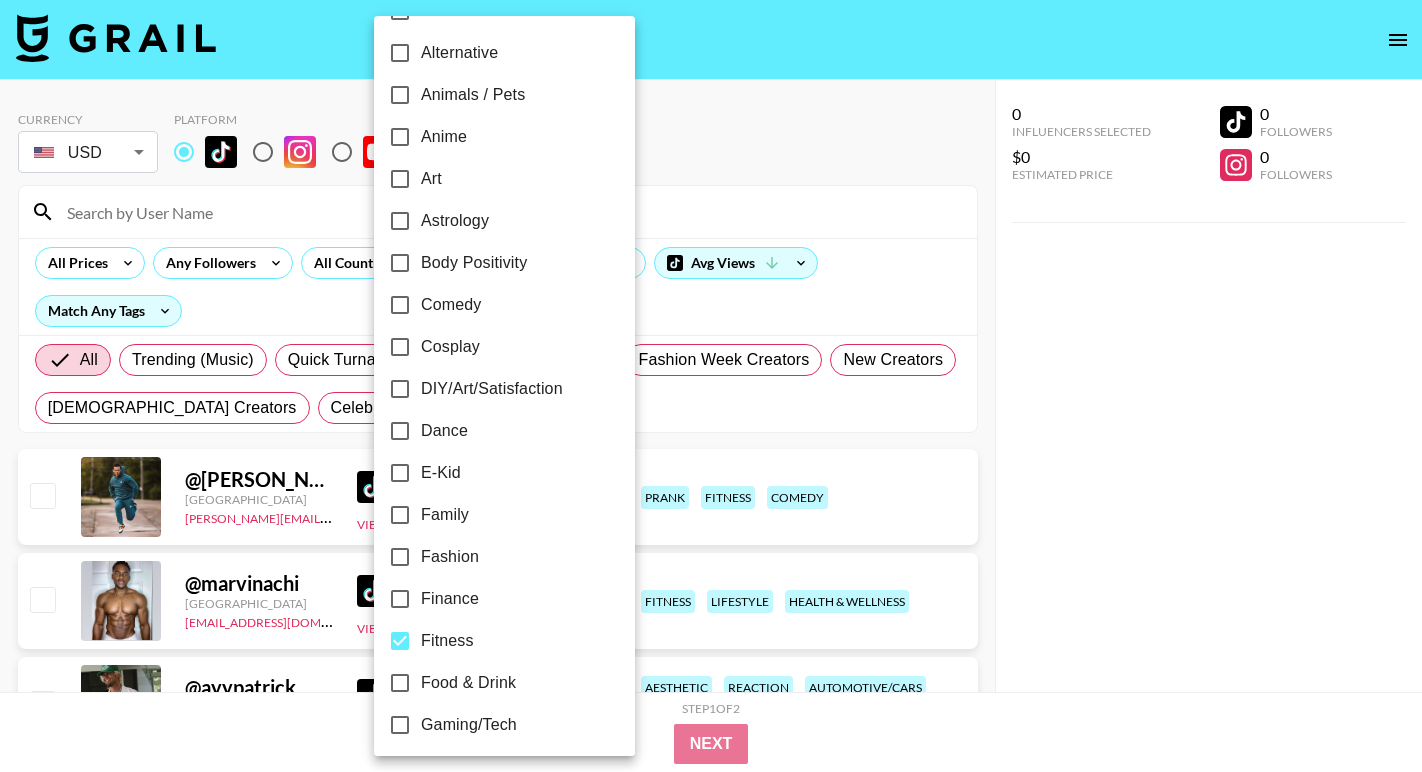 click at bounding box center (711, 386) 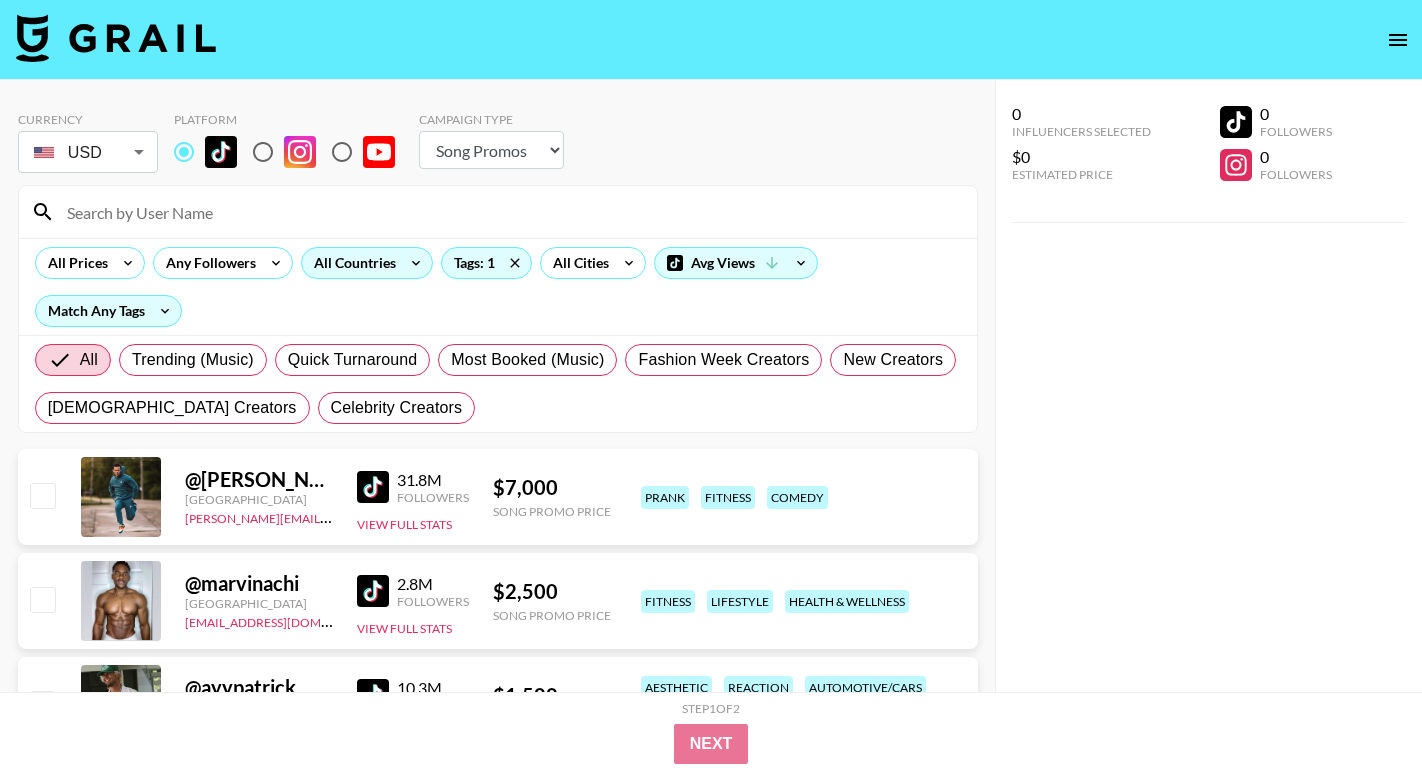click on "All Countries" at bounding box center [351, 263] 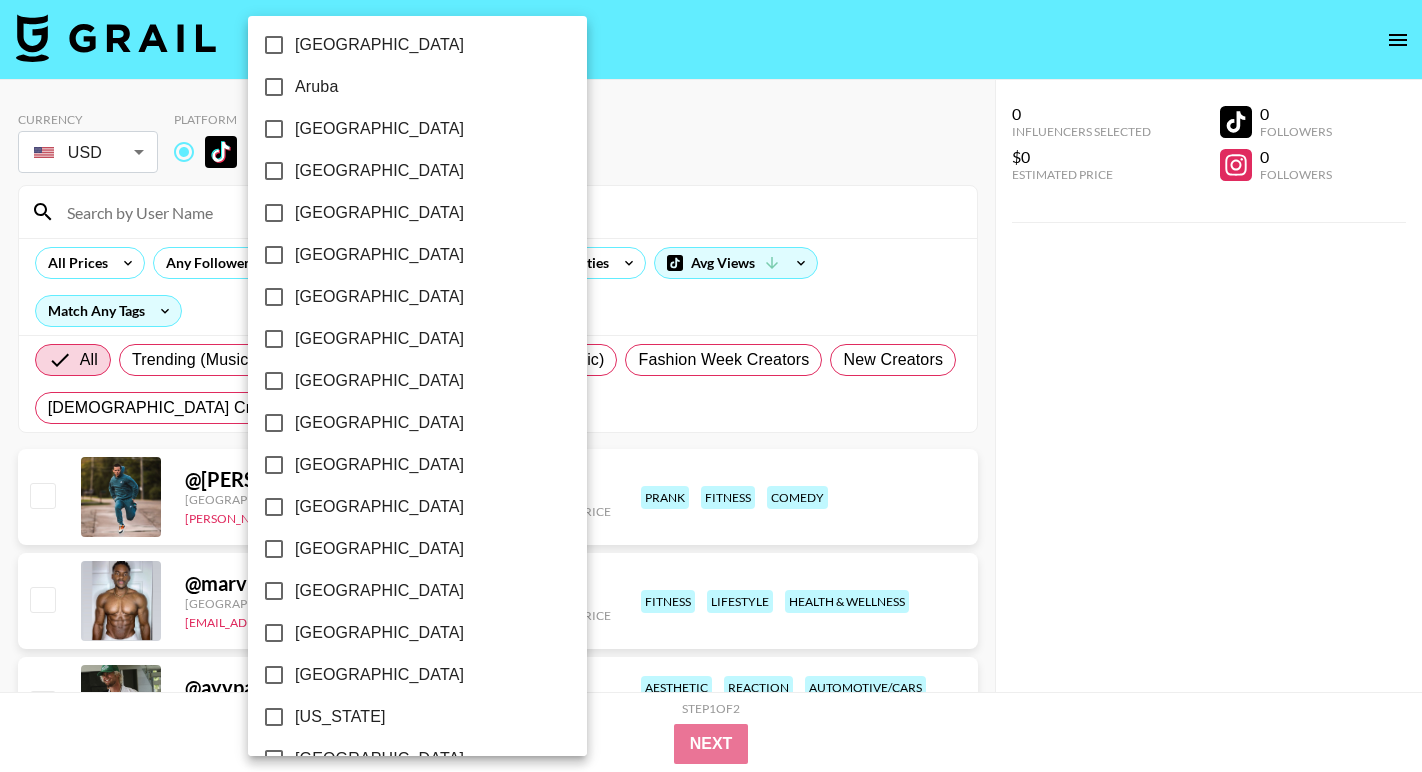scroll, scrollTop: 52, scrollLeft: 0, axis: vertical 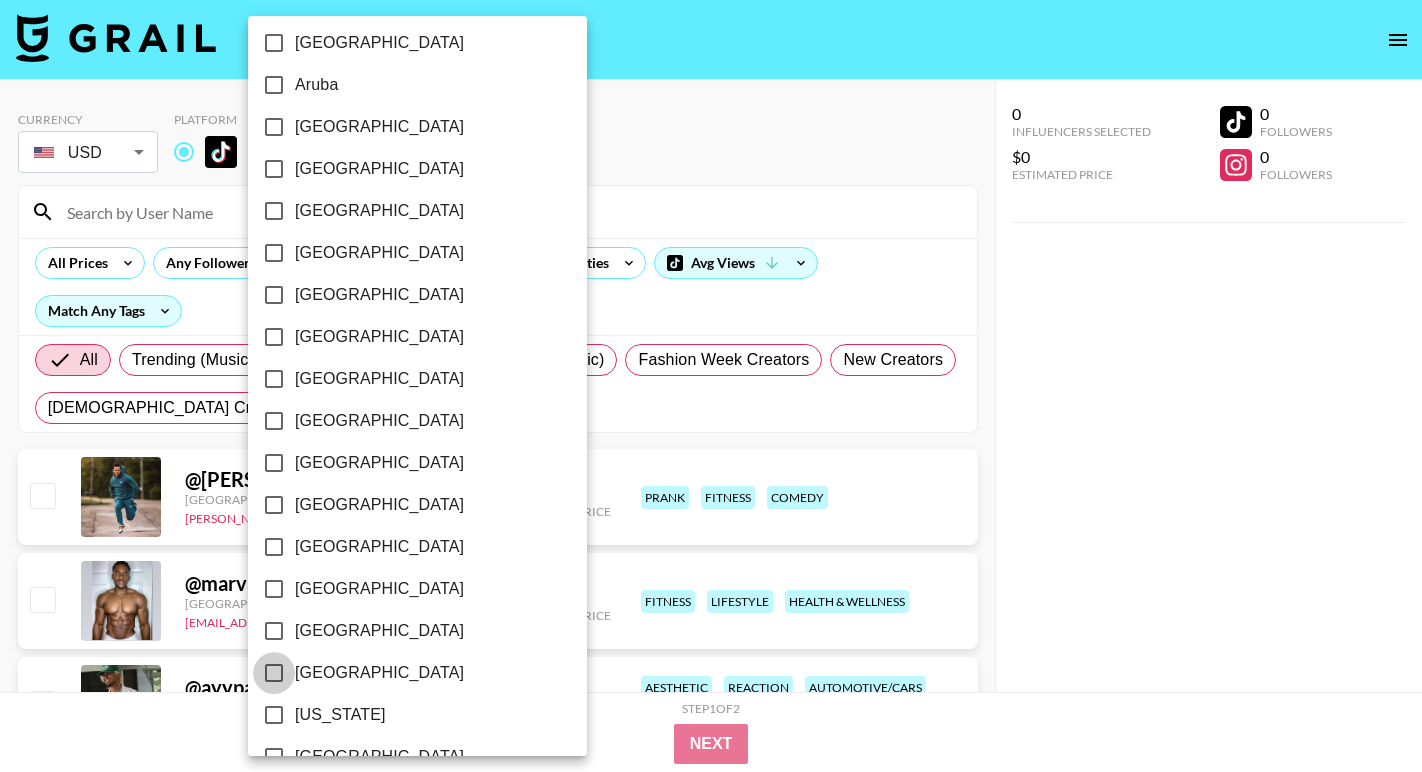 click on "[GEOGRAPHIC_DATA]" at bounding box center (274, 673) 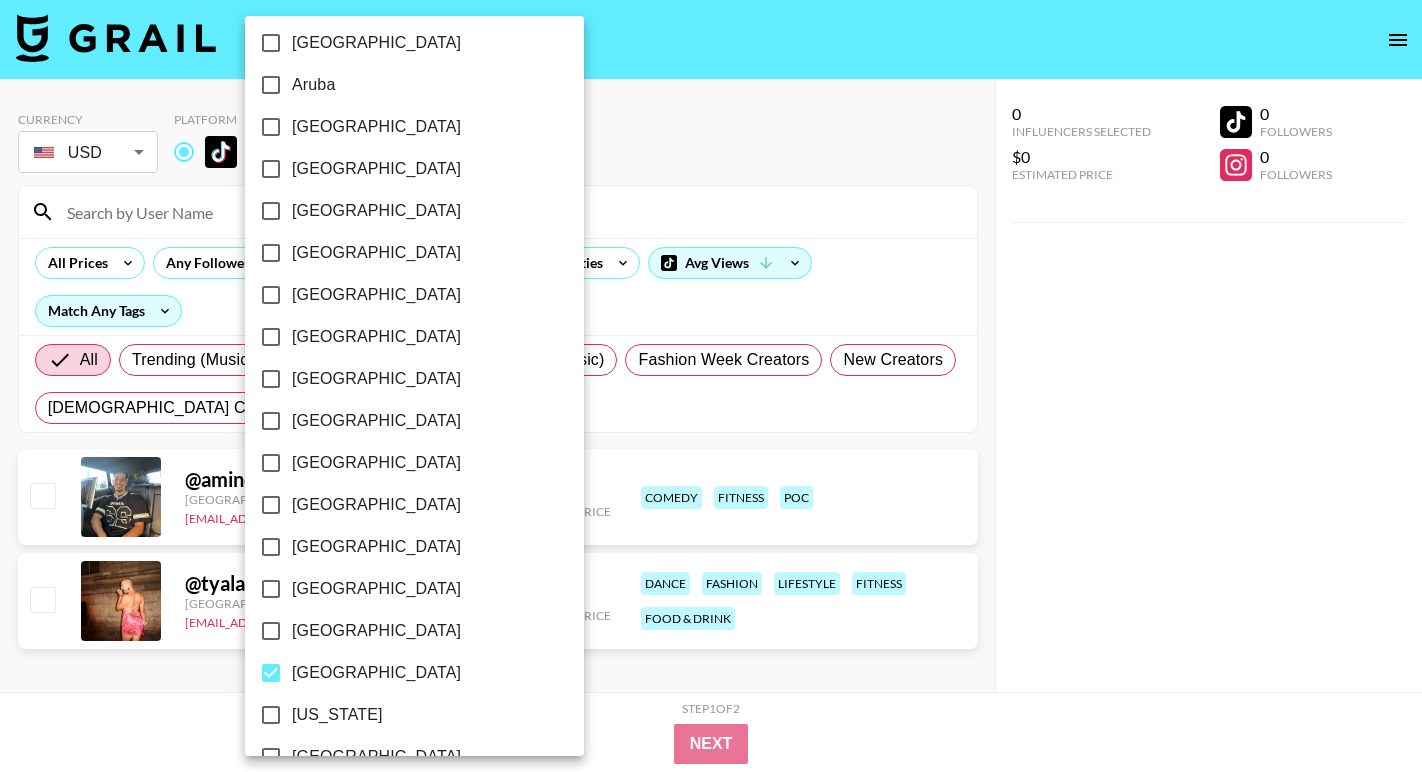 click at bounding box center [711, 386] 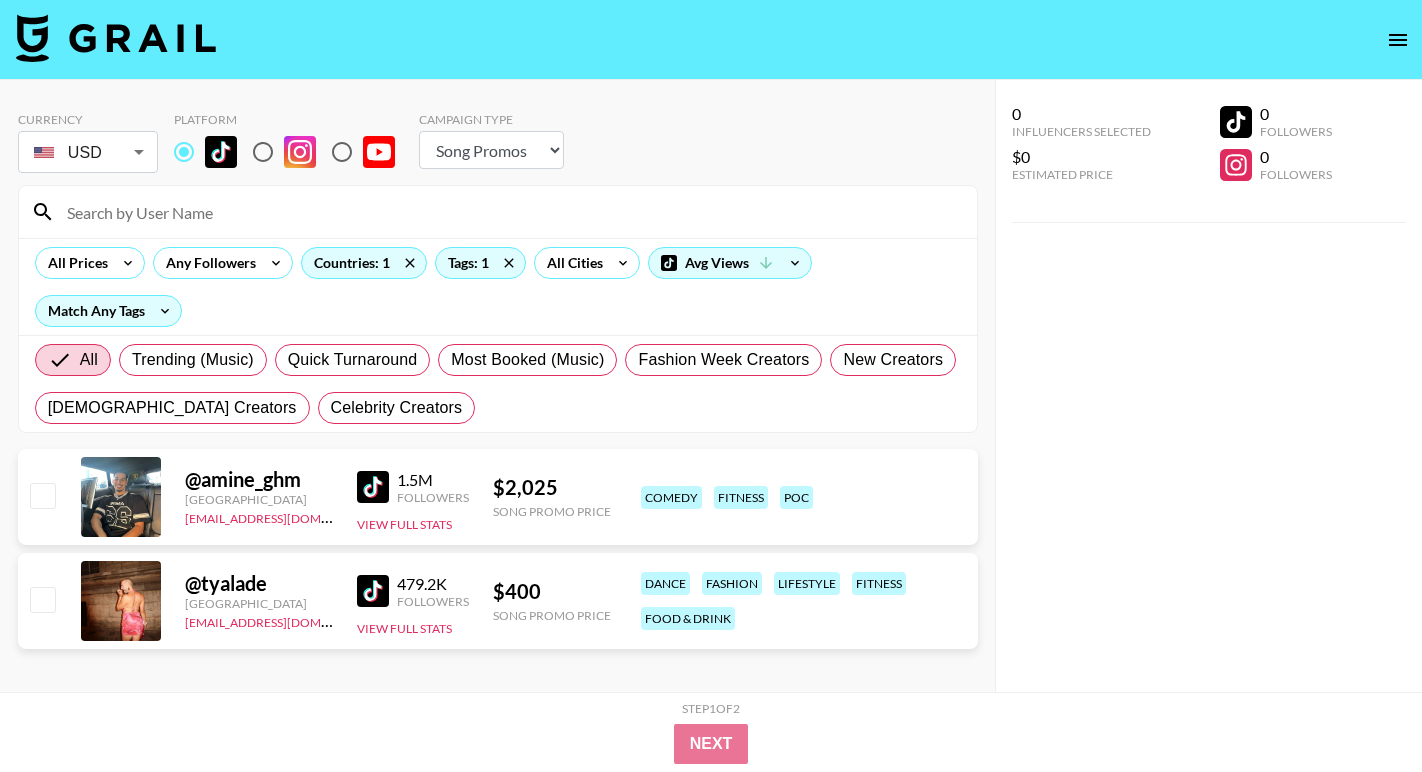 click at bounding box center [373, 487] 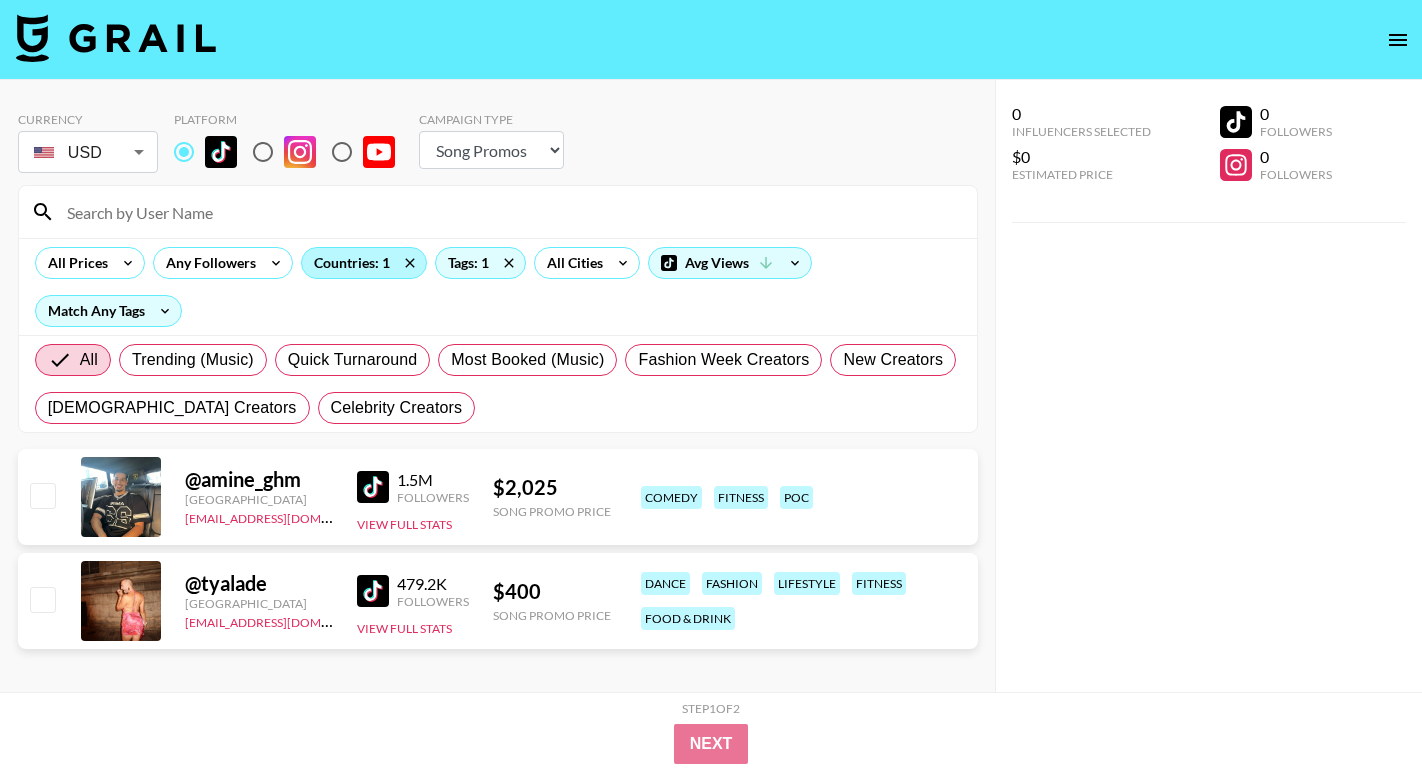 click on "Countries: 1" at bounding box center [364, 263] 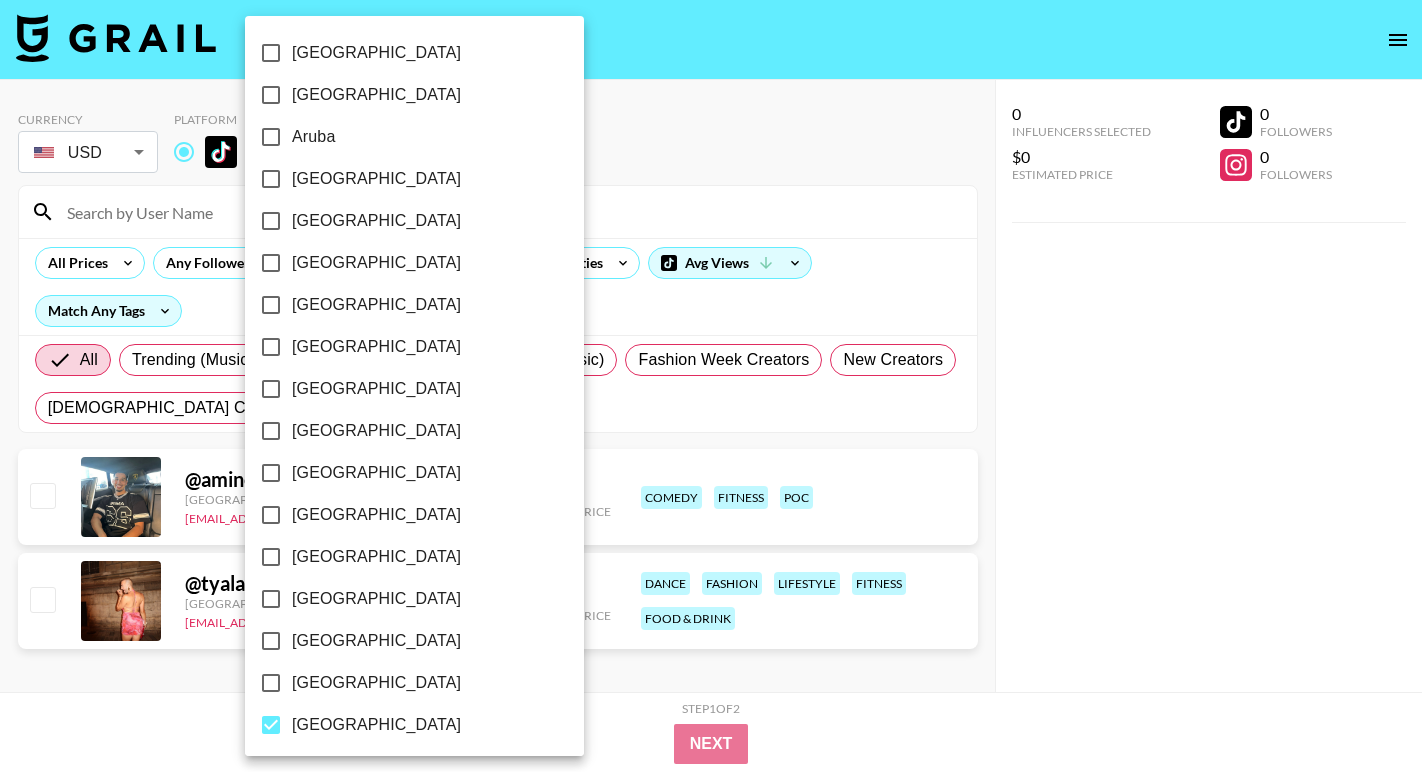 click on "[GEOGRAPHIC_DATA]" at bounding box center (376, 725) 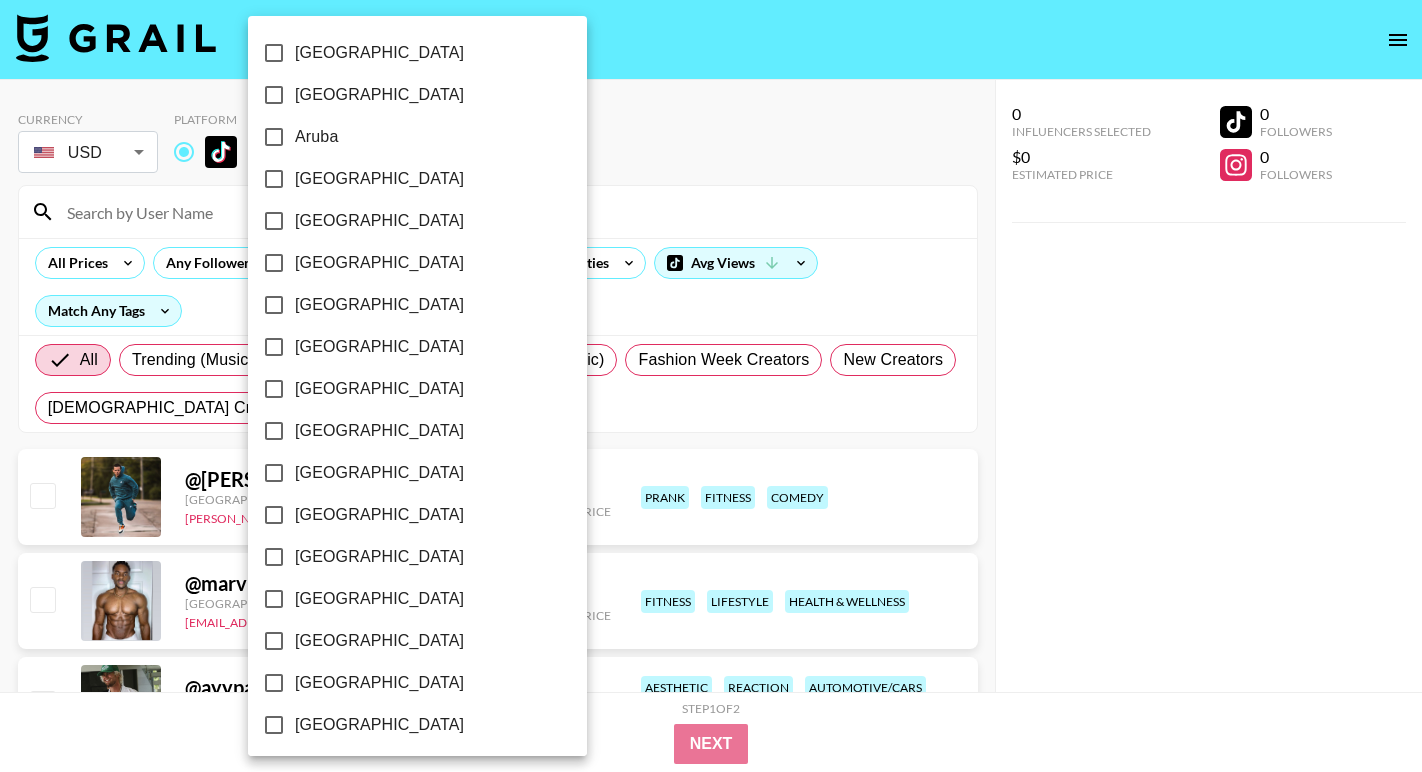 click on "[GEOGRAPHIC_DATA]" at bounding box center (274, 389) 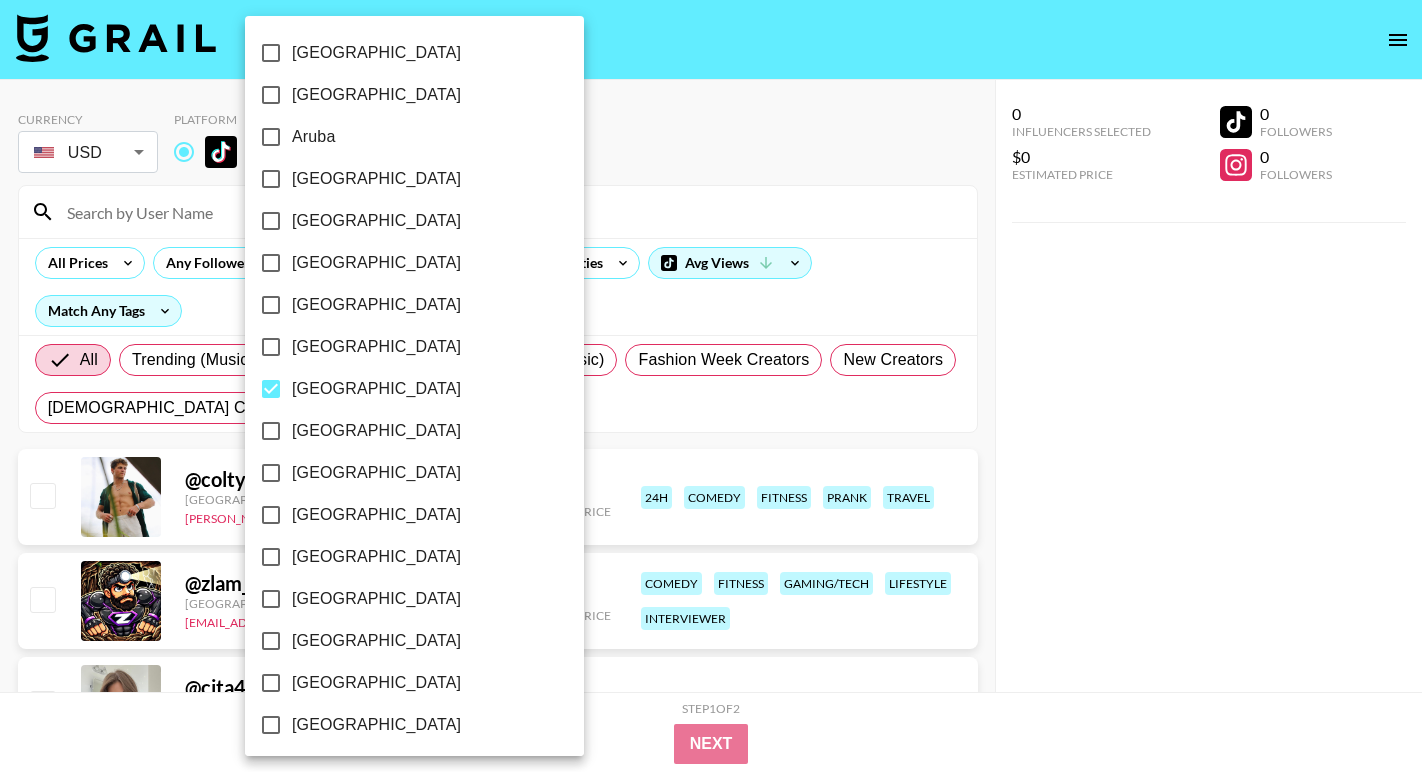 click at bounding box center [711, 386] 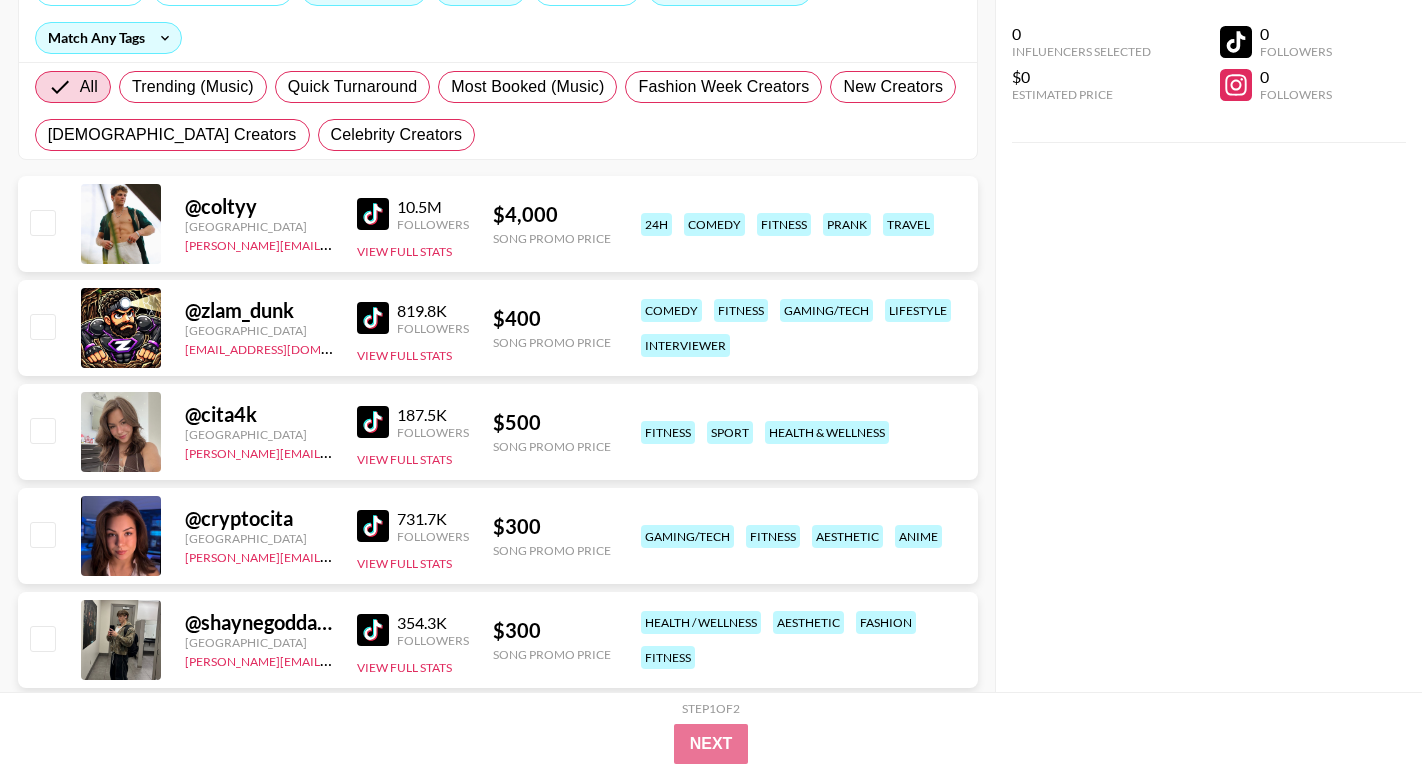 scroll, scrollTop: 272, scrollLeft: 0, axis: vertical 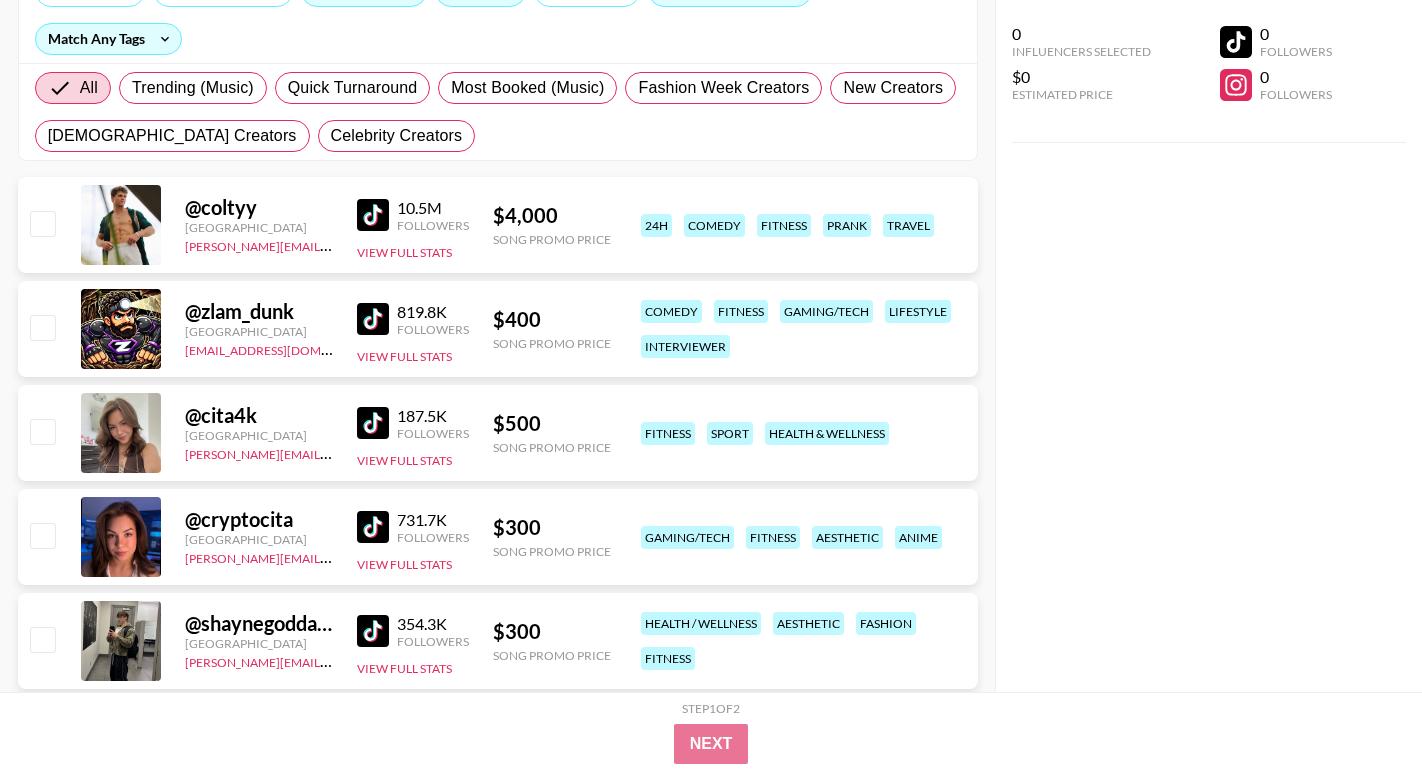click at bounding box center [373, 319] 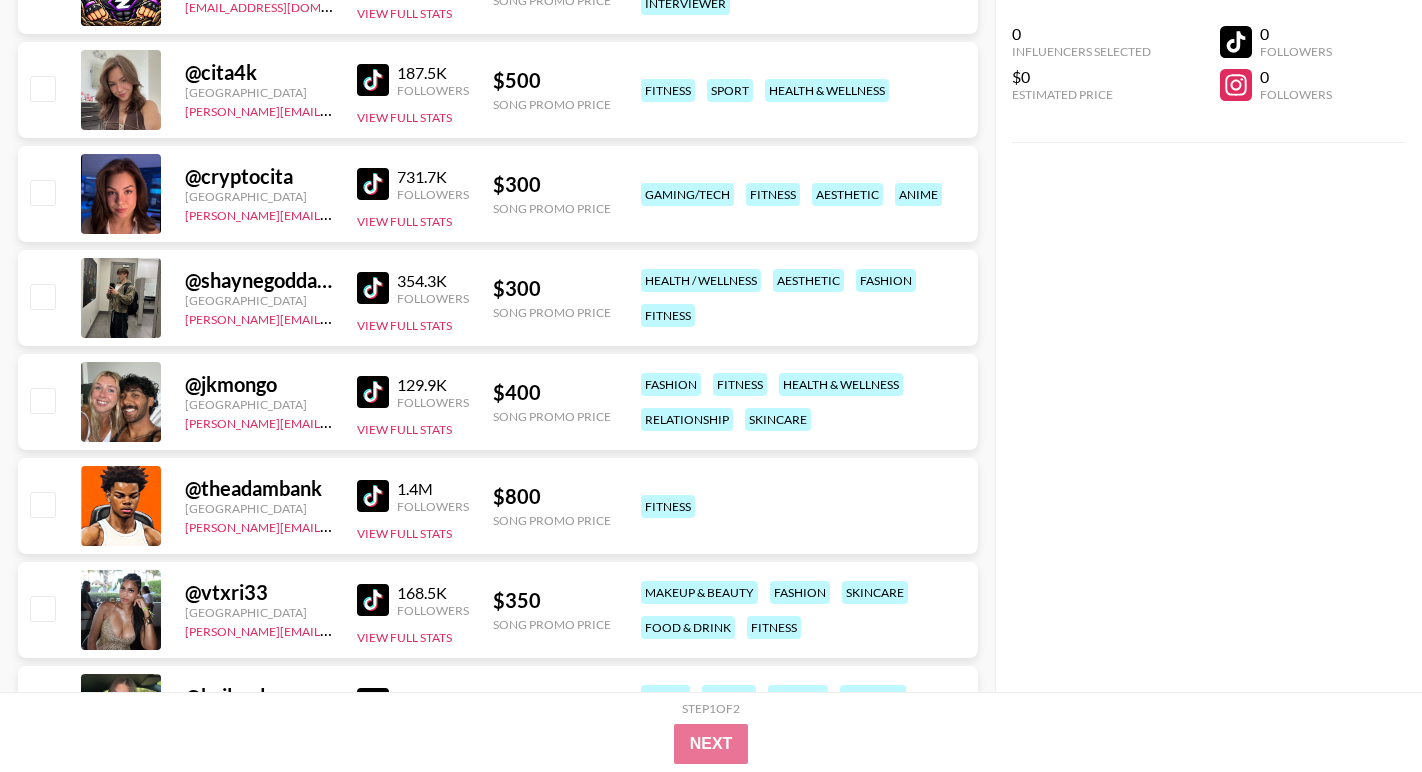 scroll, scrollTop: 610, scrollLeft: 0, axis: vertical 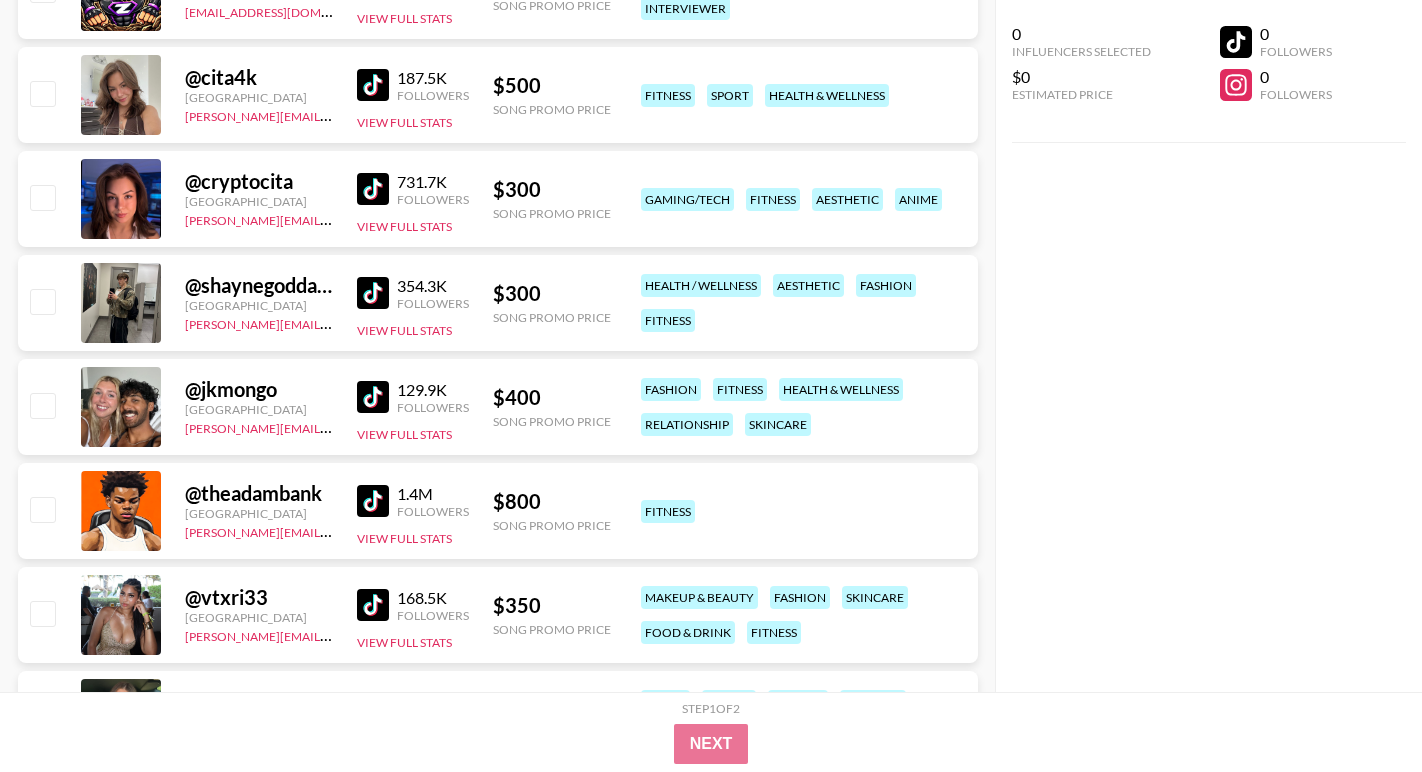 click at bounding box center (373, 293) 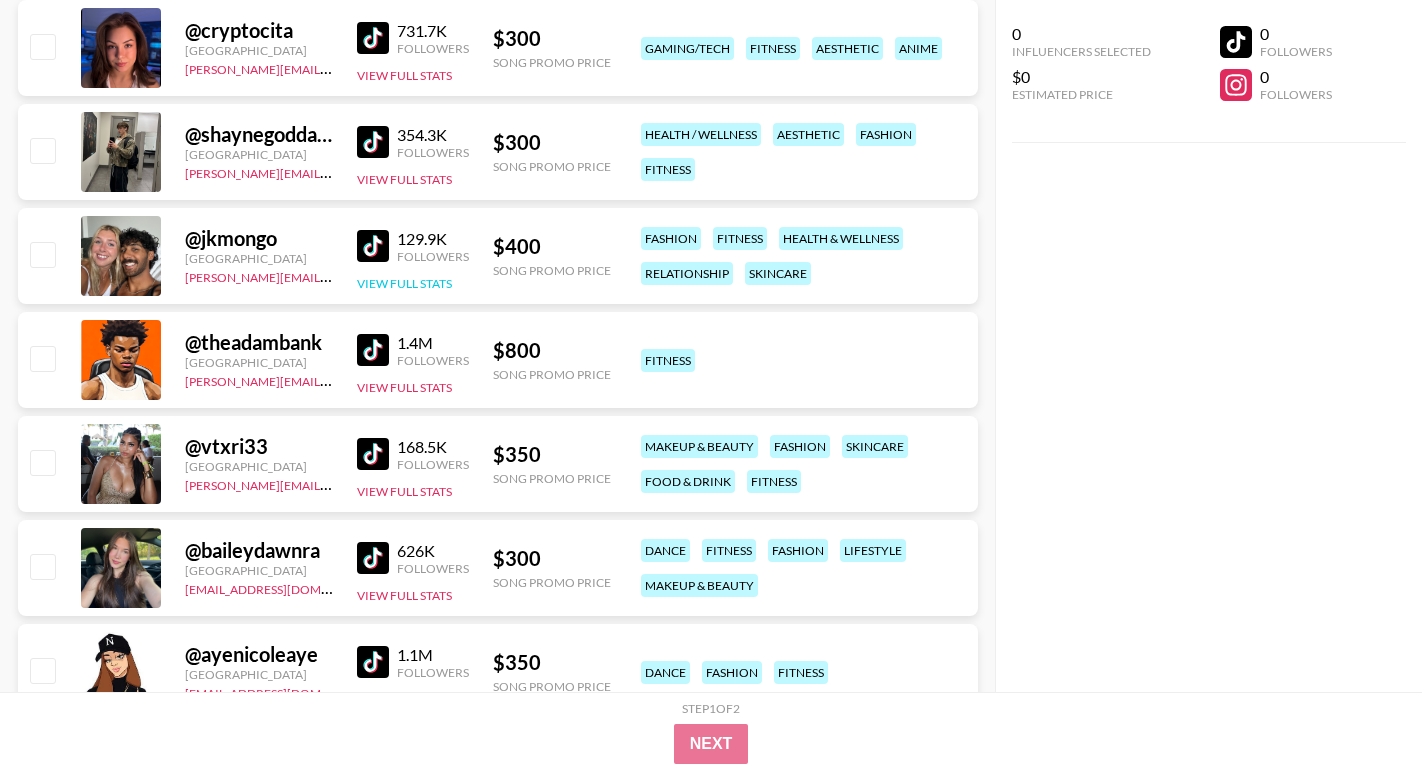 scroll, scrollTop: 765, scrollLeft: 0, axis: vertical 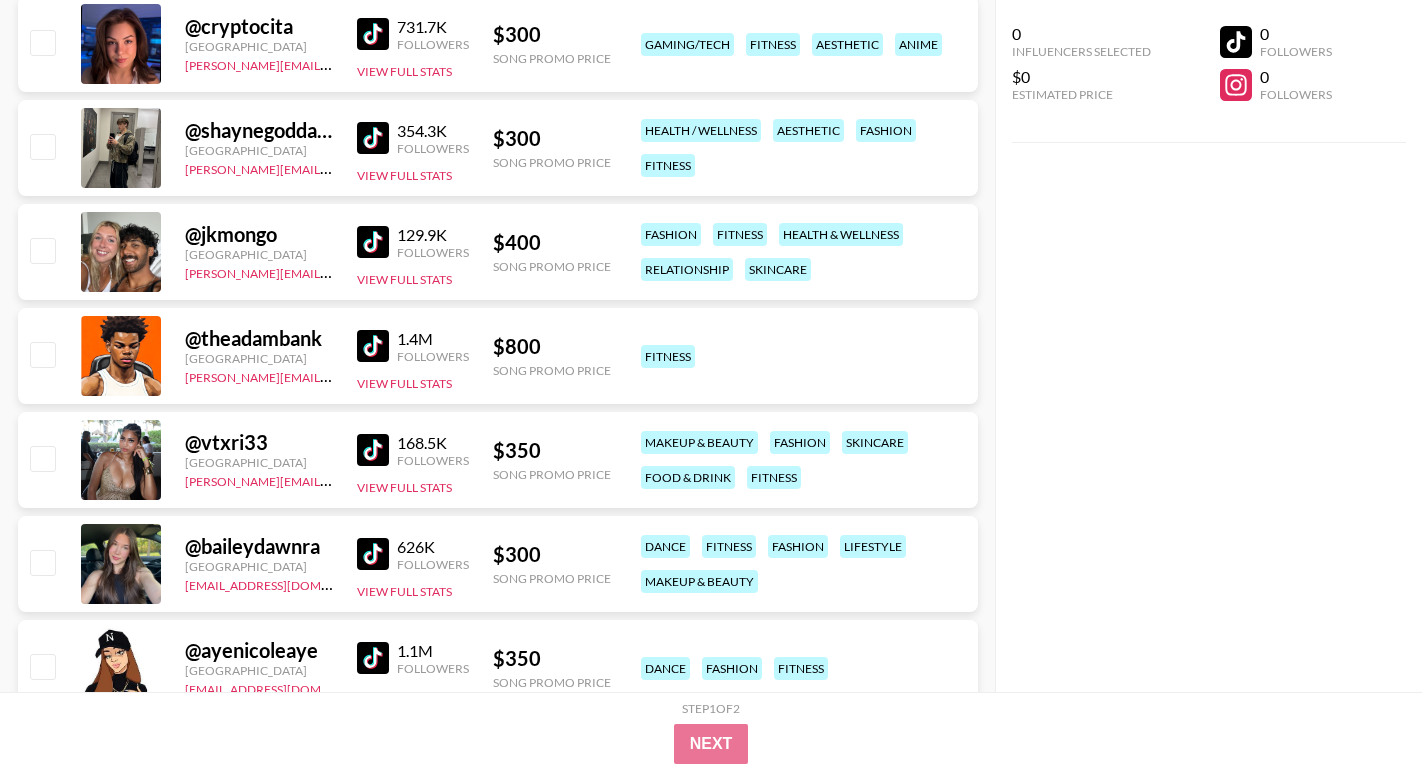 click at bounding box center (373, 346) 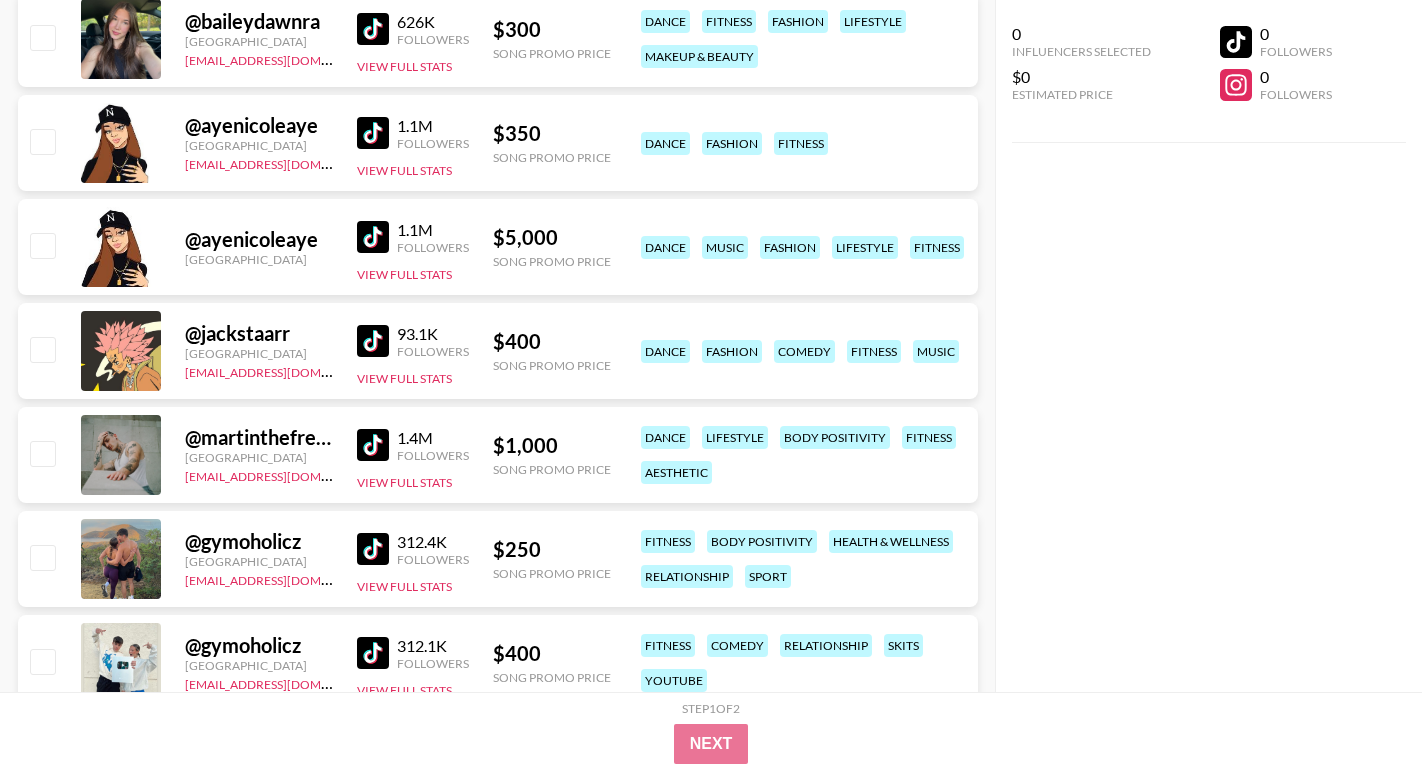 scroll, scrollTop: 1297, scrollLeft: 0, axis: vertical 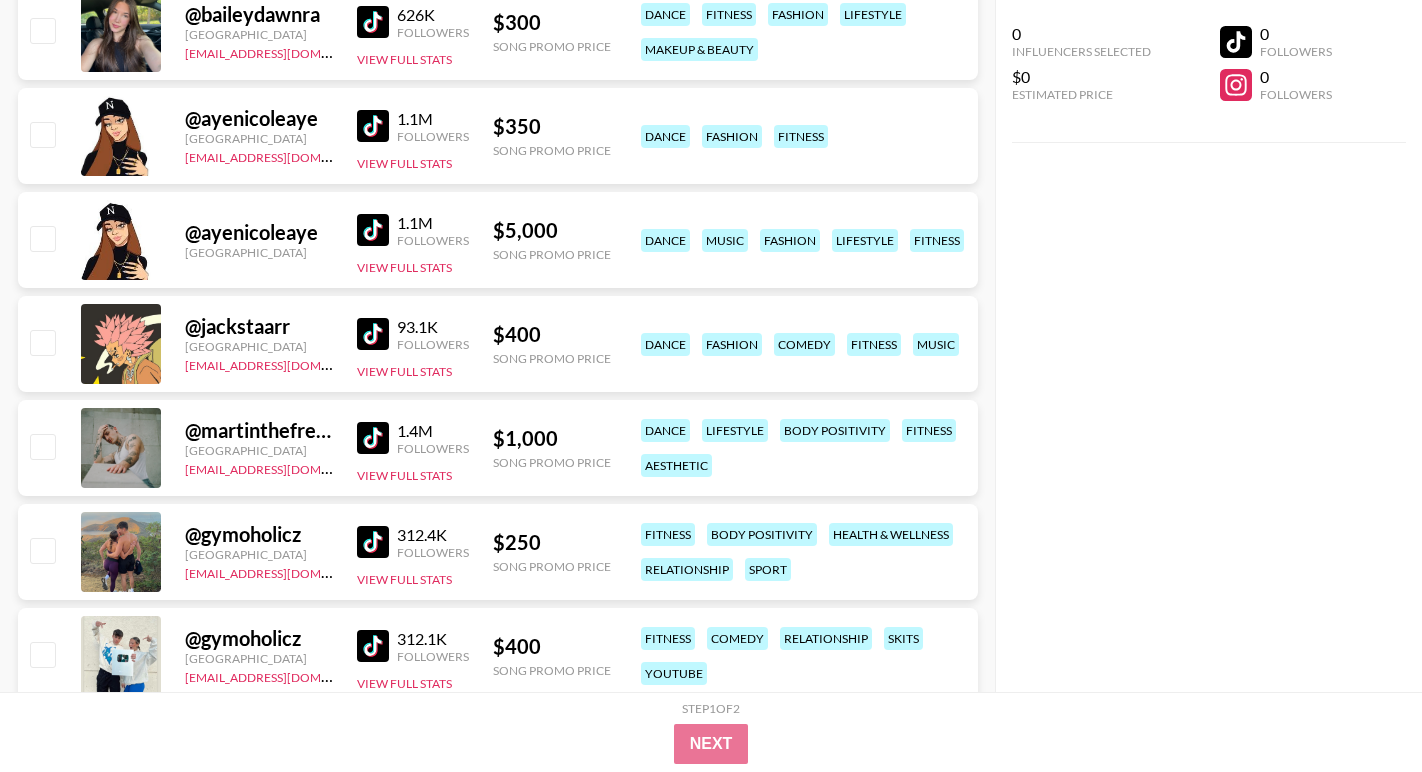 click at bounding box center (373, 334) 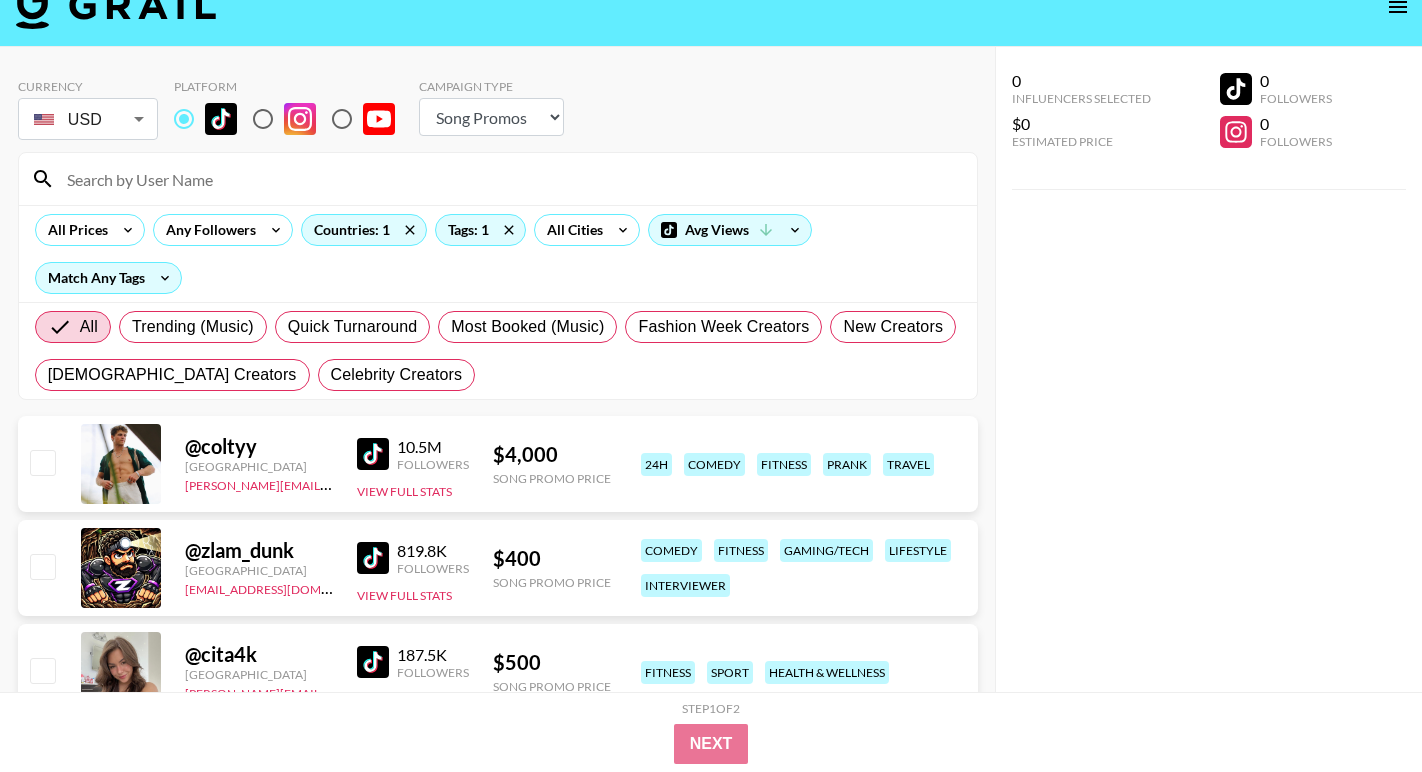 scroll, scrollTop: 0, scrollLeft: 0, axis: both 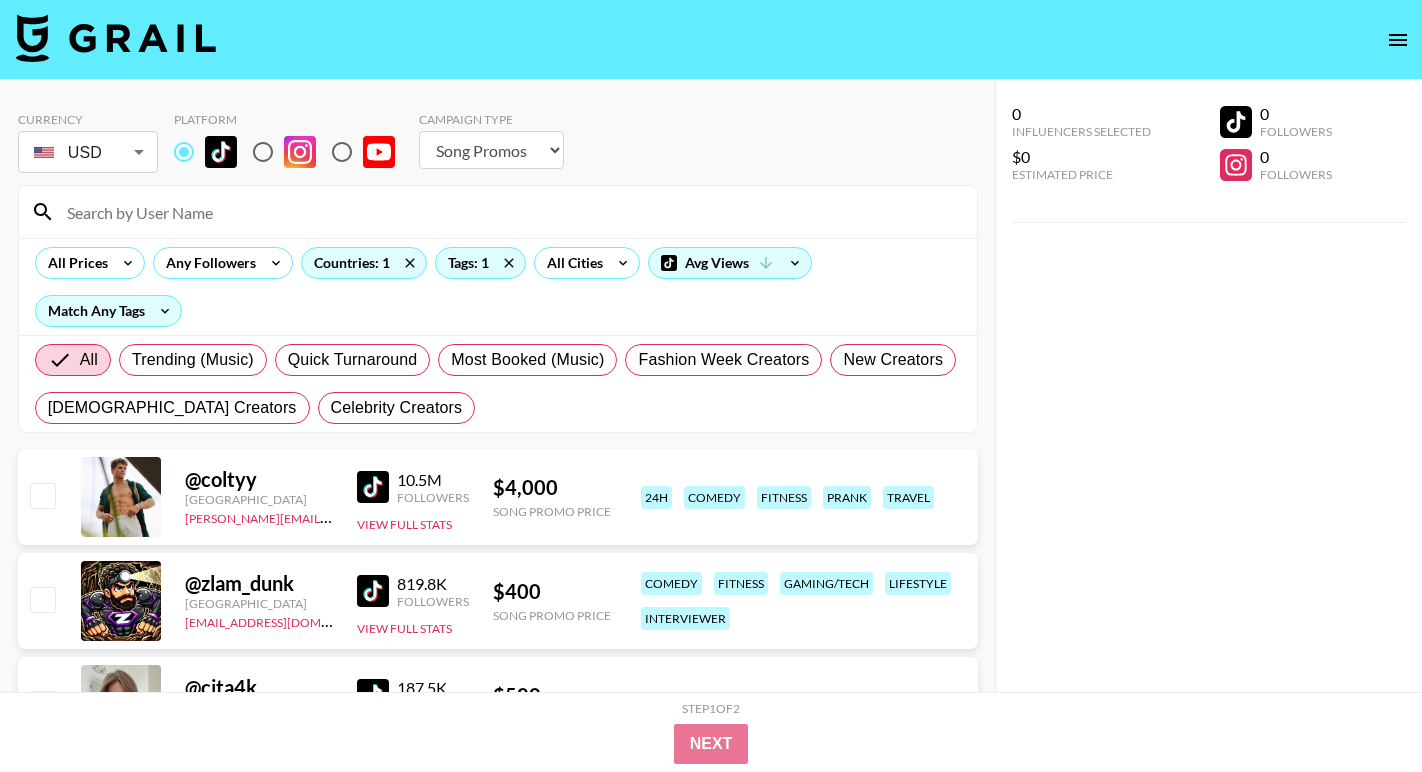 click on "All Prices Any Followers Countries: 1 Tags: 1 All Cities Avg Views Match Any Tags" at bounding box center [498, 286] 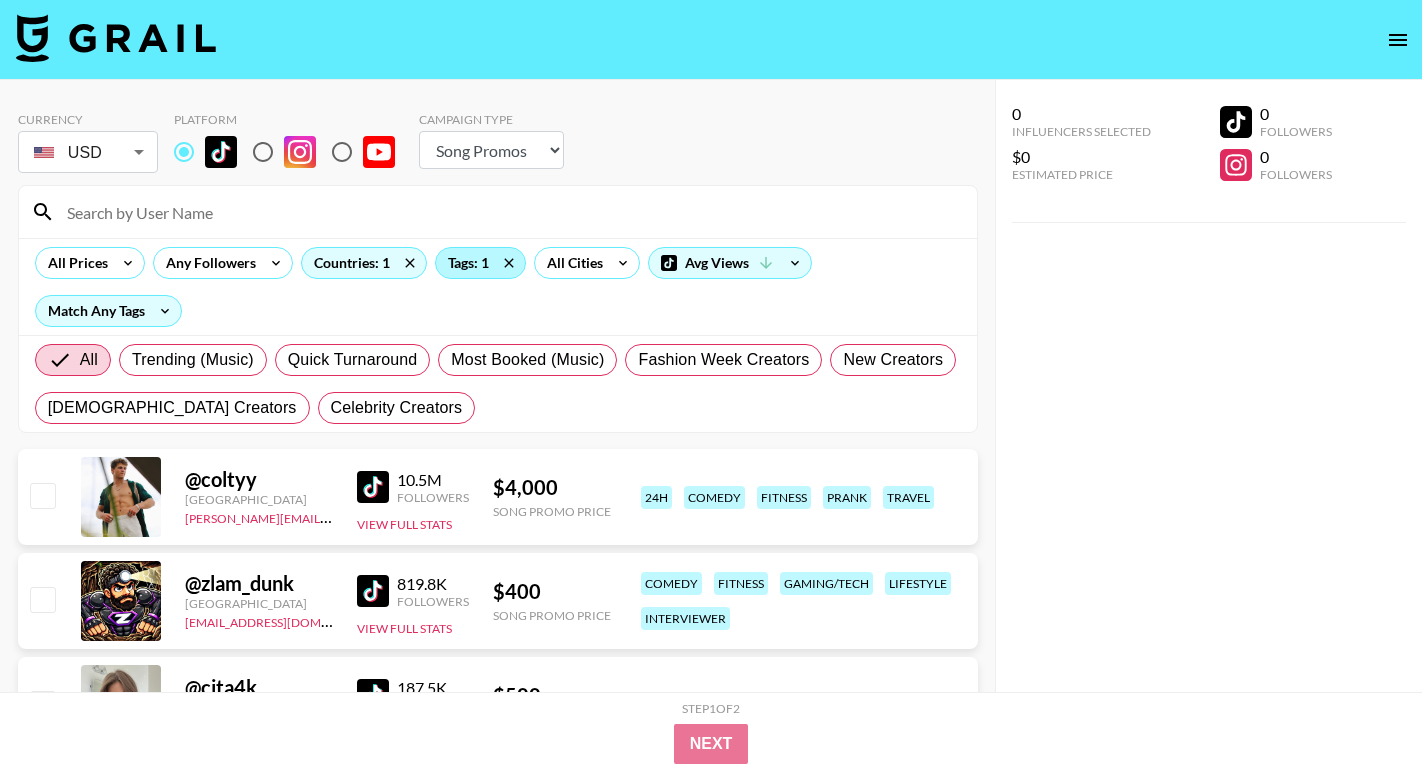 click on "Tags: 1" at bounding box center (480, 263) 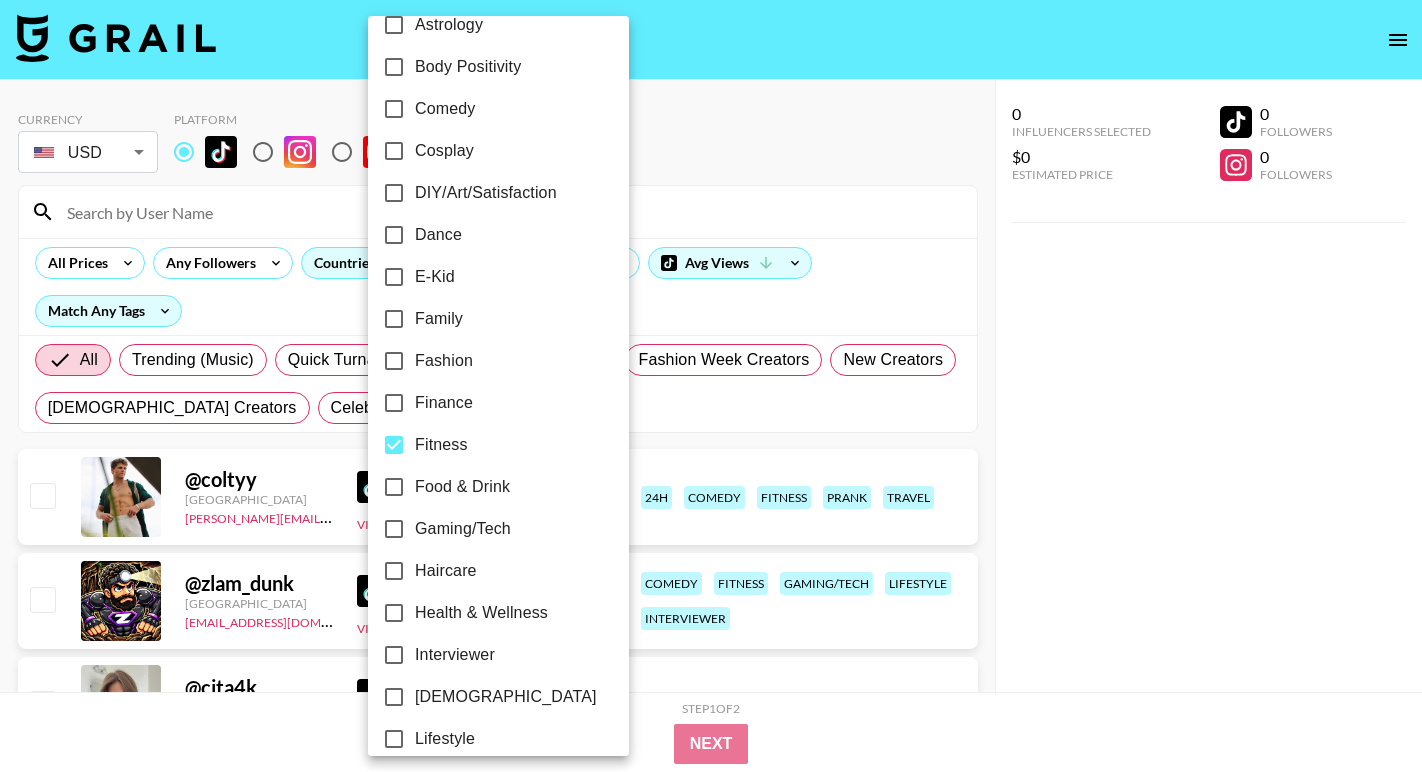 scroll, scrollTop: 594, scrollLeft: 0, axis: vertical 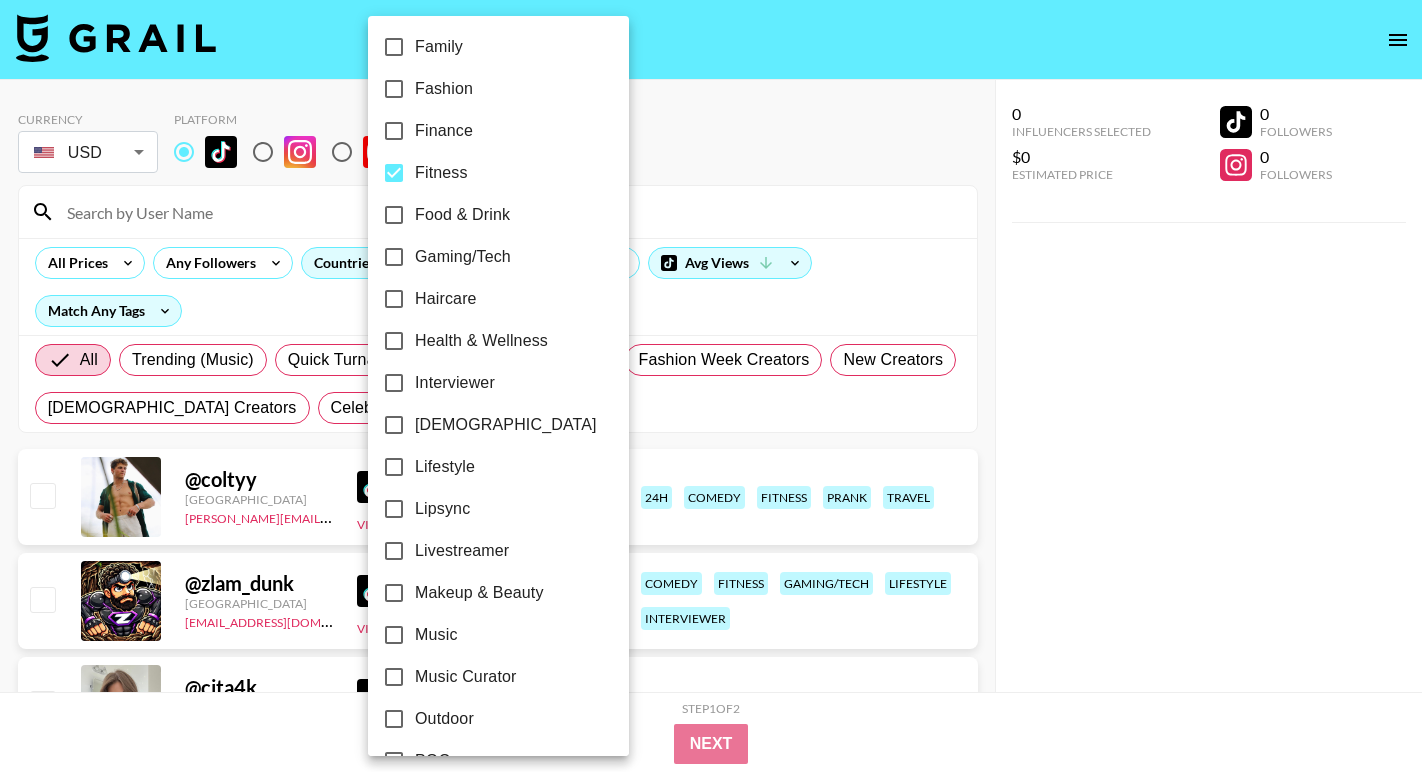 click at bounding box center [711, 386] 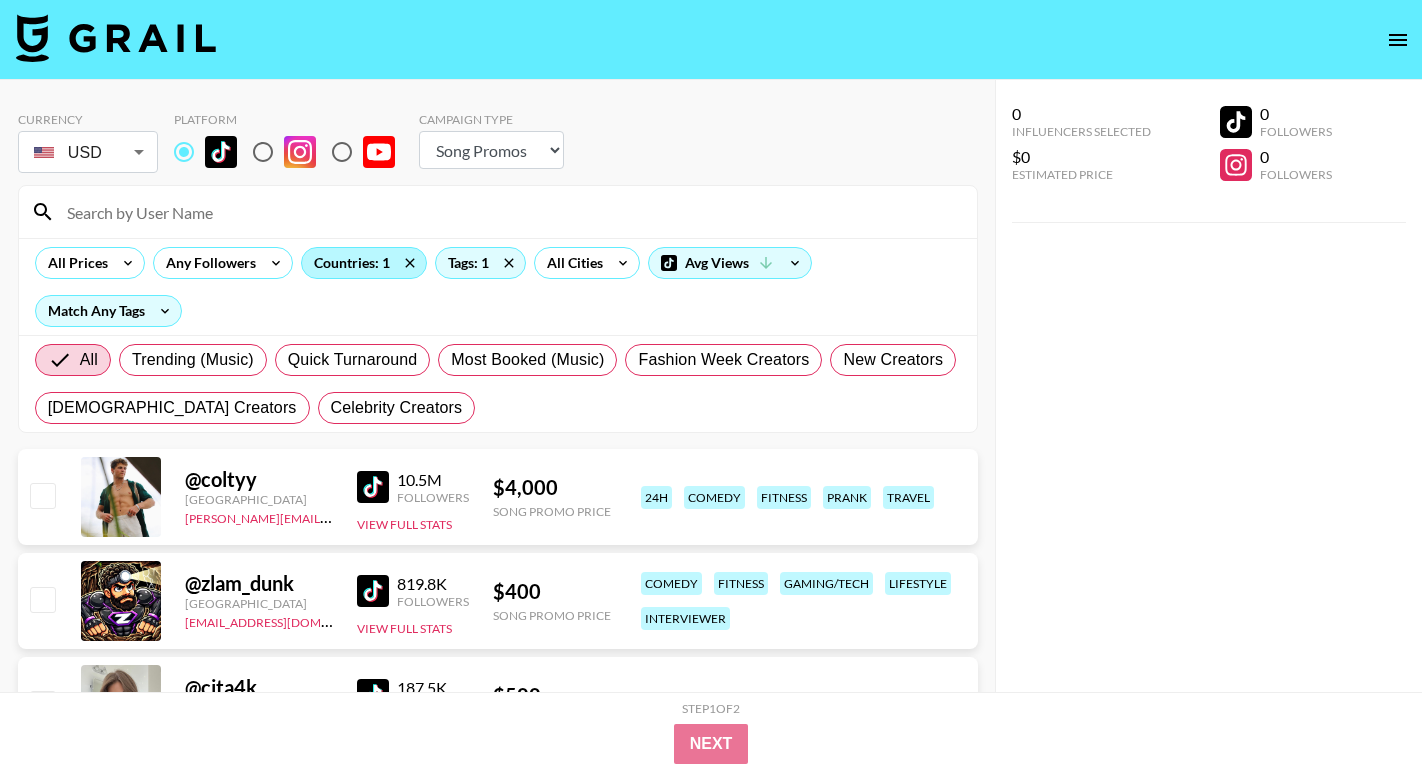 click on "Countries: 1" at bounding box center (364, 263) 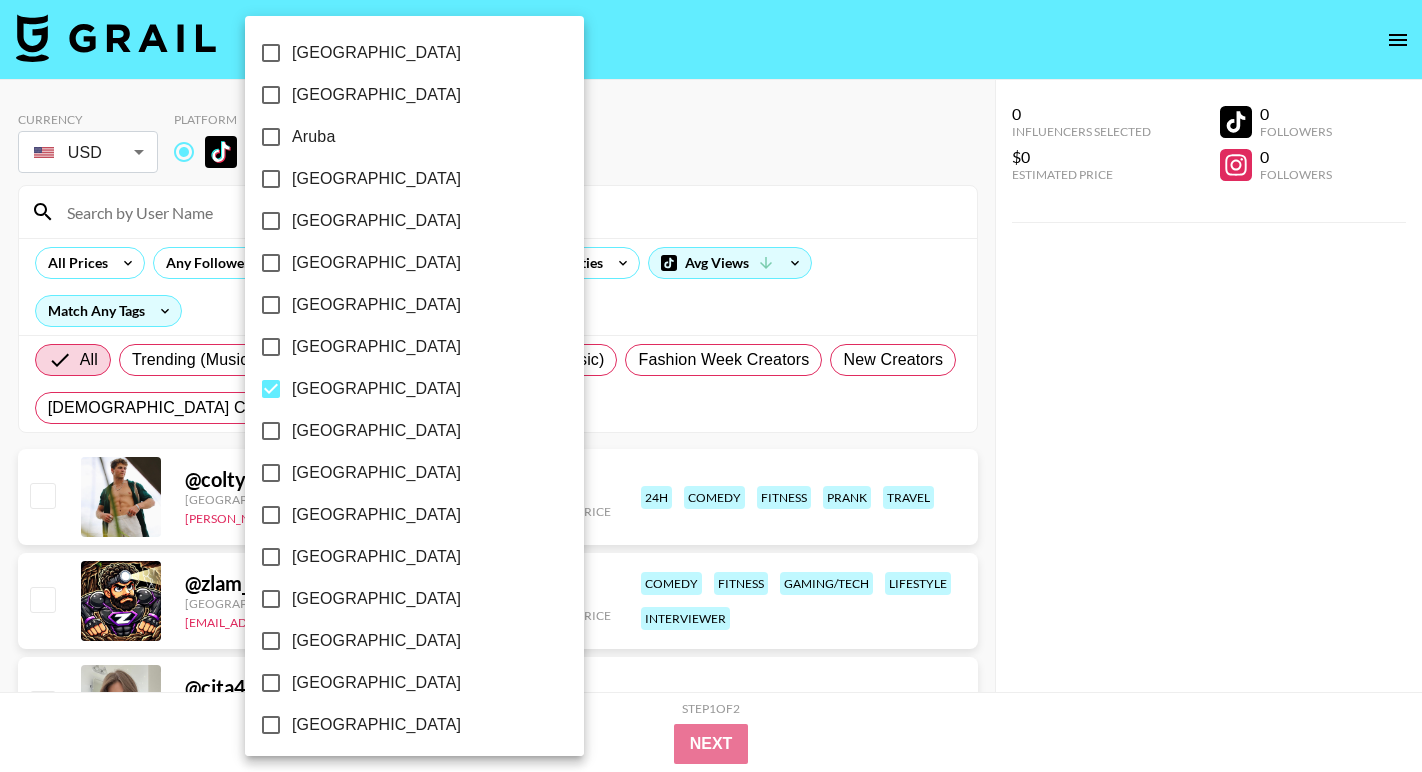 click on "[GEOGRAPHIC_DATA]" at bounding box center [376, 389] 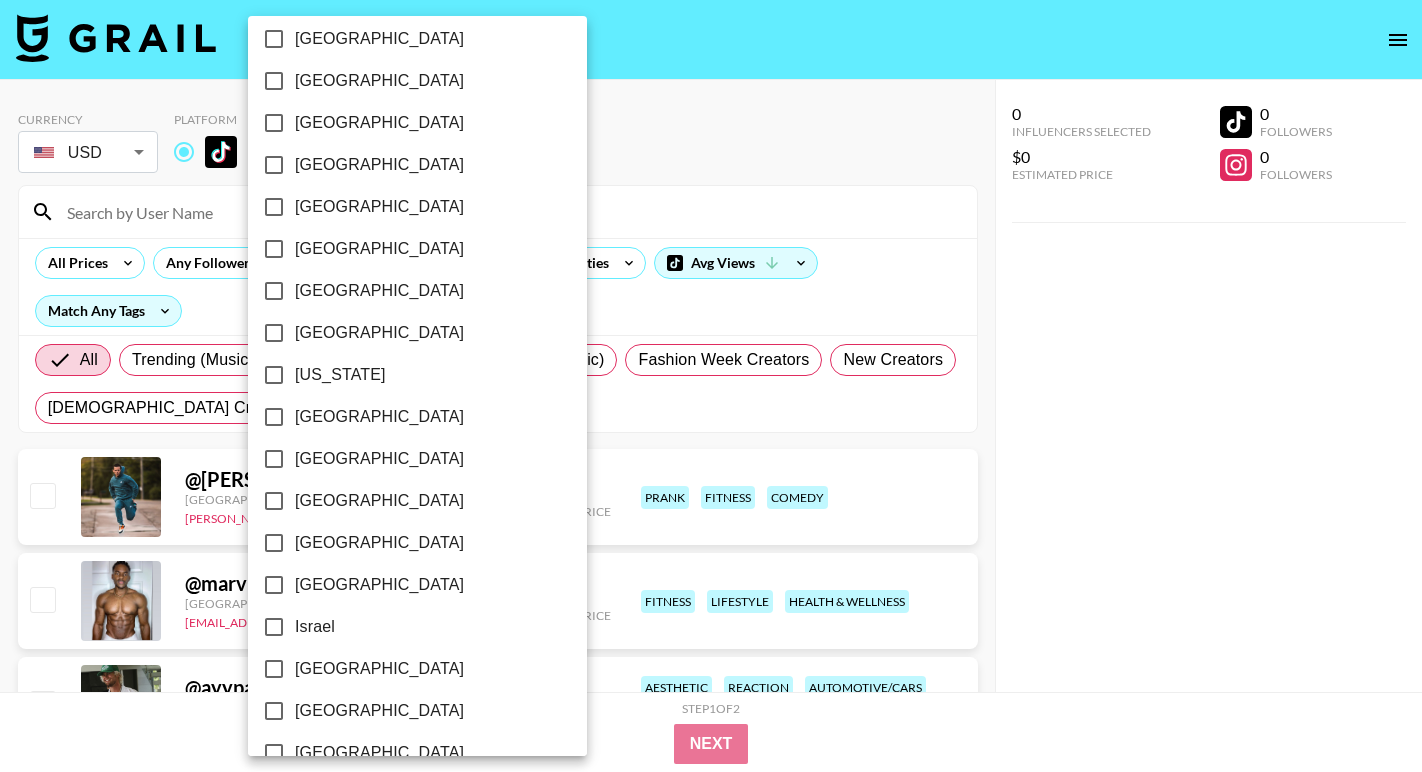 scroll, scrollTop: 389, scrollLeft: 0, axis: vertical 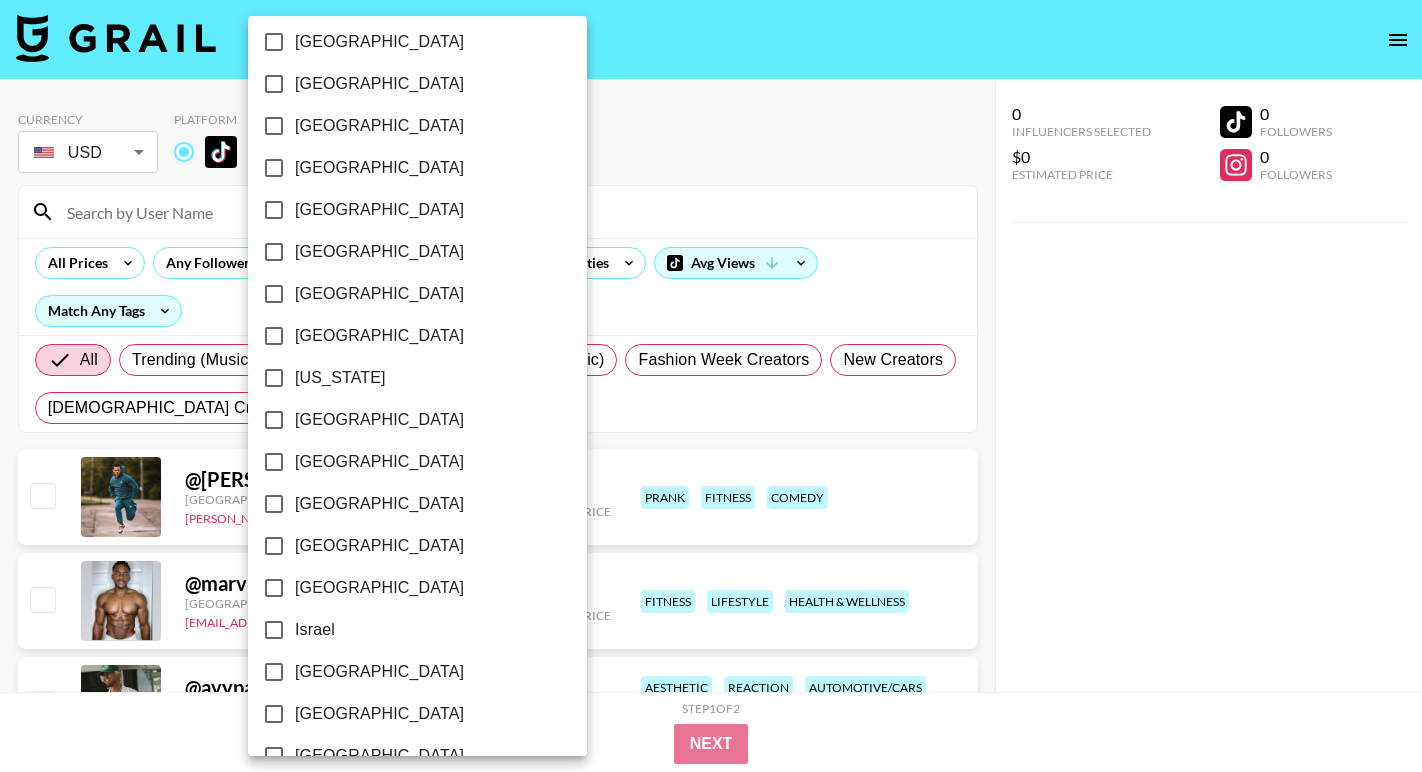 click on "[GEOGRAPHIC_DATA]" at bounding box center (379, 336) 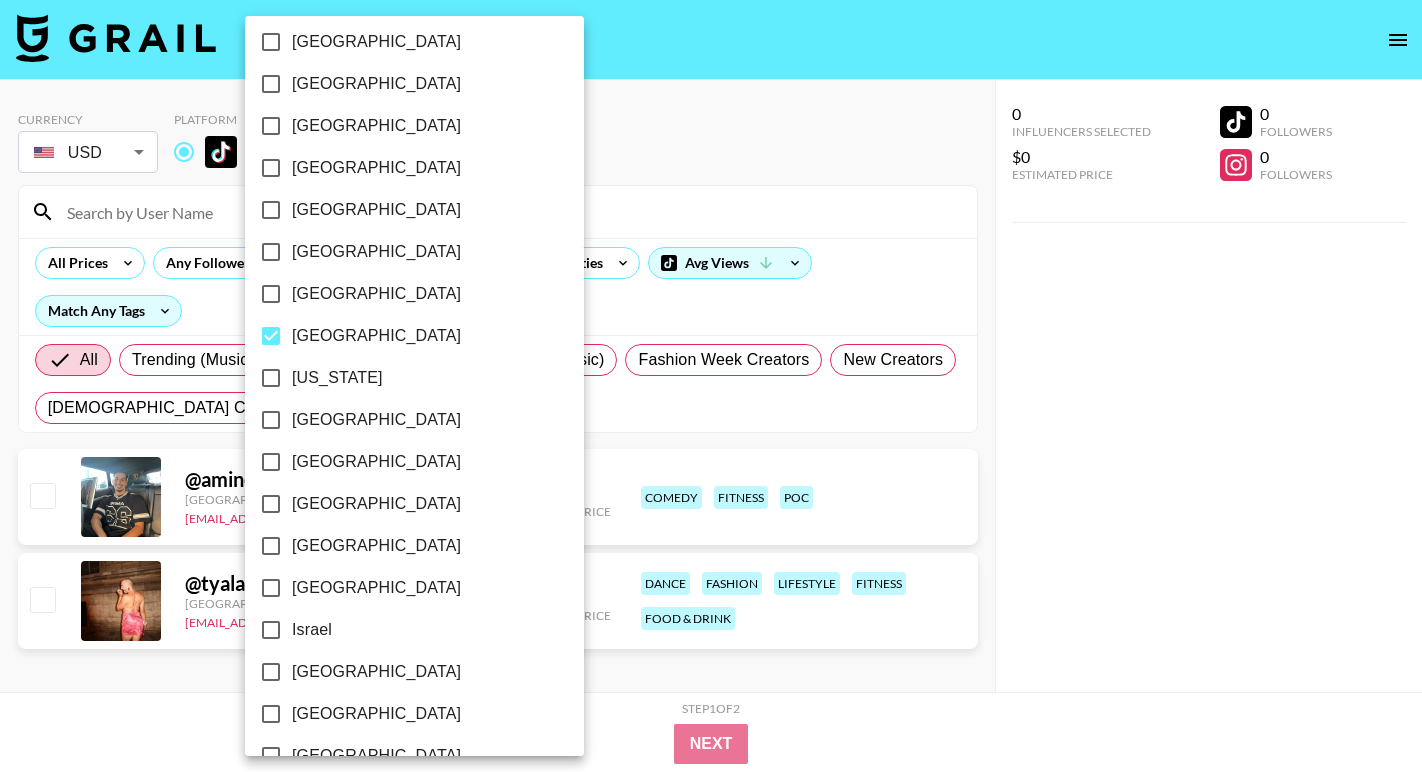 click on "[GEOGRAPHIC_DATA]" at bounding box center [376, 336] 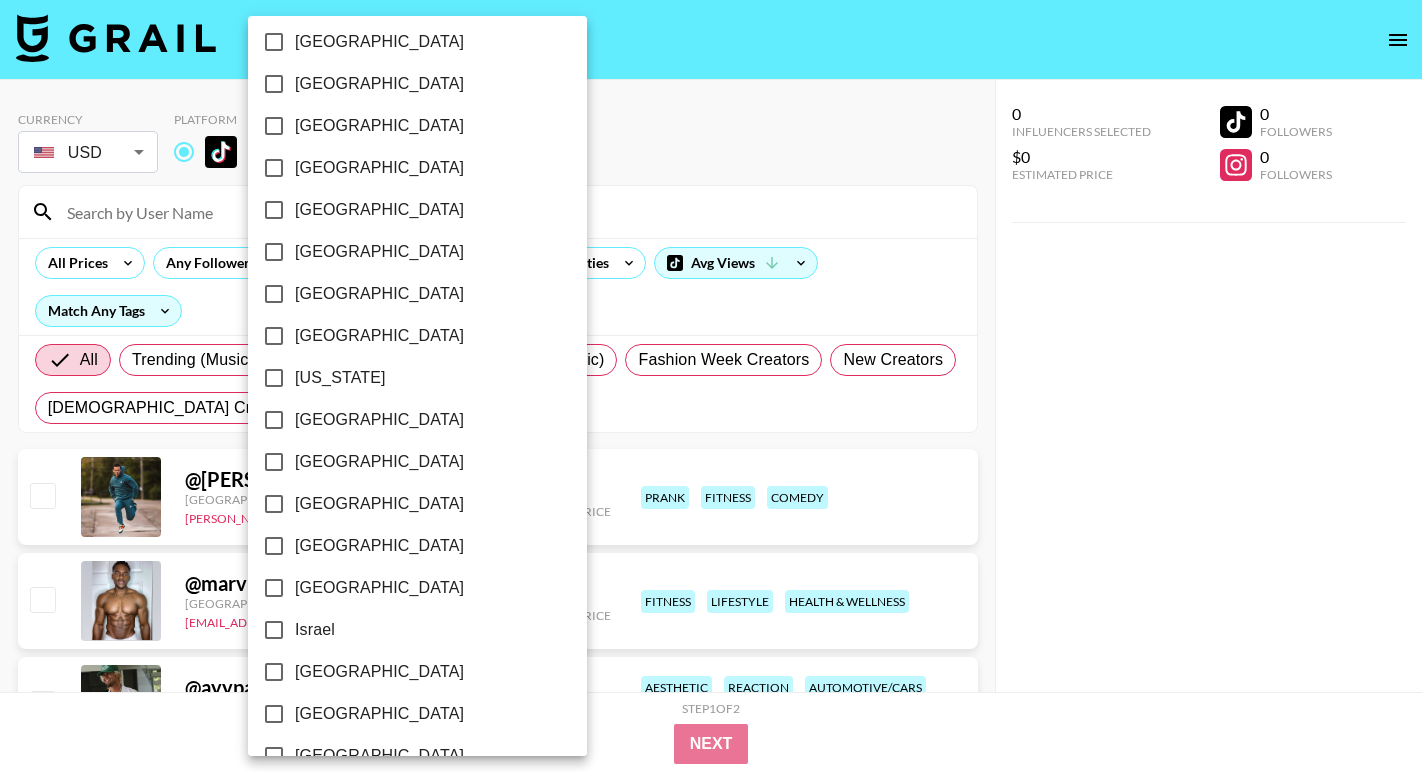 scroll, scrollTop: 444, scrollLeft: 0, axis: vertical 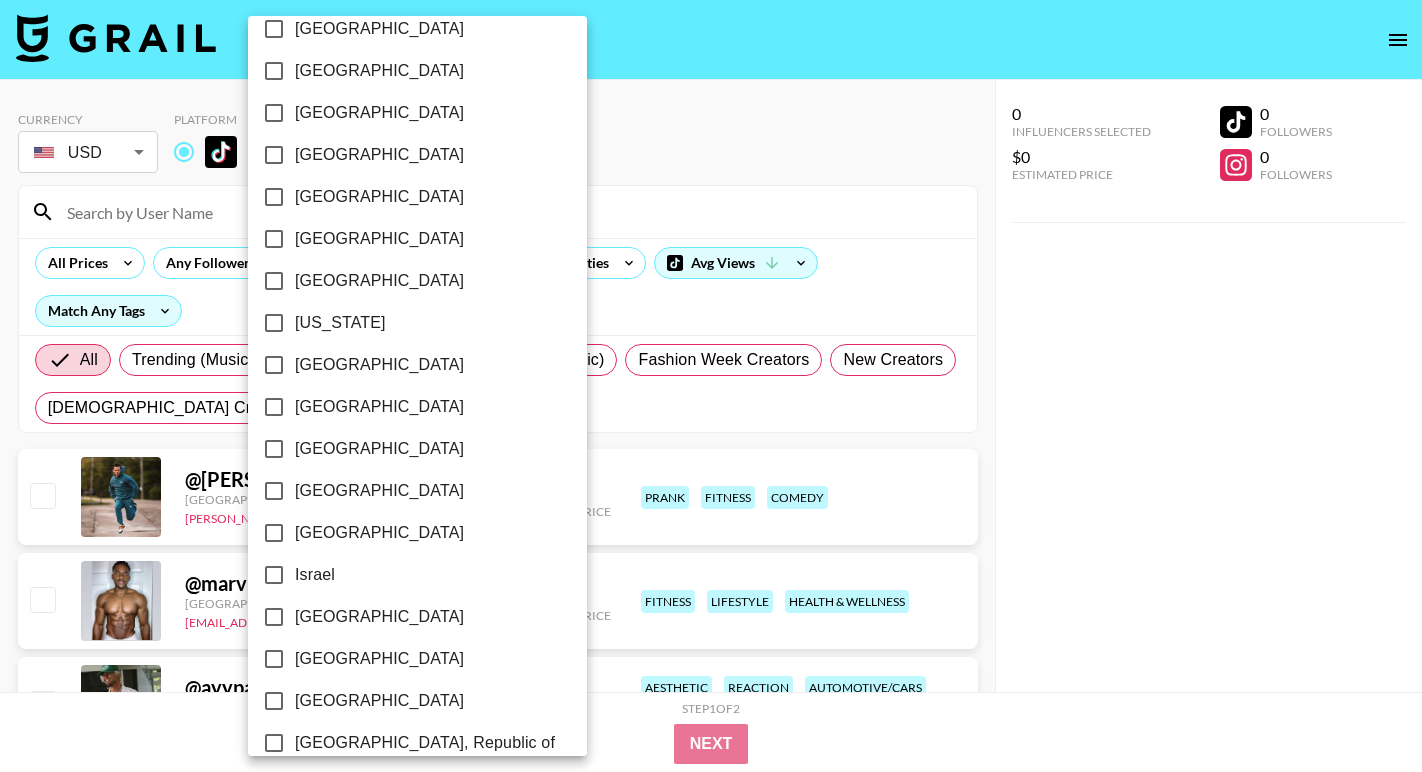 click on "[GEOGRAPHIC_DATA]" at bounding box center (379, 365) 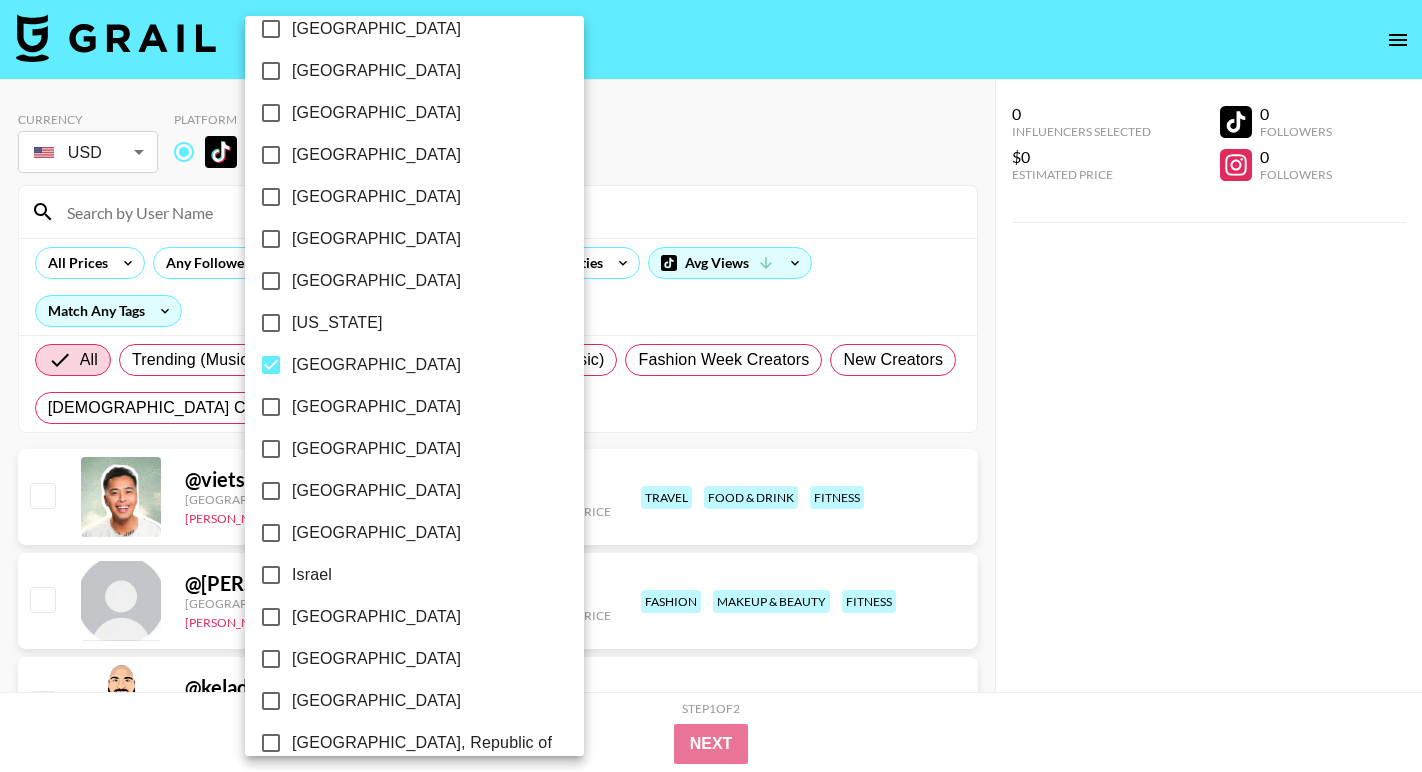 click at bounding box center (711, 386) 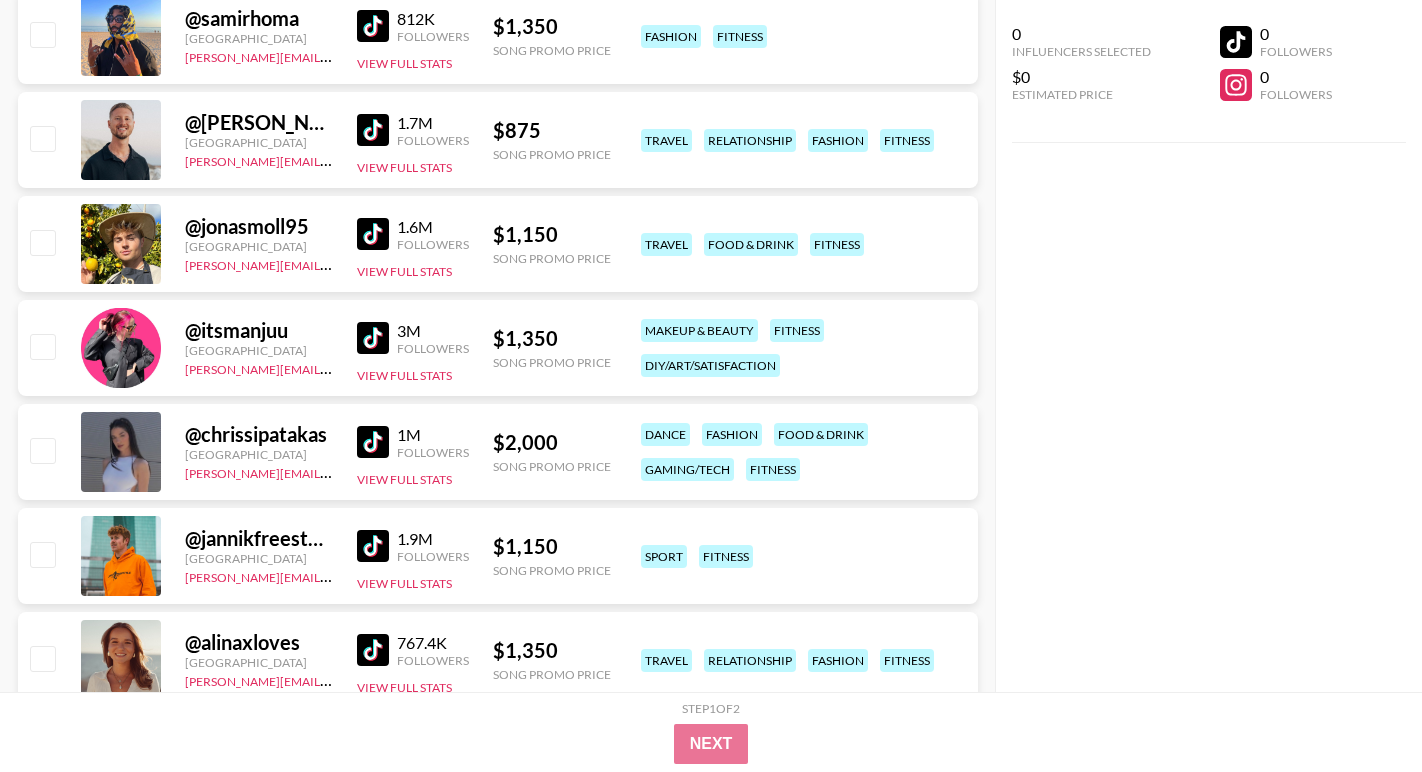 scroll, scrollTop: 911, scrollLeft: 0, axis: vertical 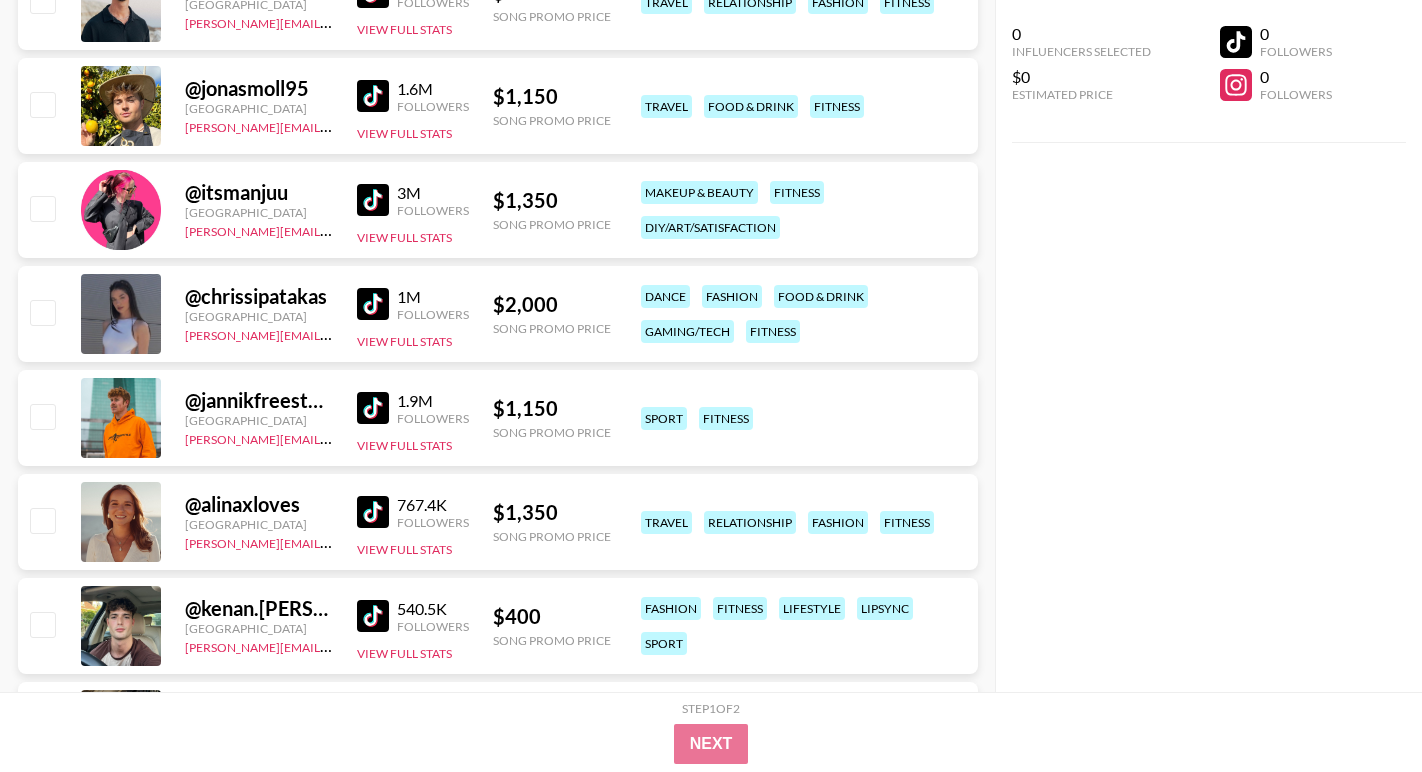 click at bounding box center [373, 408] 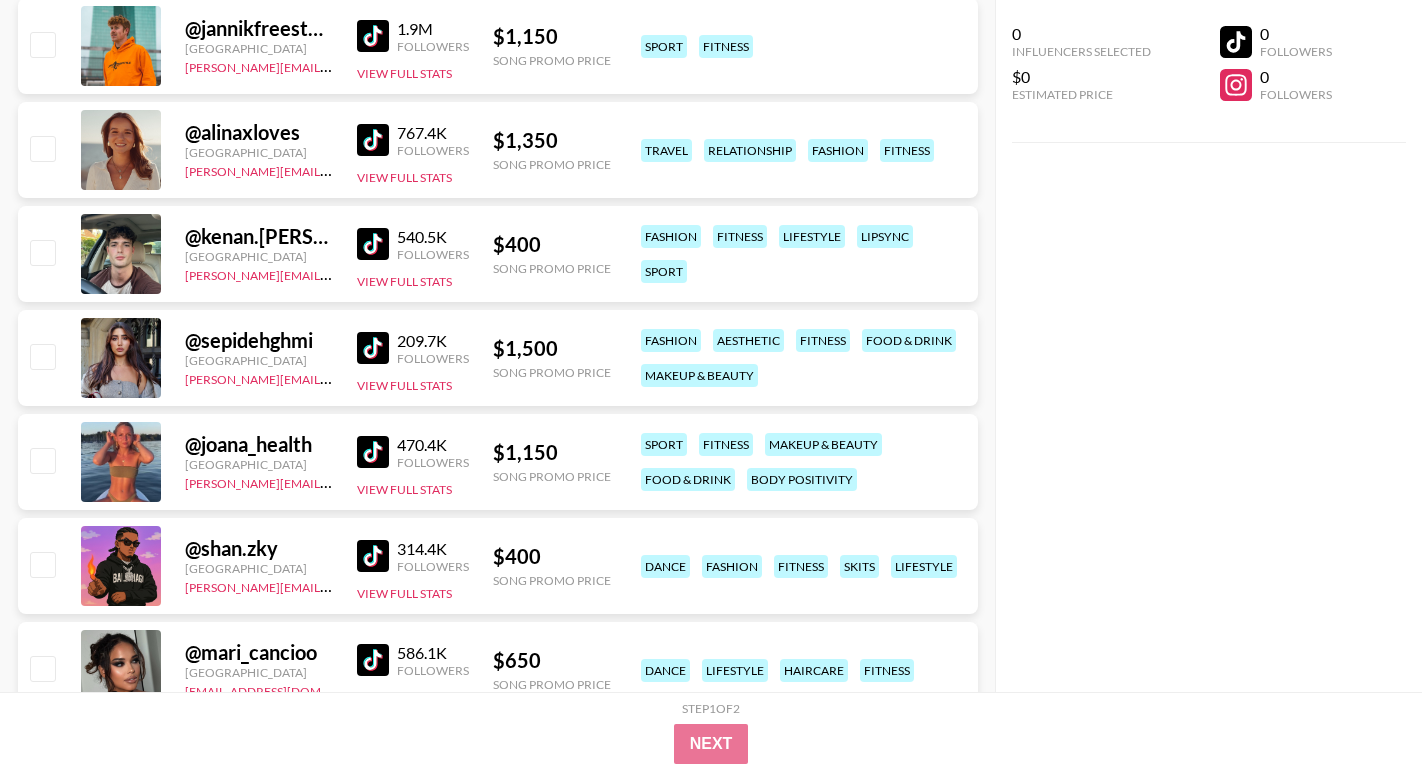 scroll, scrollTop: 1468, scrollLeft: 0, axis: vertical 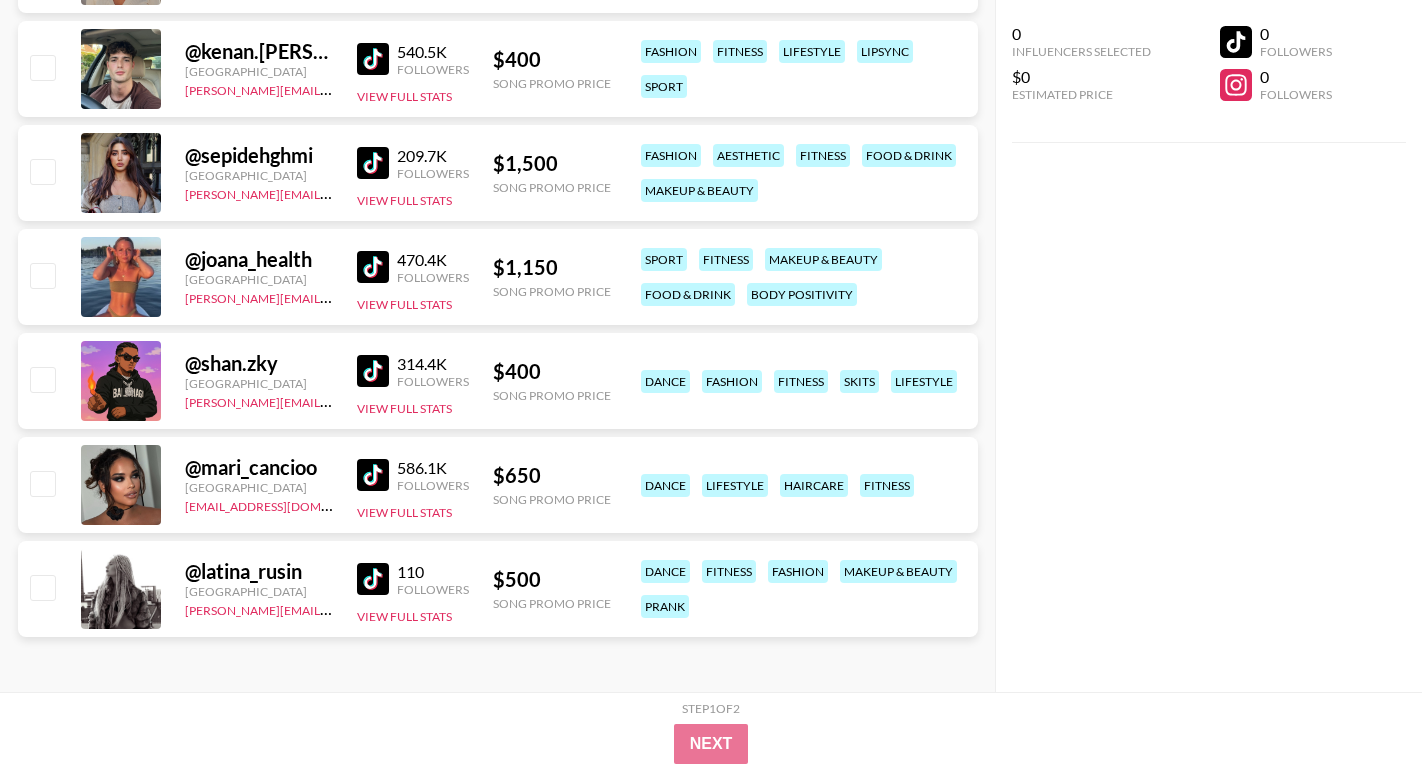 click at bounding box center (373, 371) 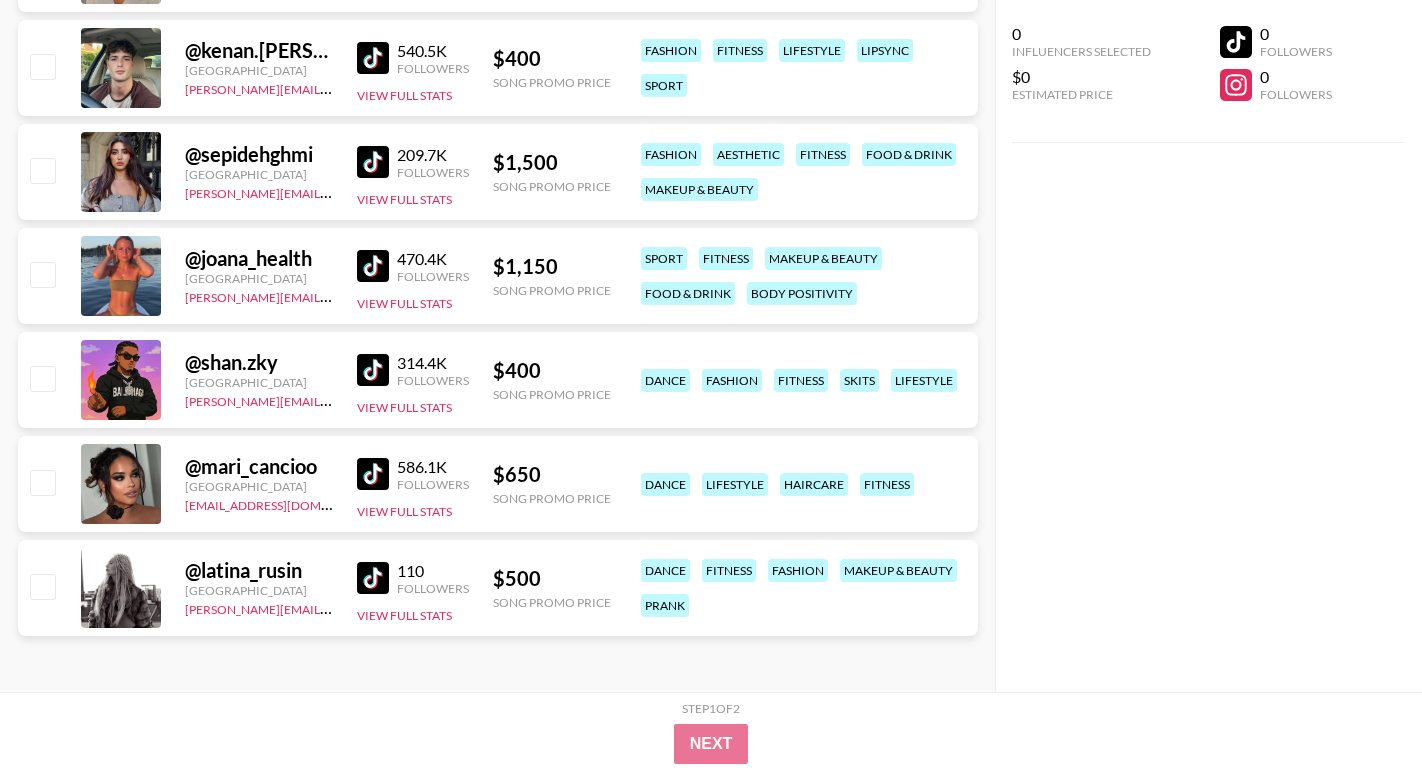 click at bounding box center [373, 578] 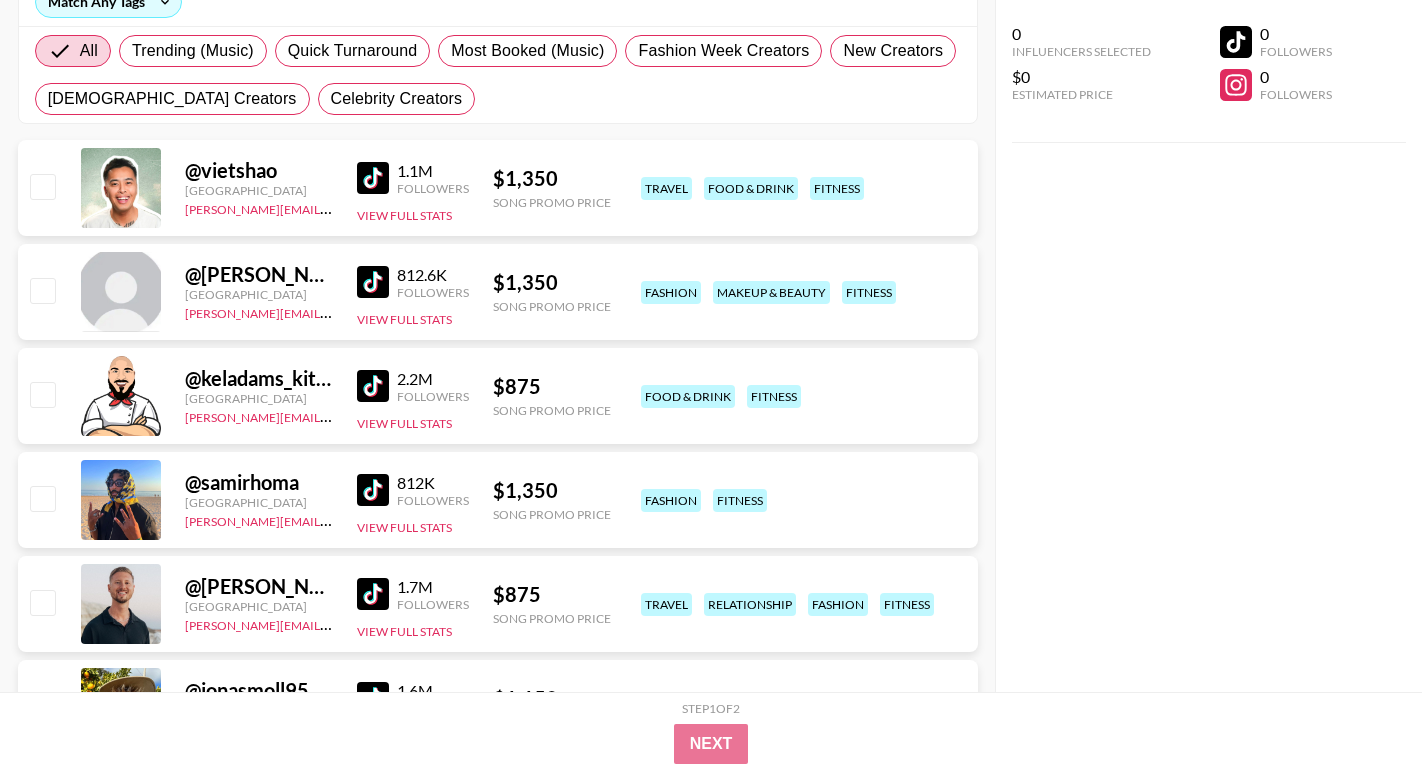 scroll, scrollTop: 336, scrollLeft: 0, axis: vertical 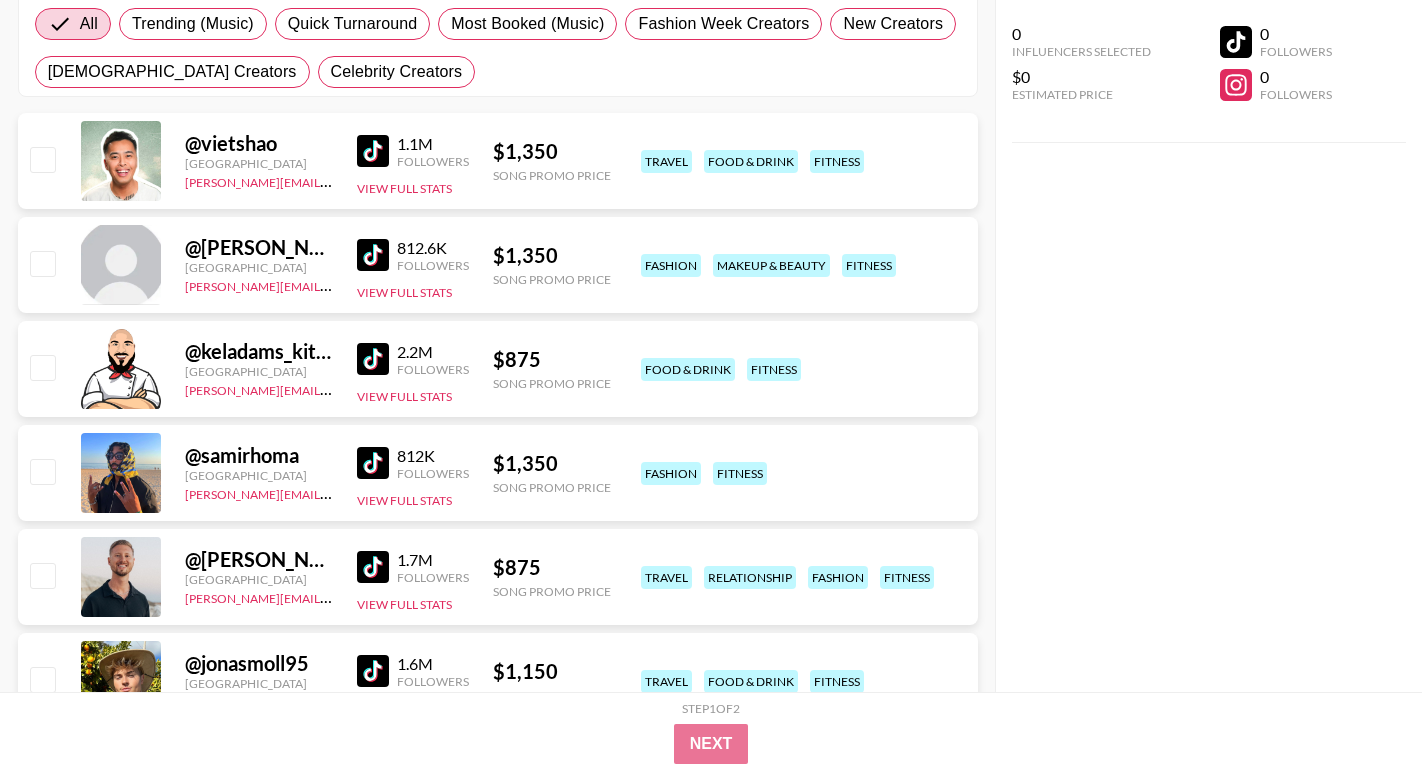 click at bounding box center (373, 463) 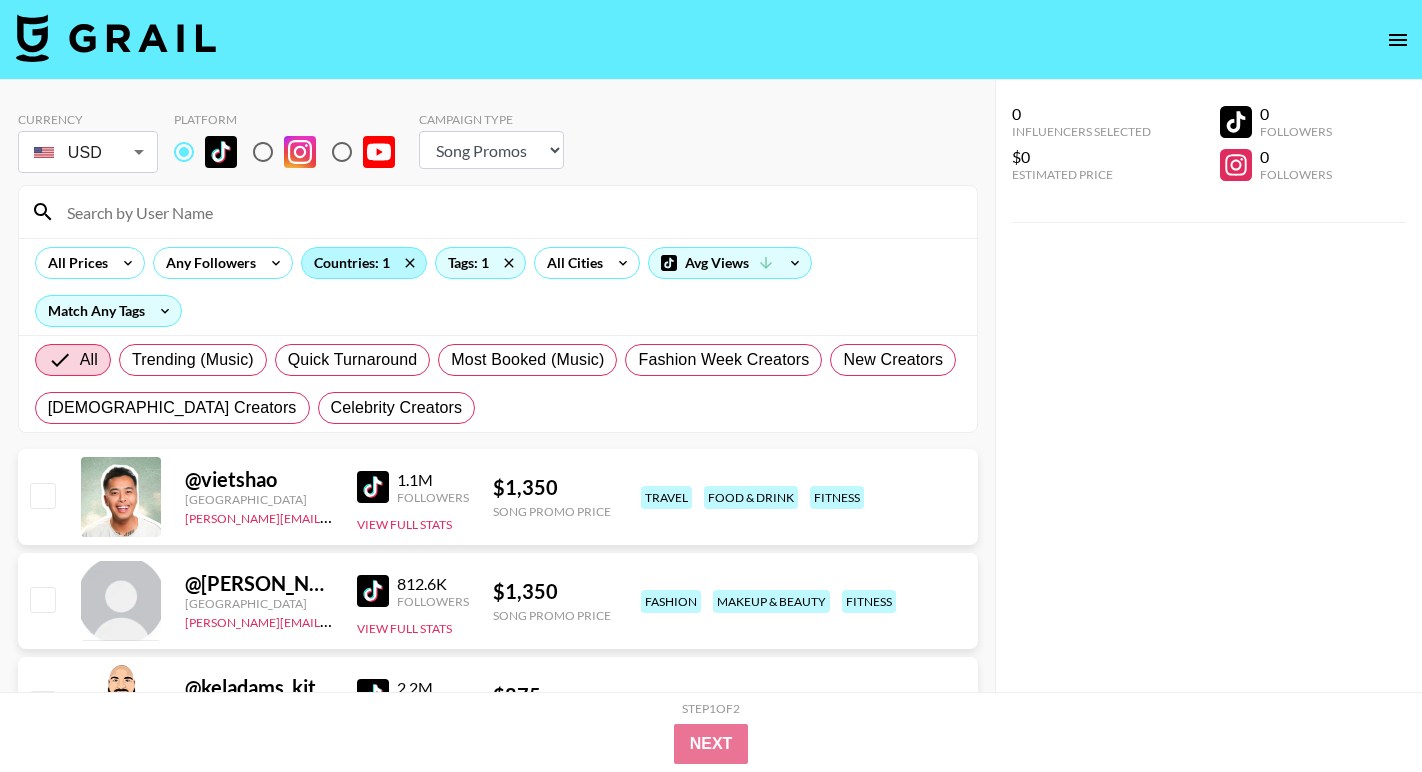 click on "Countries: 1" at bounding box center [364, 263] 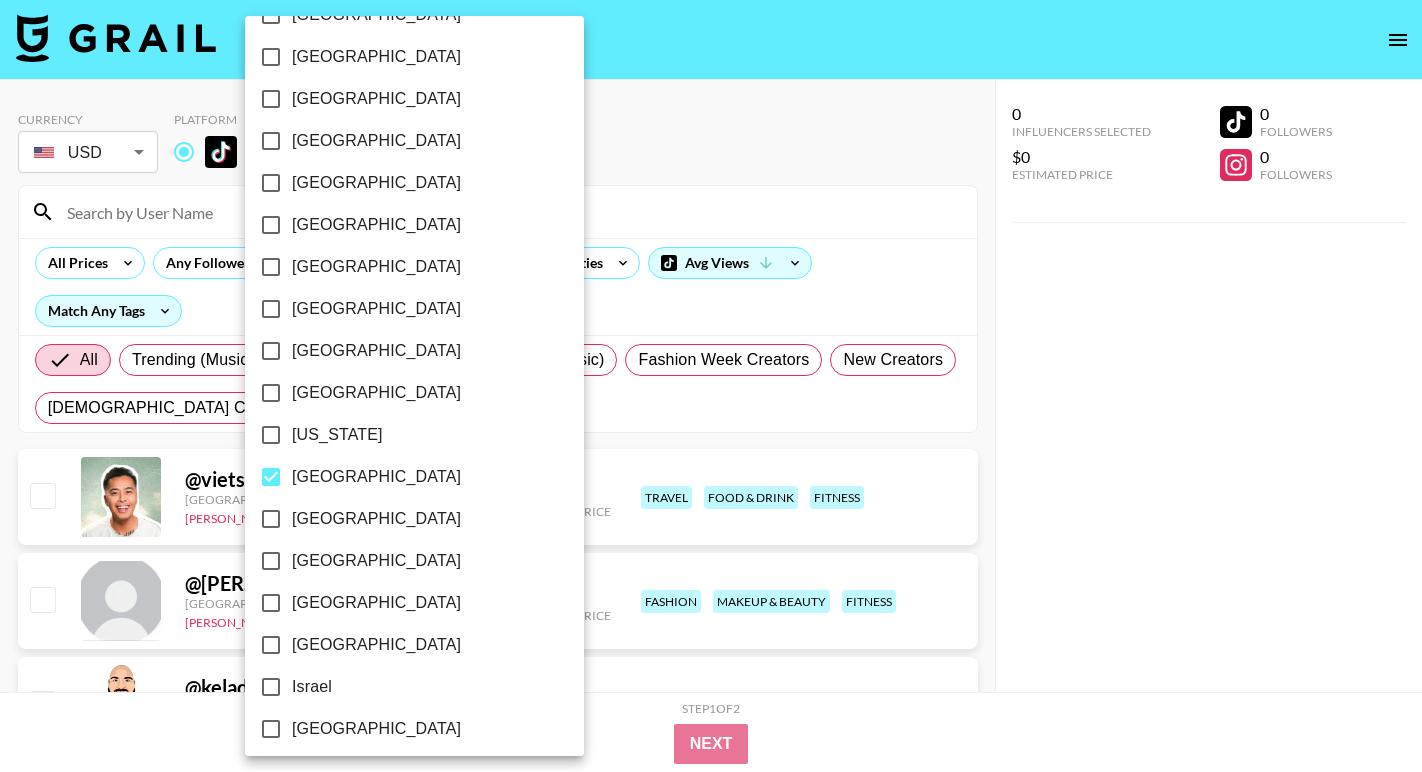 click on "[GEOGRAPHIC_DATA]" at bounding box center [376, 477] 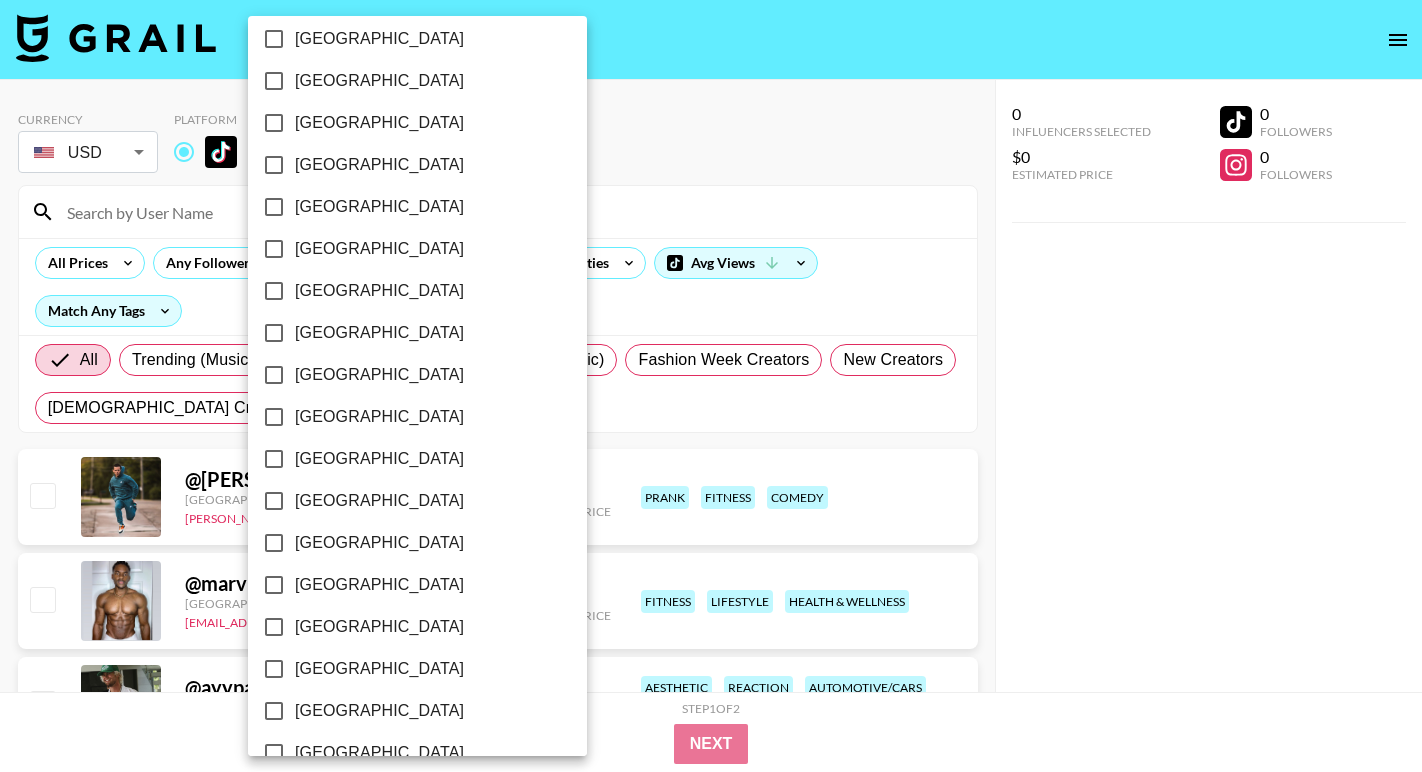 scroll, scrollTop: 1560, scrollLeft: 0, axis: vertical 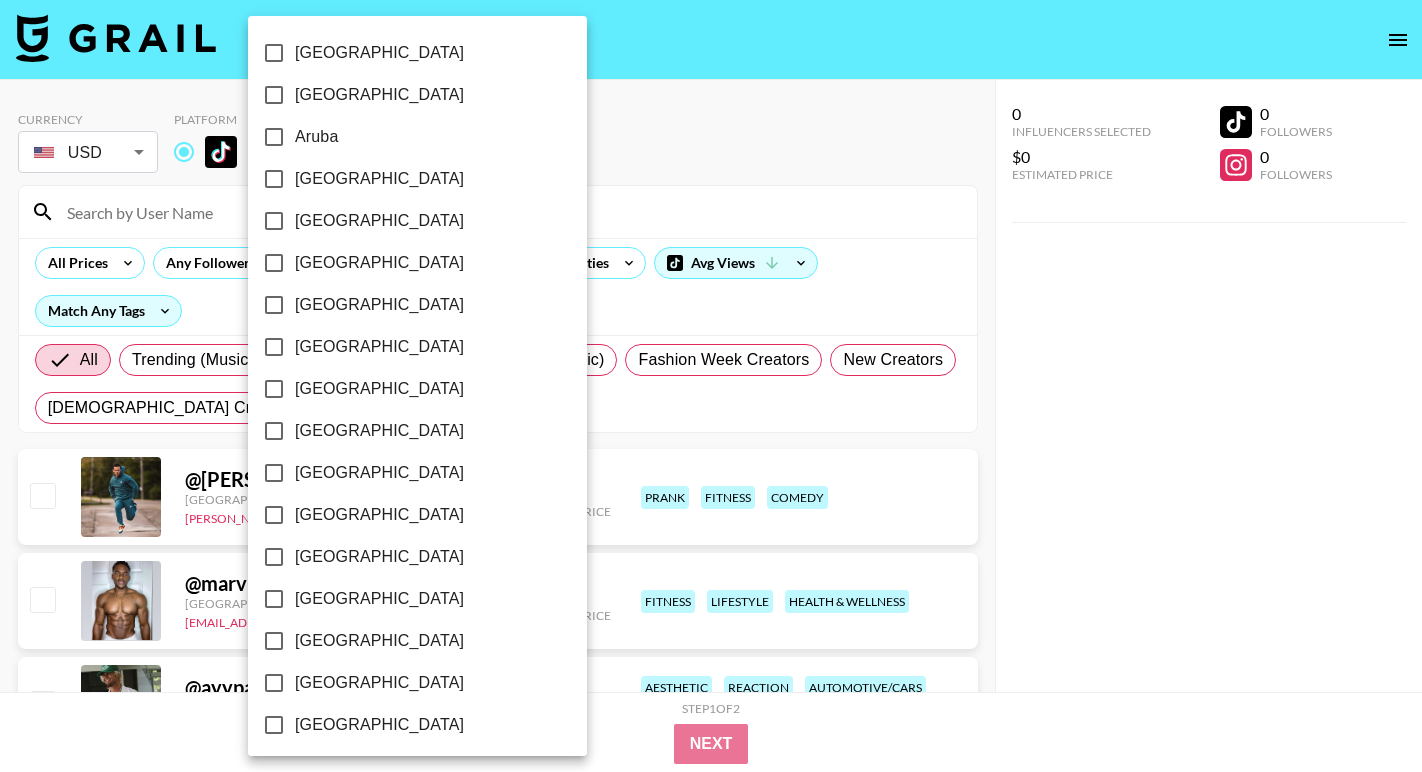 click on "[GEOGRAPHIC_DATA]" at bounding box center (379, 179) 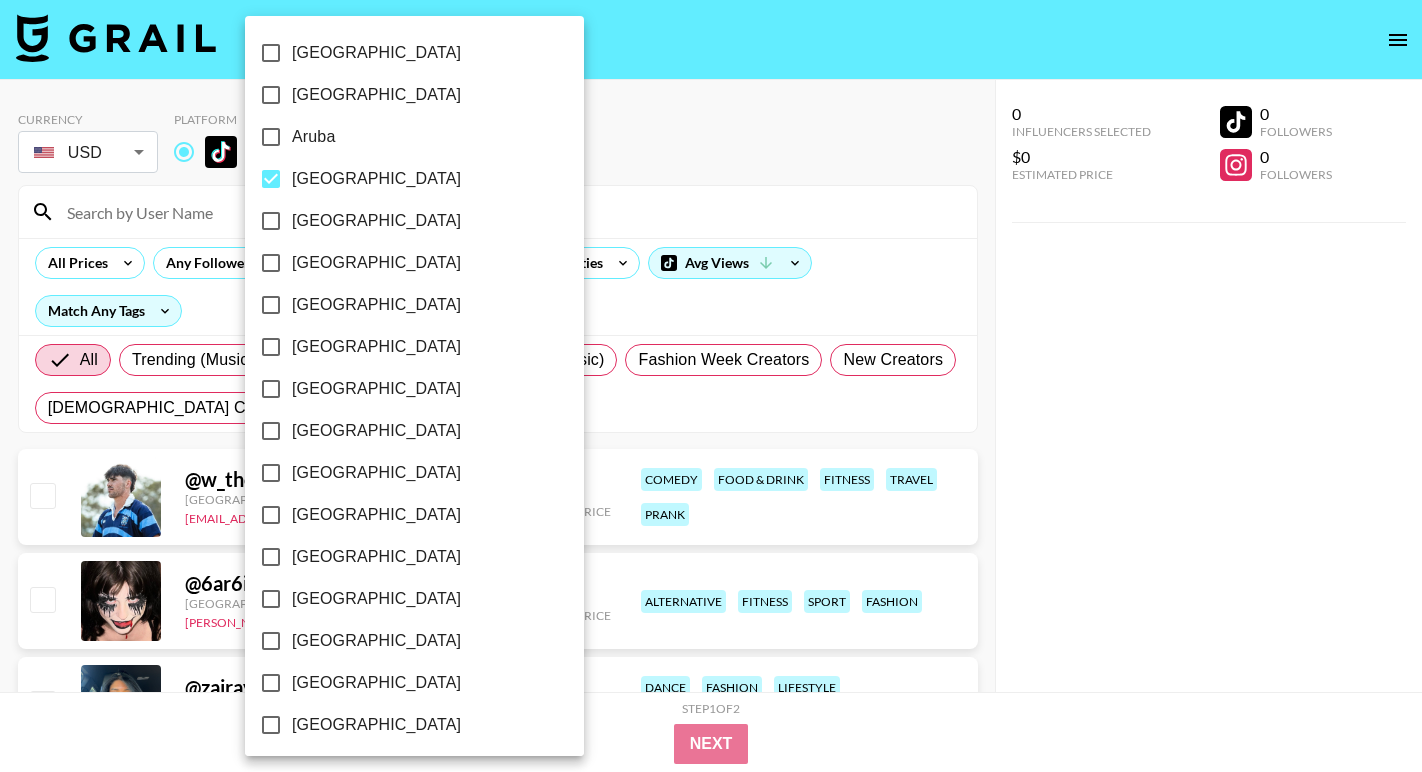 click at bounding box center (711, 386) 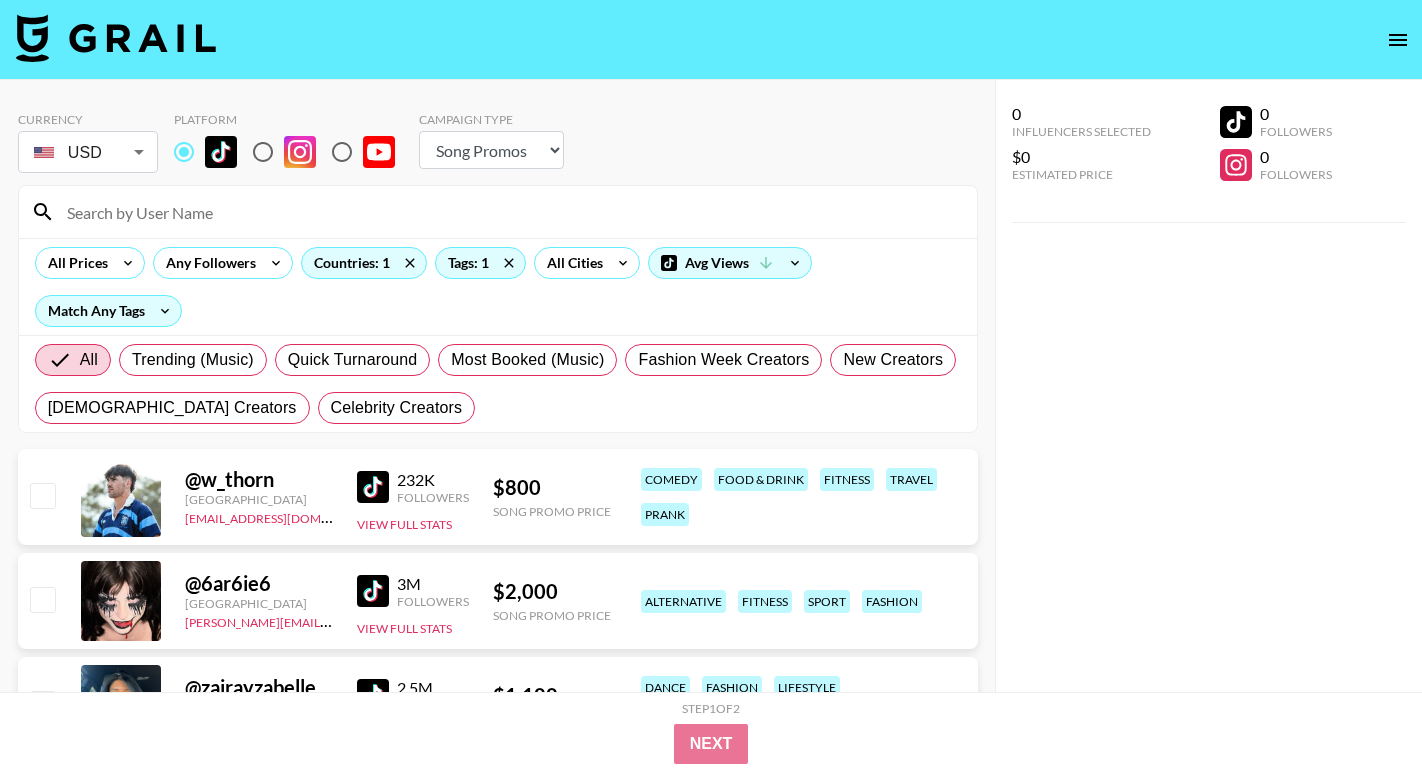 scroll, scrollTop: 0, scrollLeft: 0, axis: both 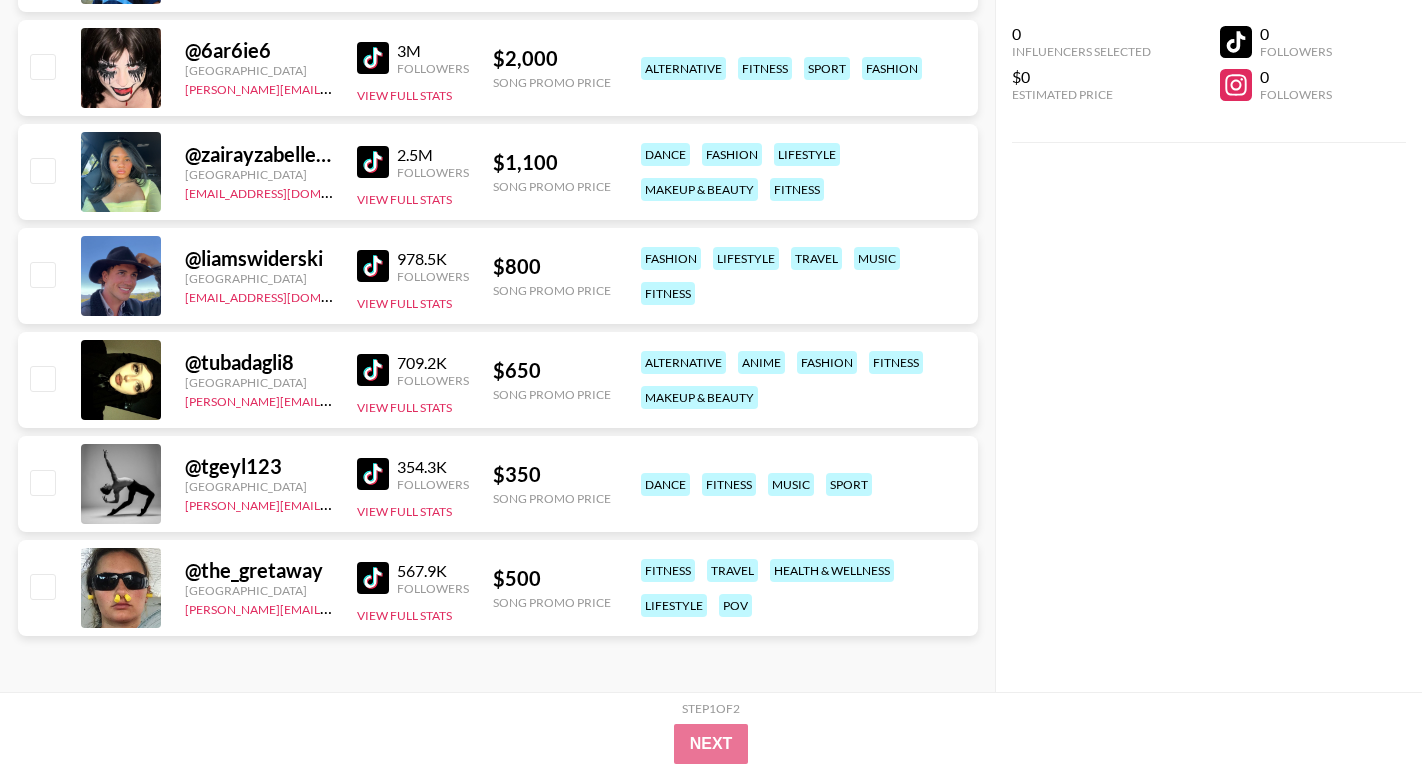 click at bounding box center [373, 578] 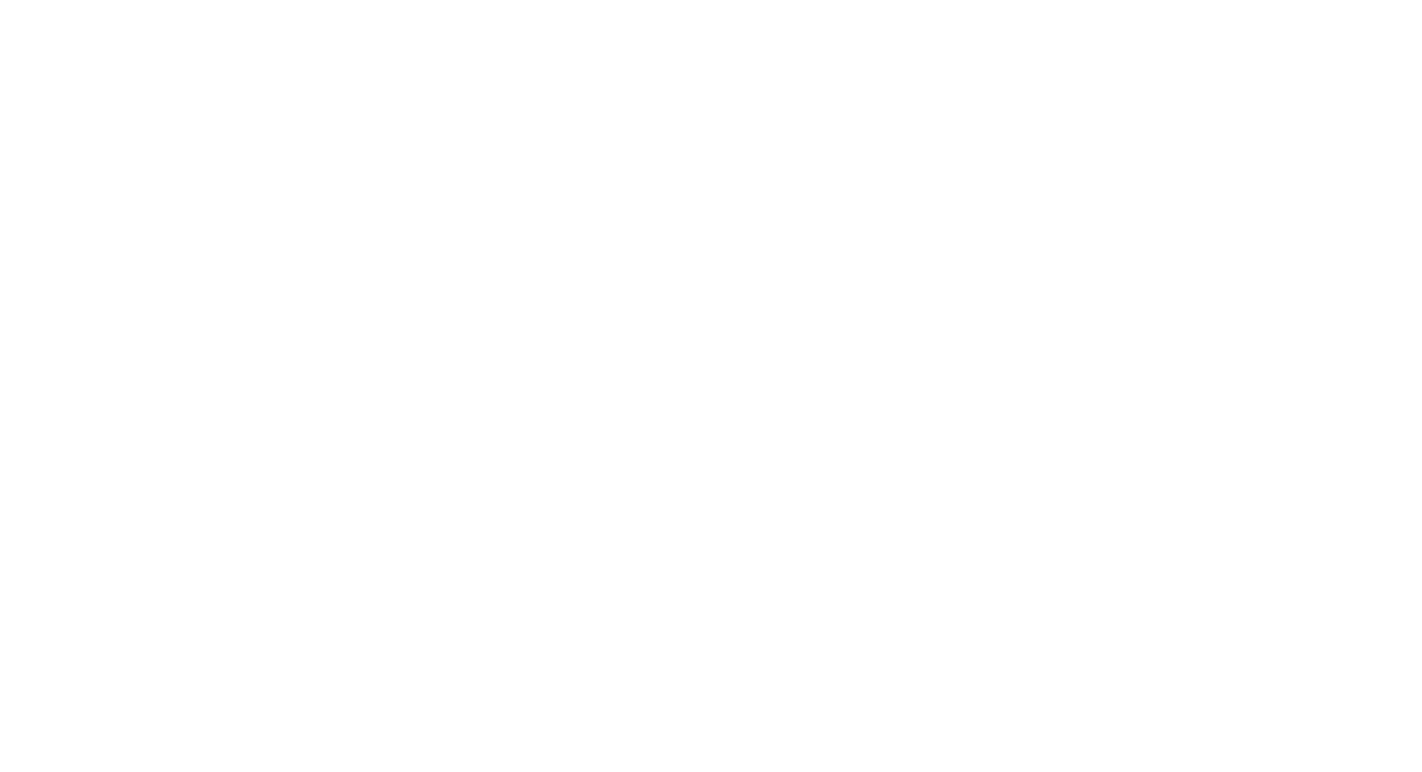 scroll, scrollTop: 0, scrollLeft: 0, axis: both 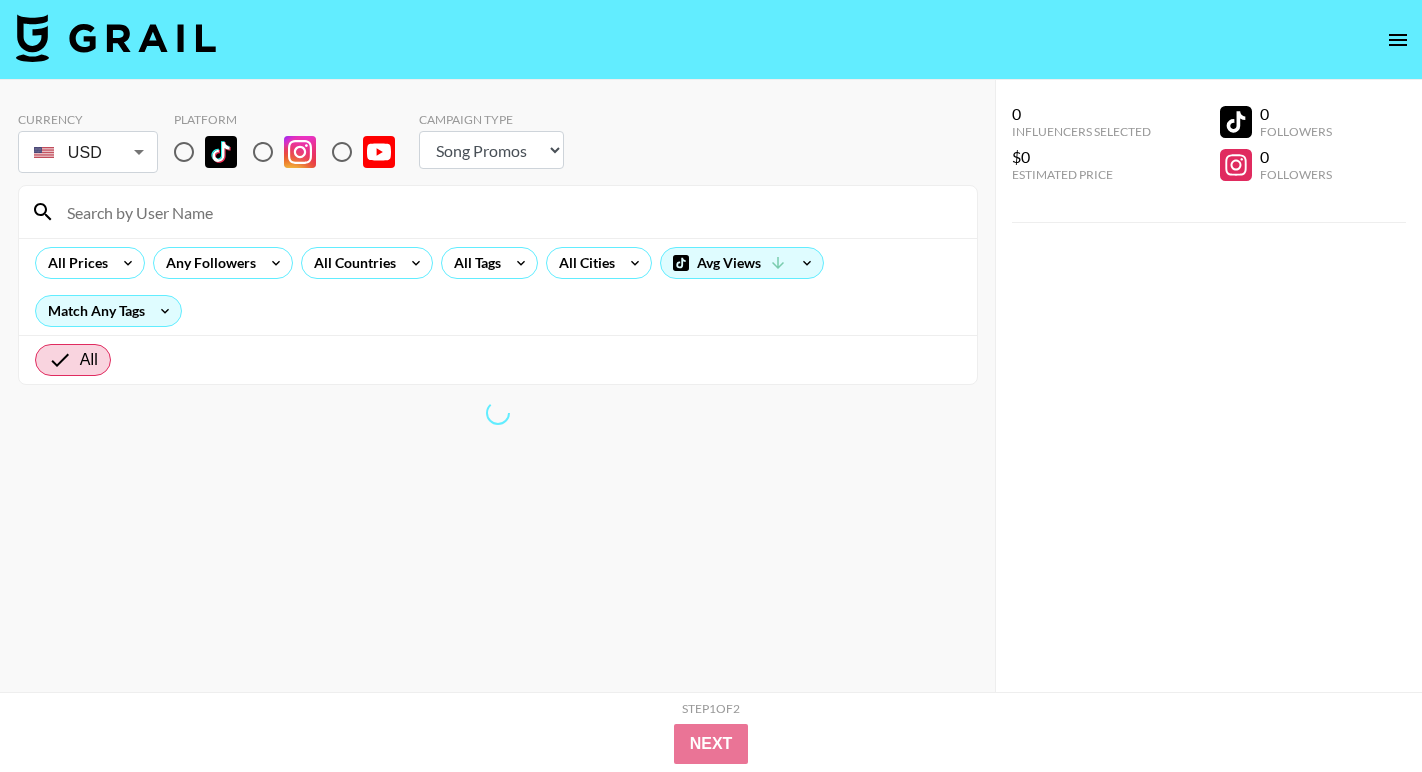 click at bounding box center [184, 152] 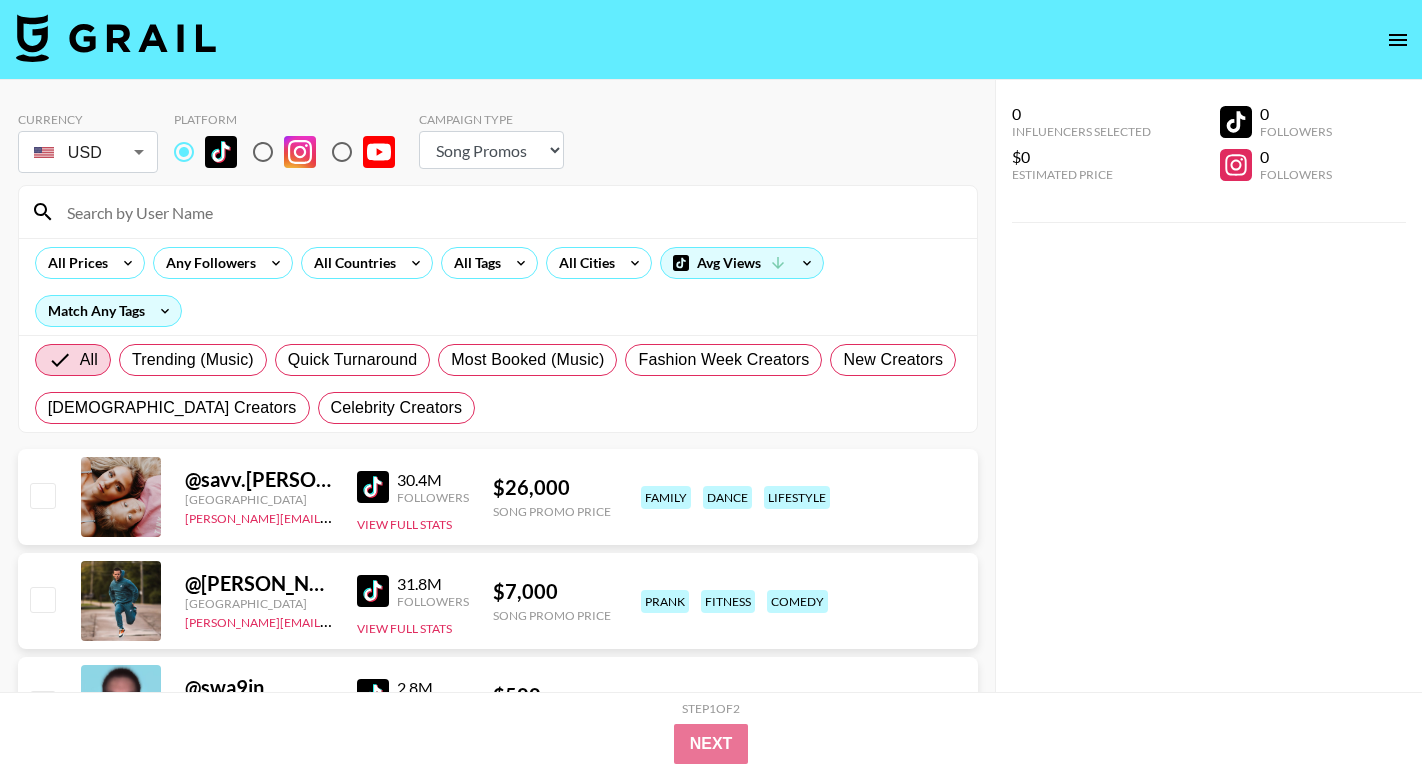 click at bounding box center (510, 212) 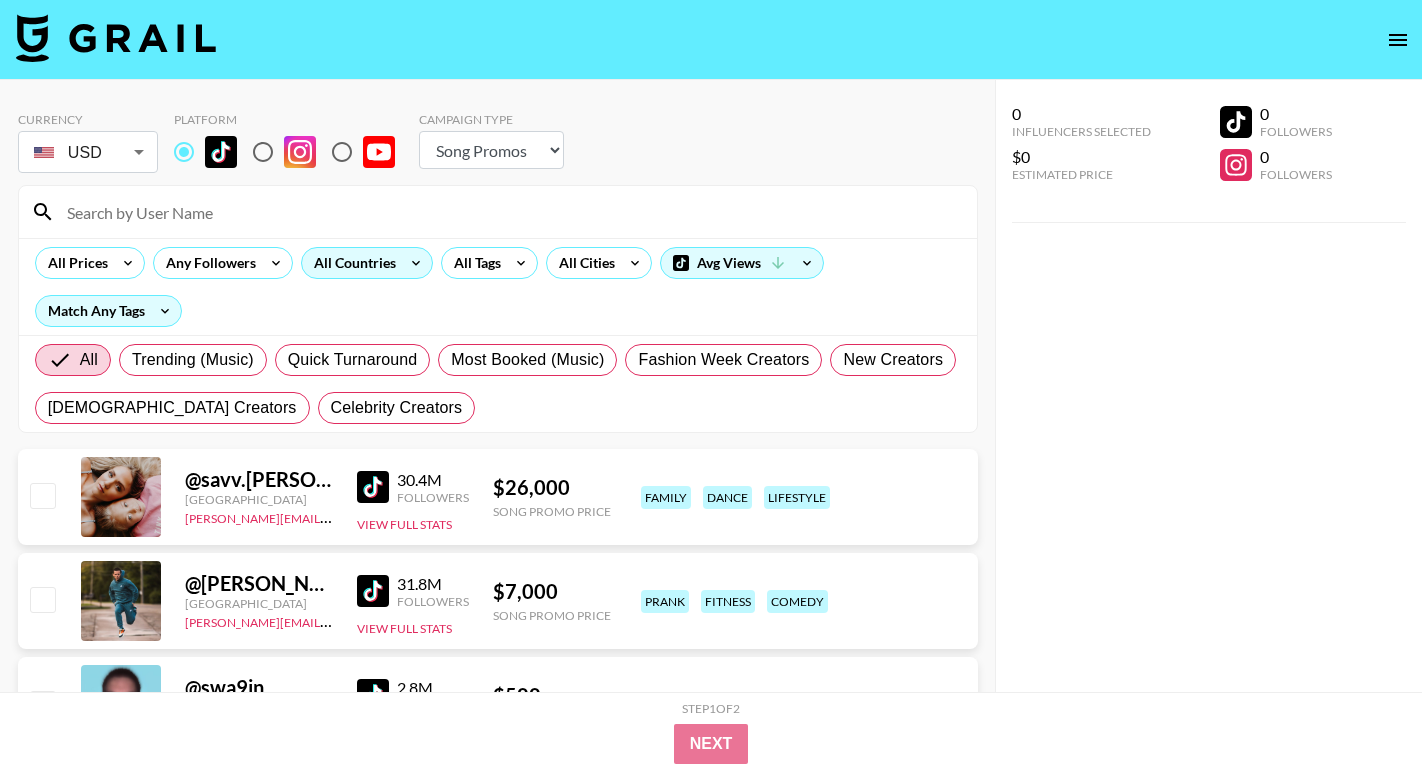 click on "All Countries" at bounding box center (351, 263) 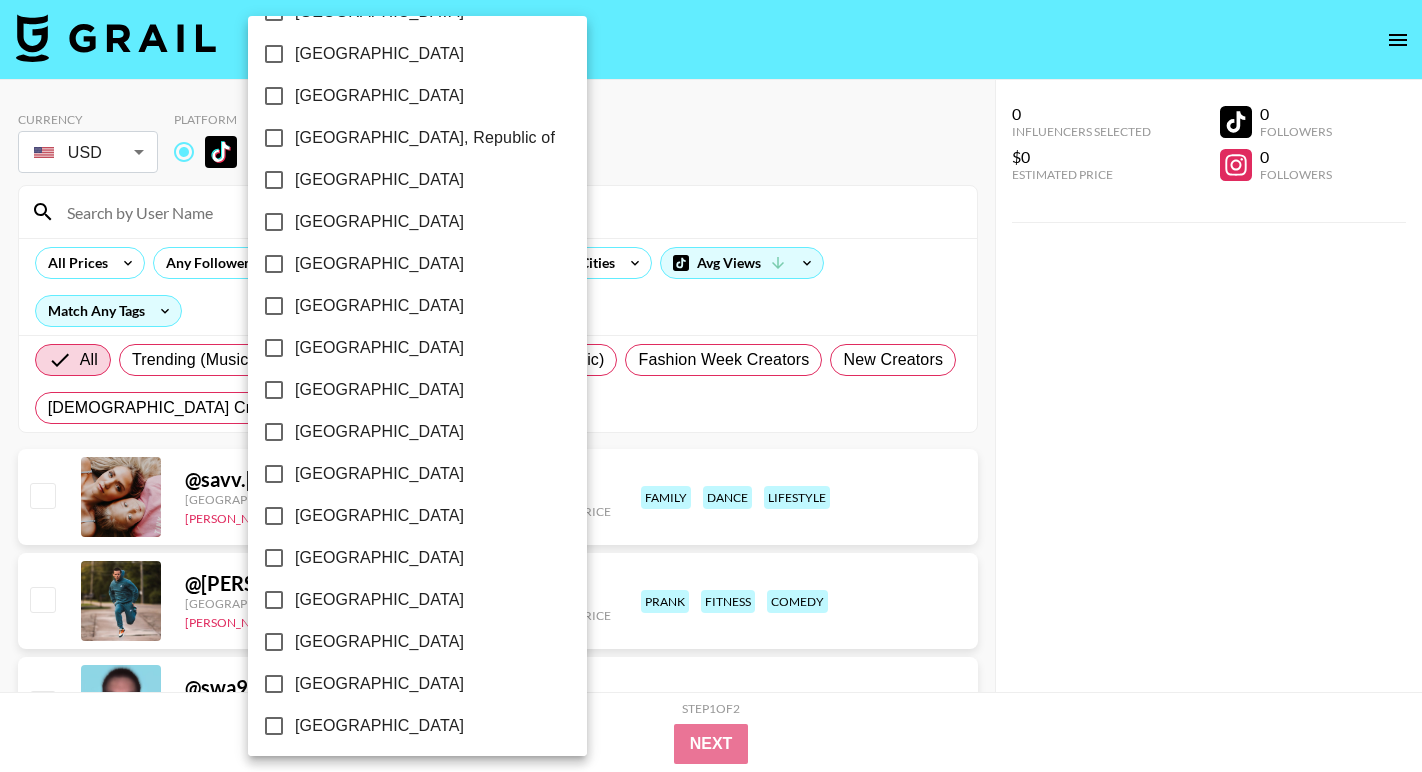 scroll, scrollTop: 1560, scrollLeft: 0, axis: vertical 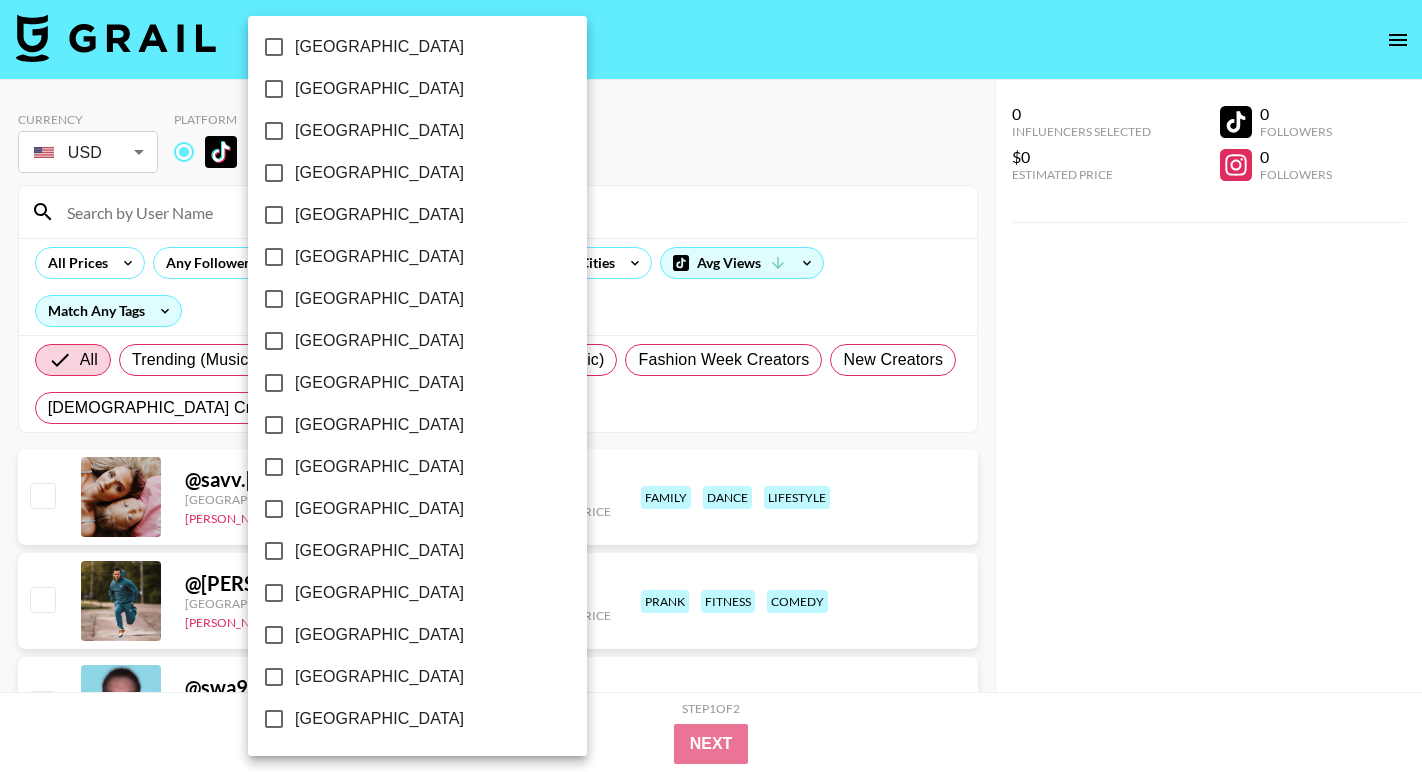 click on "[GEOGRAPHIC_DATA]" at bounding box center (379, 677) 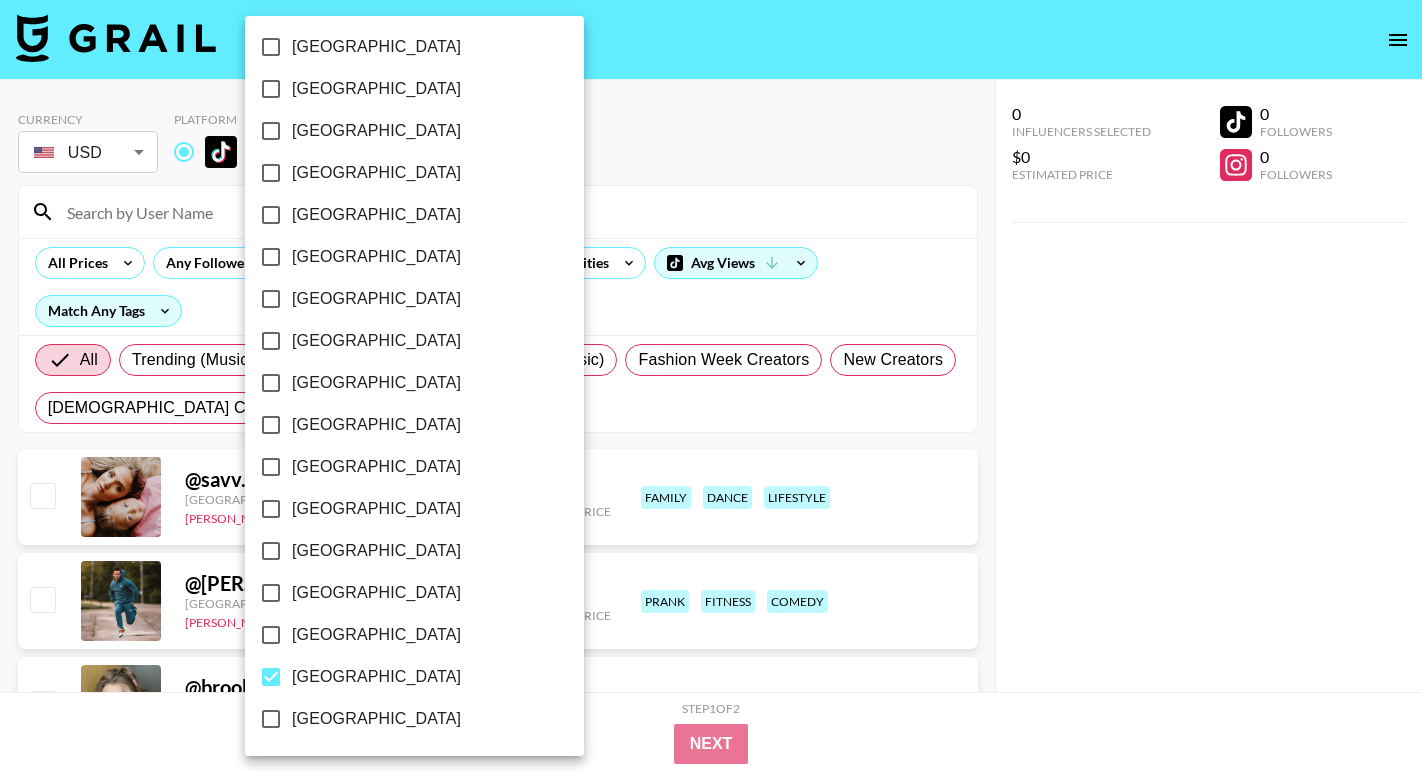 click at bounding box center [711, 386] 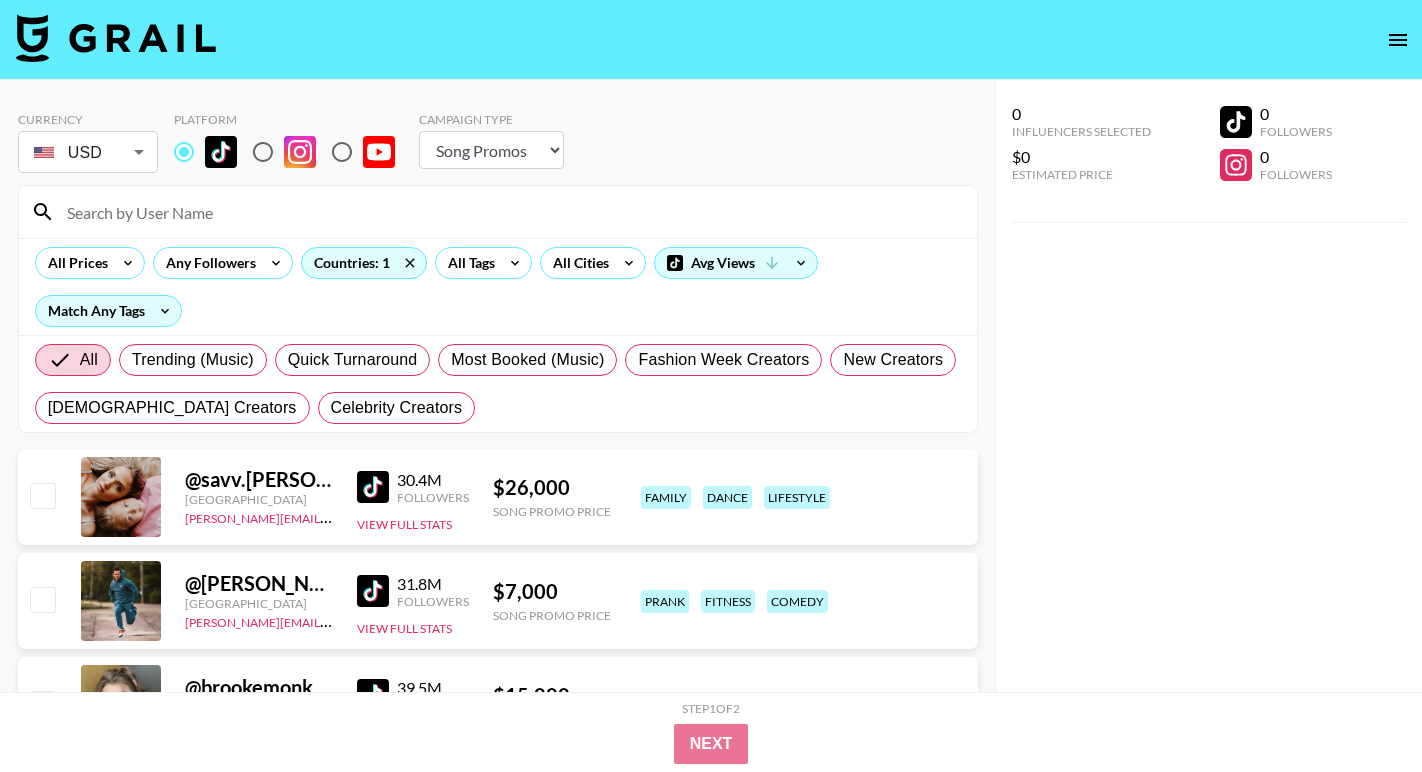 click 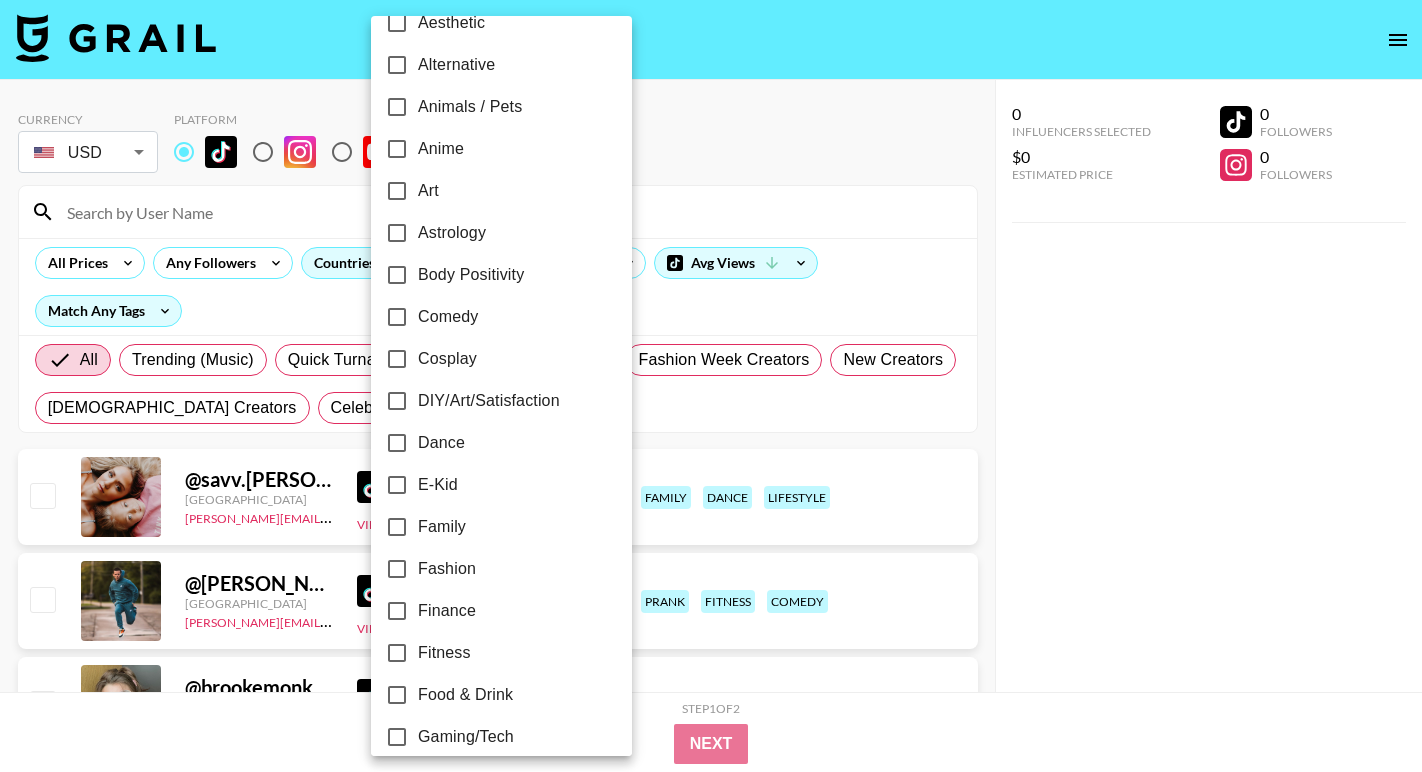 scroll, scrollTop: 159, scrollLeft: 0, axis: vertical 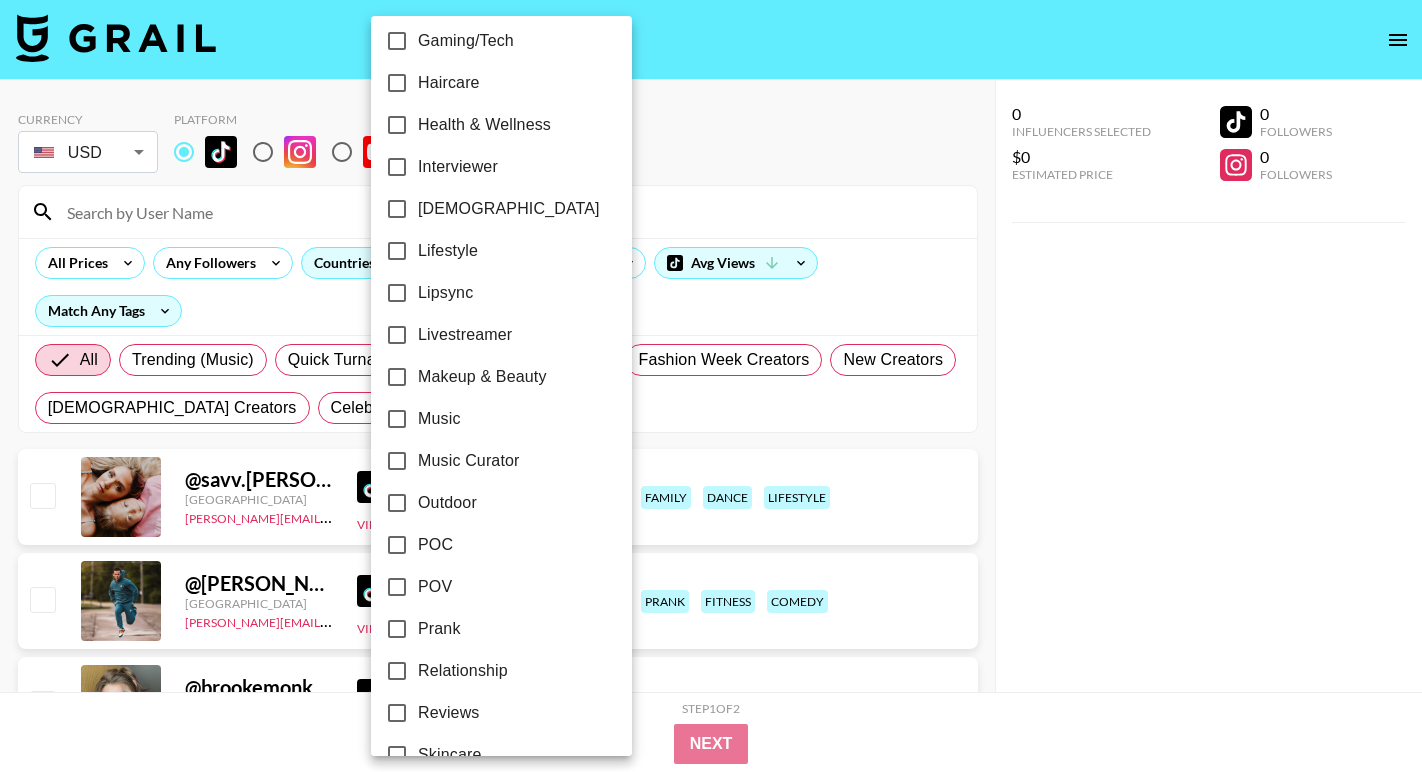 click on "POV" at bounding box center (435, 587) 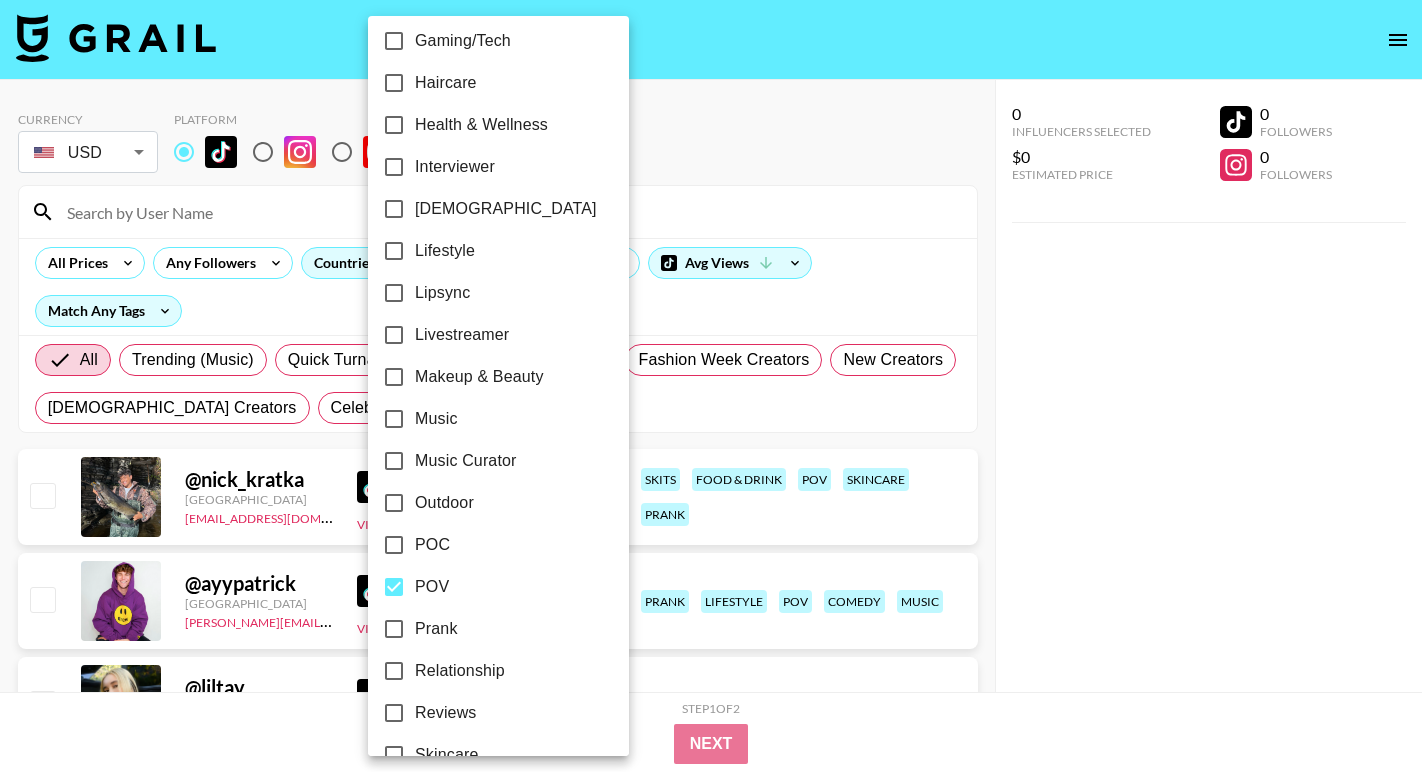 click at bounding box center (711, 386) 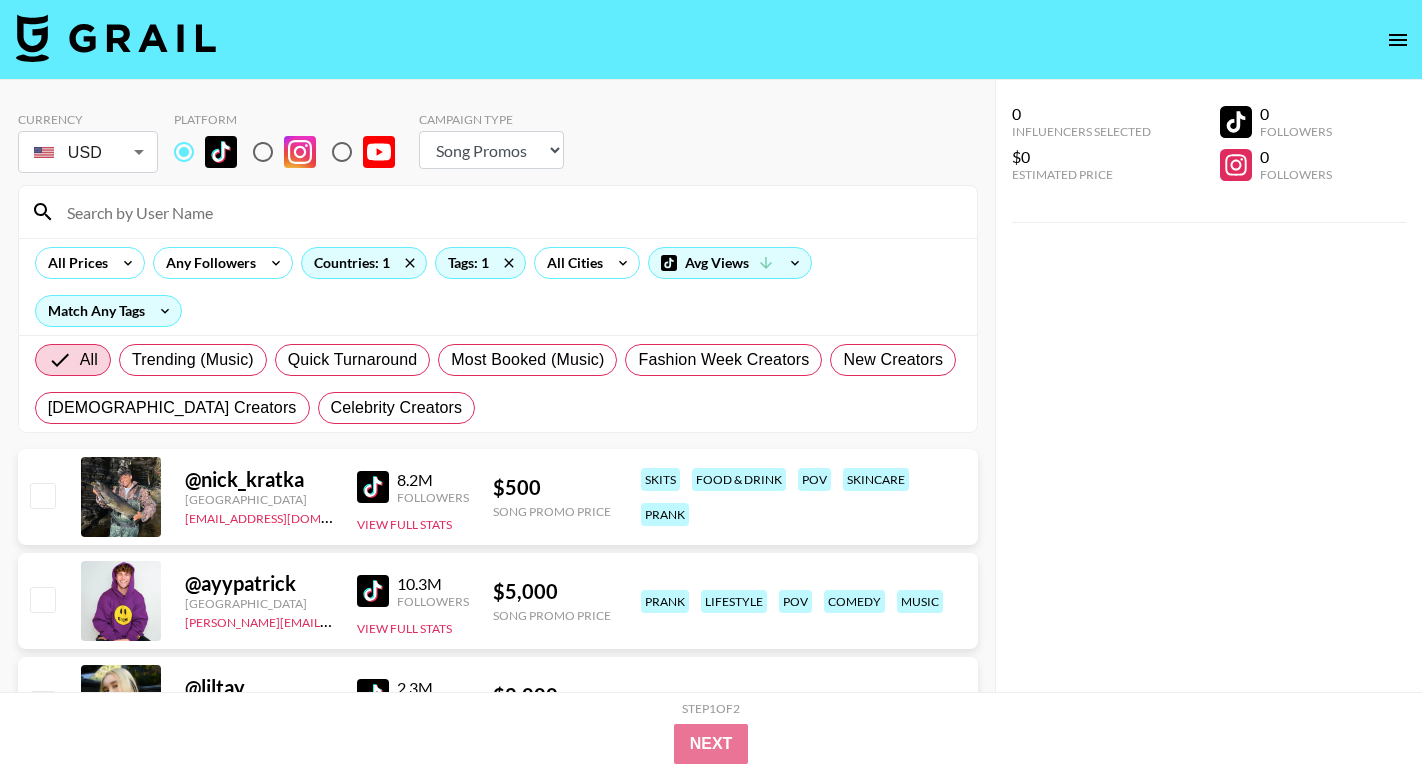 scroll, scrollTop: 0, scrollLeft: 0, axis: both 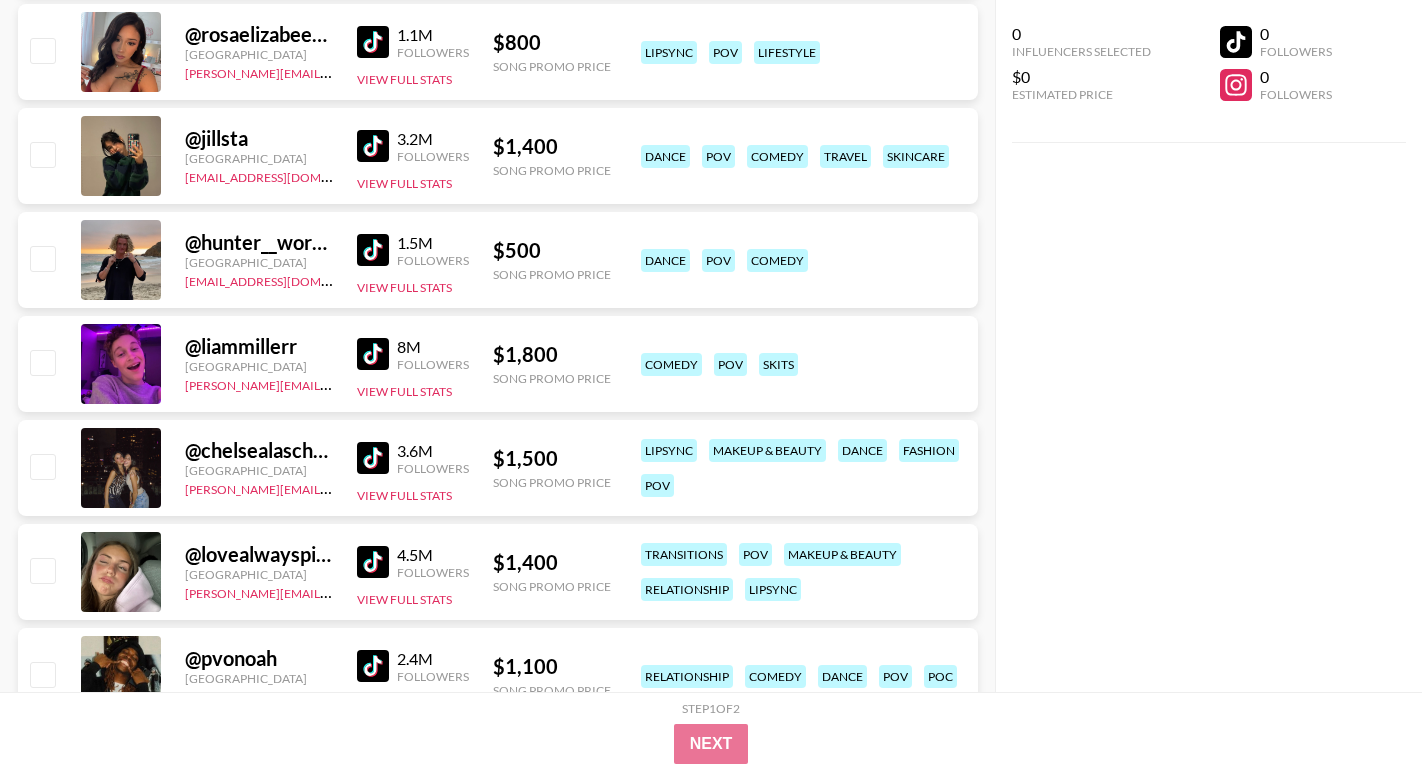 click at bounding box center (373, 146) 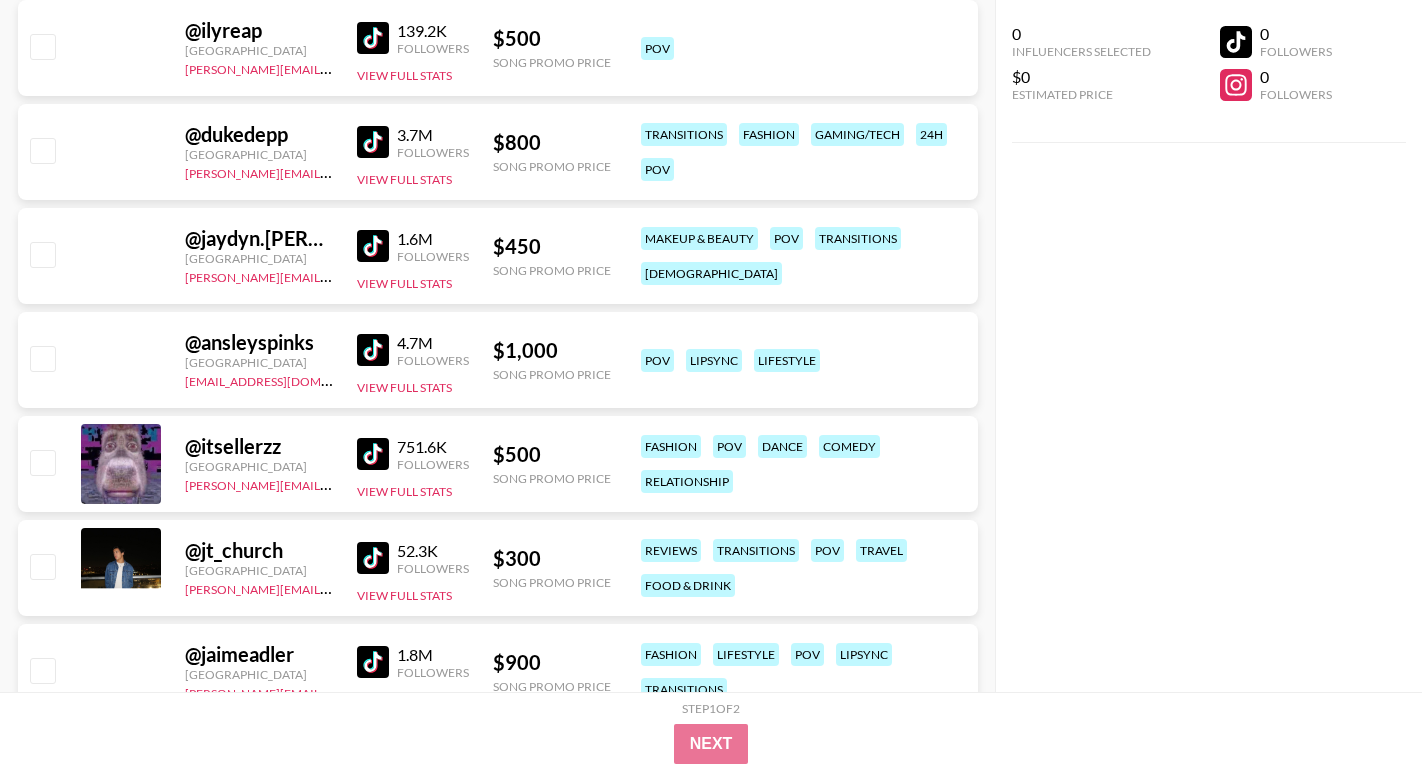 scroll, scrollTop: 12994, scrollLeft: 0, axis: vertical 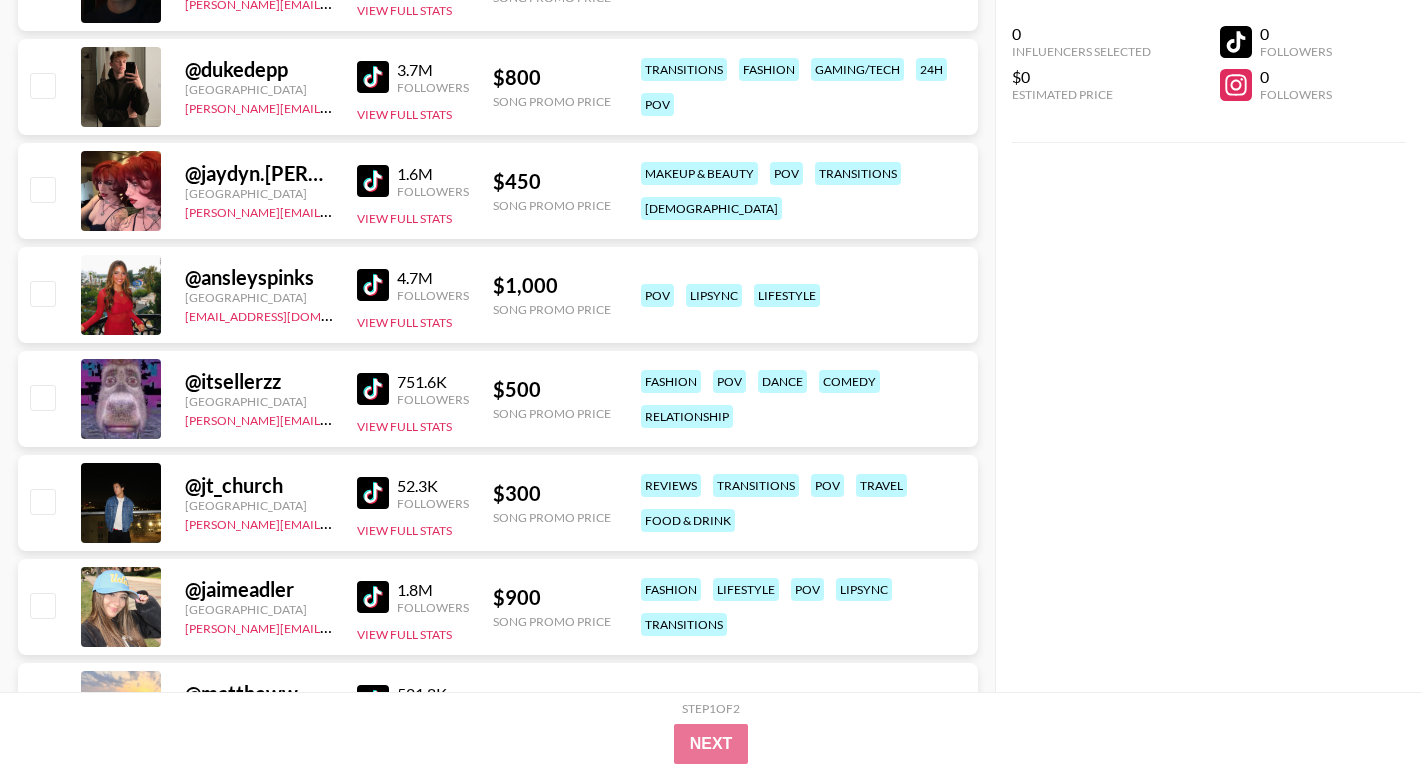 click at bounding box center [373, 389] 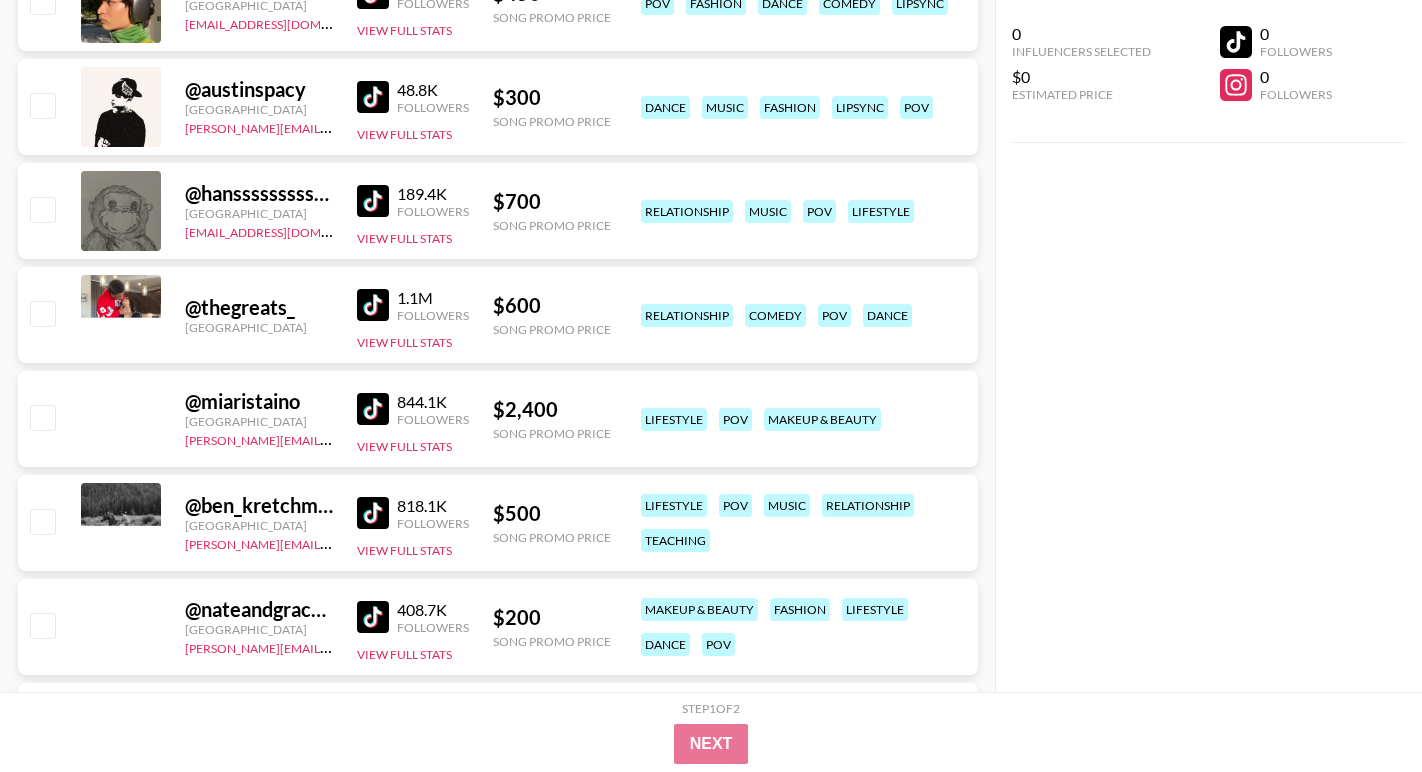 scroll, scrollTop: 15264, scrollLeft: 0, axis: vertical 